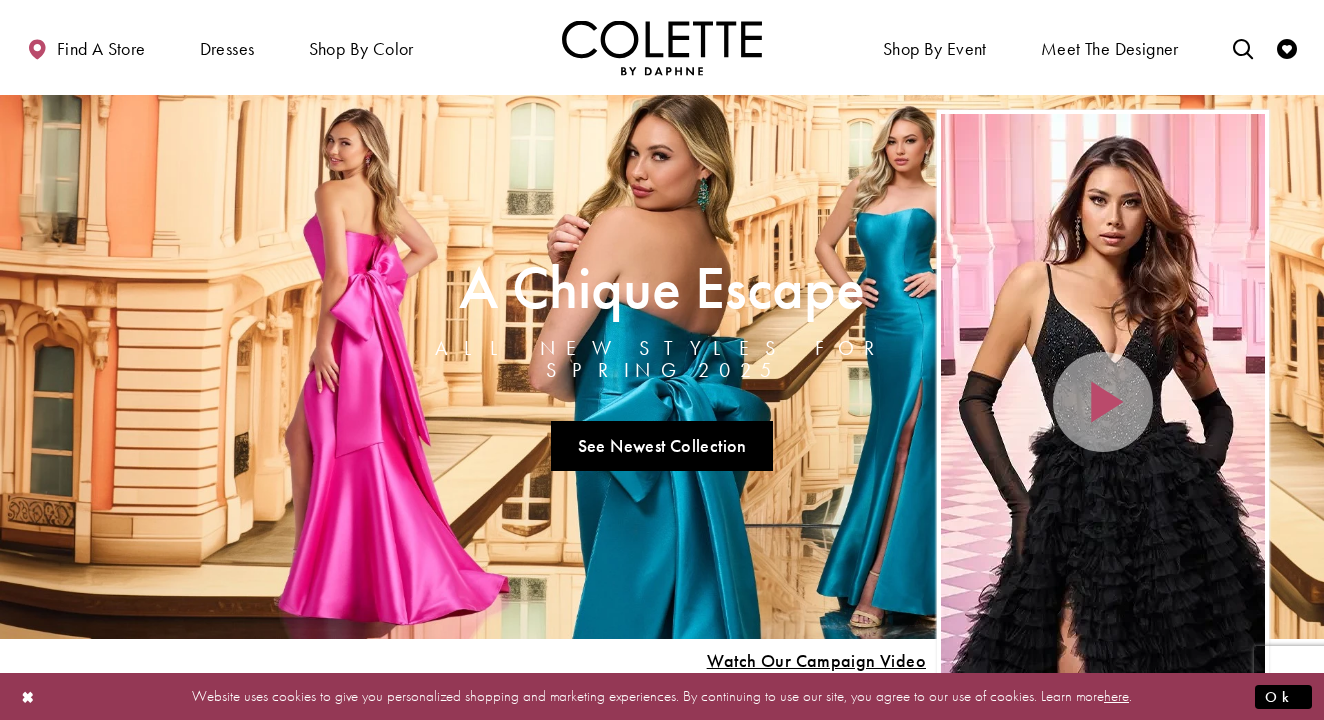 scroll, scrollTop: 0, scrollLeft: 0, axis: both 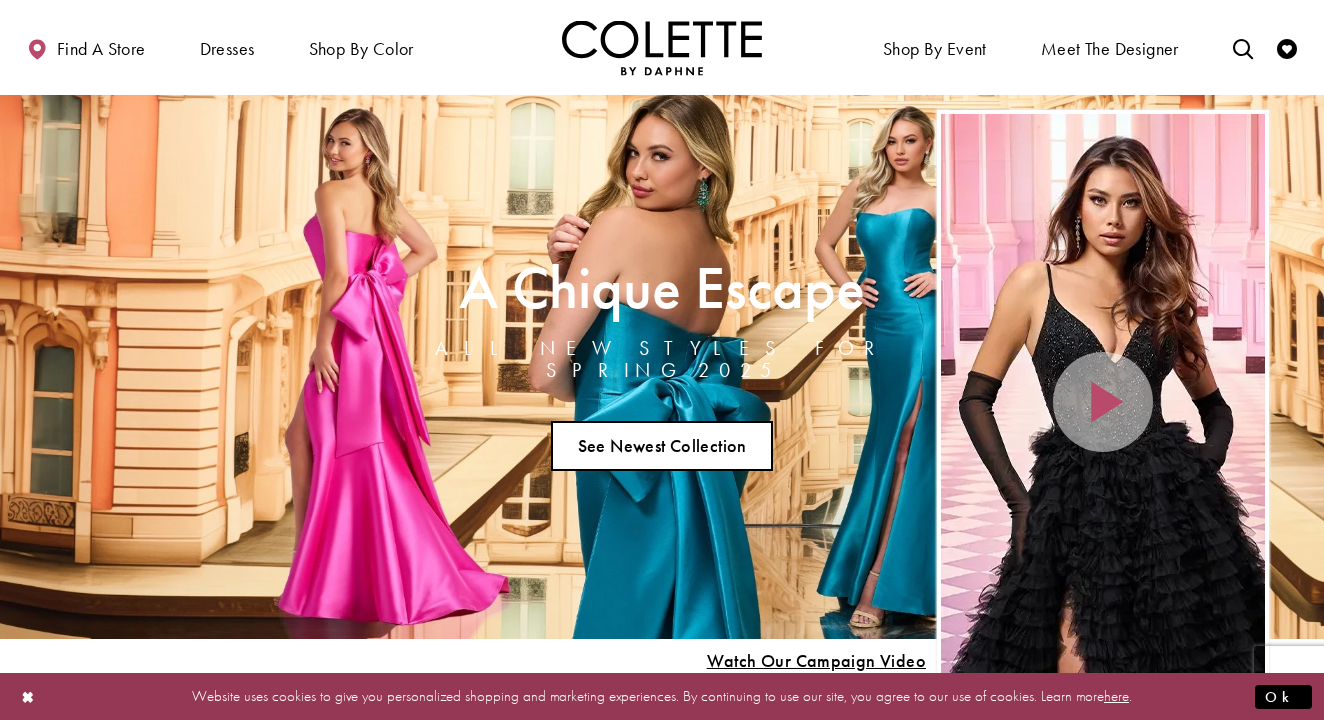 click on "See Newest Collection" at bounding box center [662, 446] 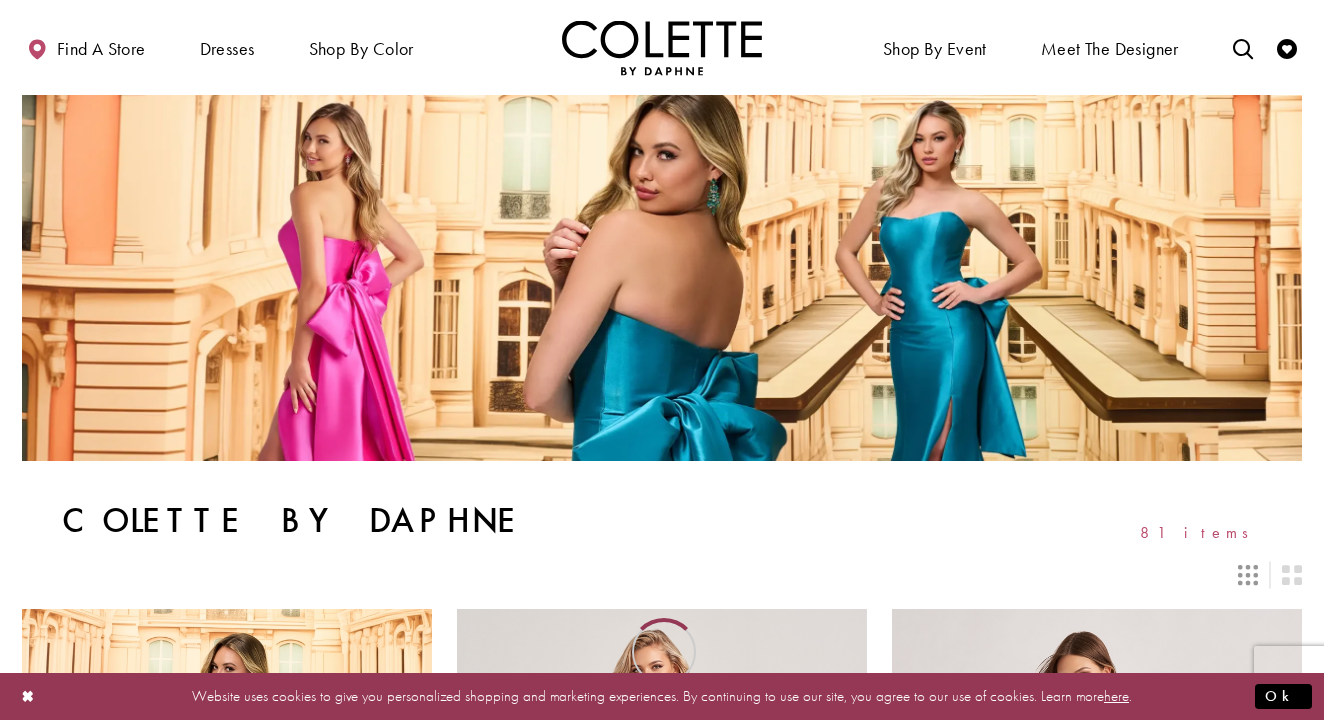 scroll, scrollTop: 0, scrollLeft: 0, axis: both 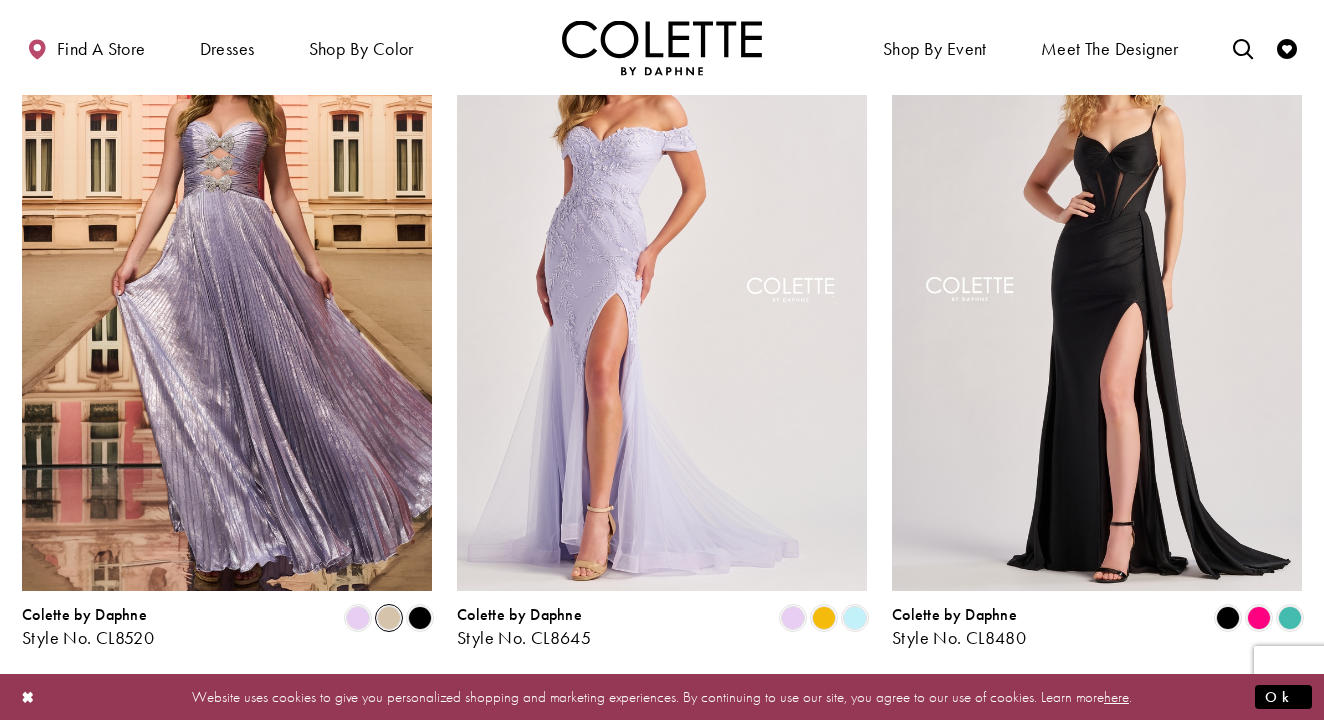click at bounding box center (389, 618) 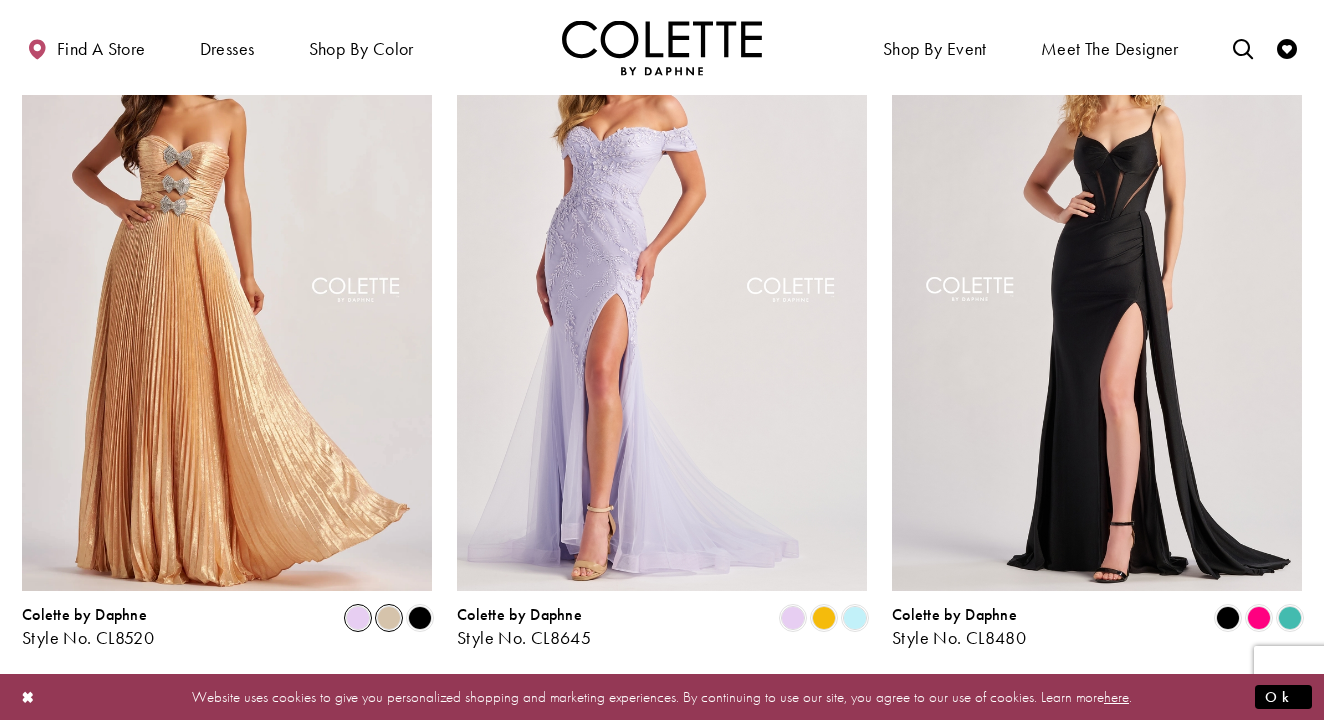 click at bounding box center (358, 618) 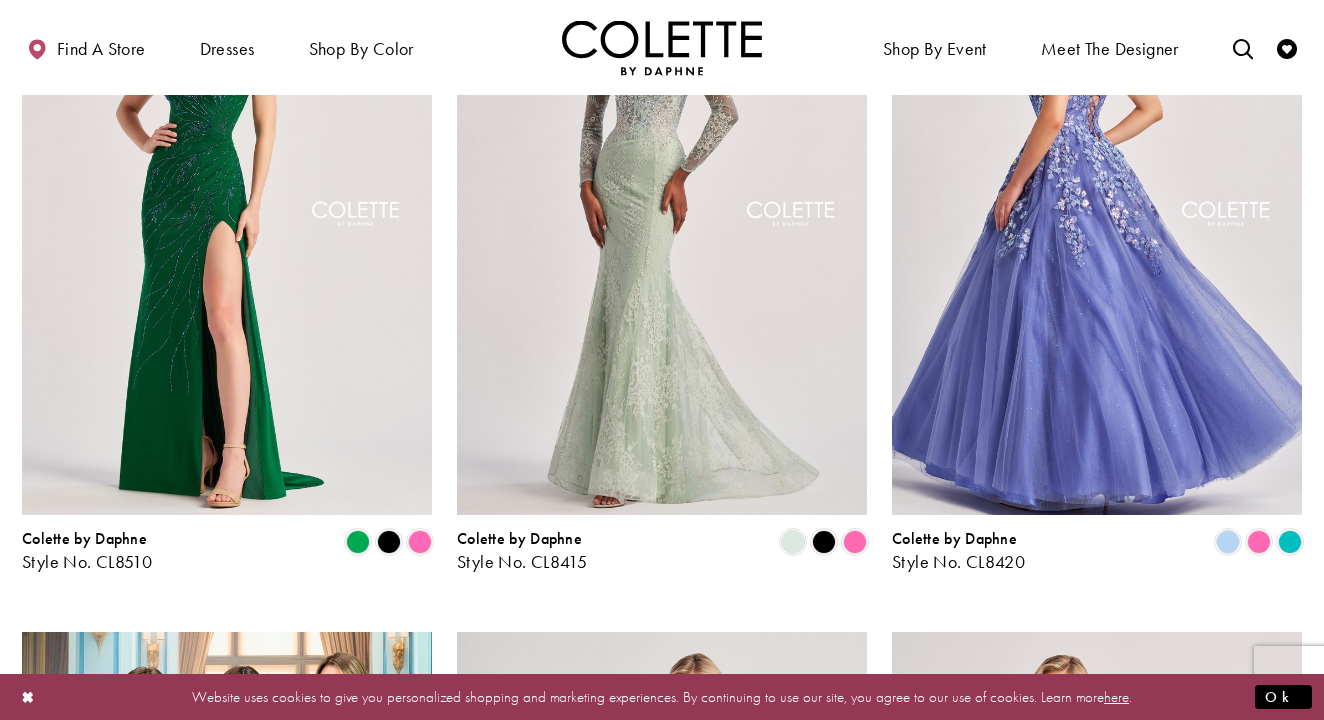 scroll, scrollTop: 2118, scrollLeft: 0, axis: vertical 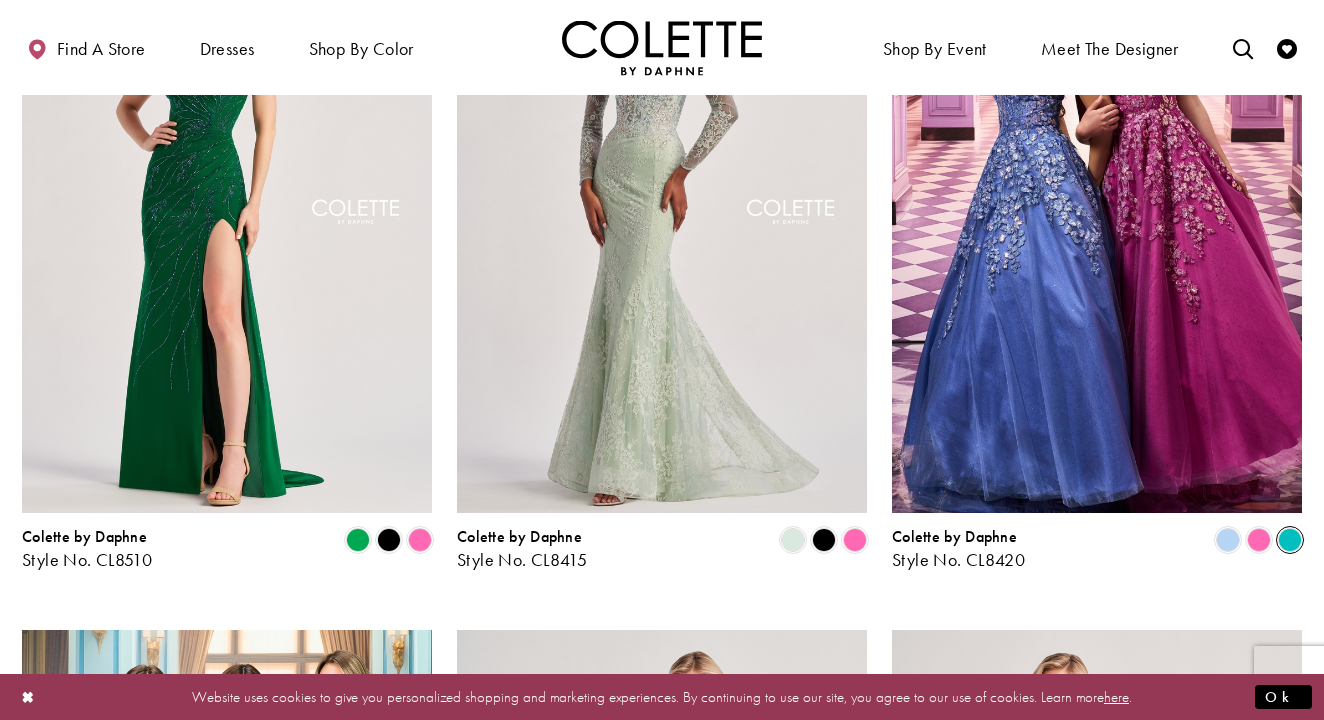 click at bounding box center (1290, 540) 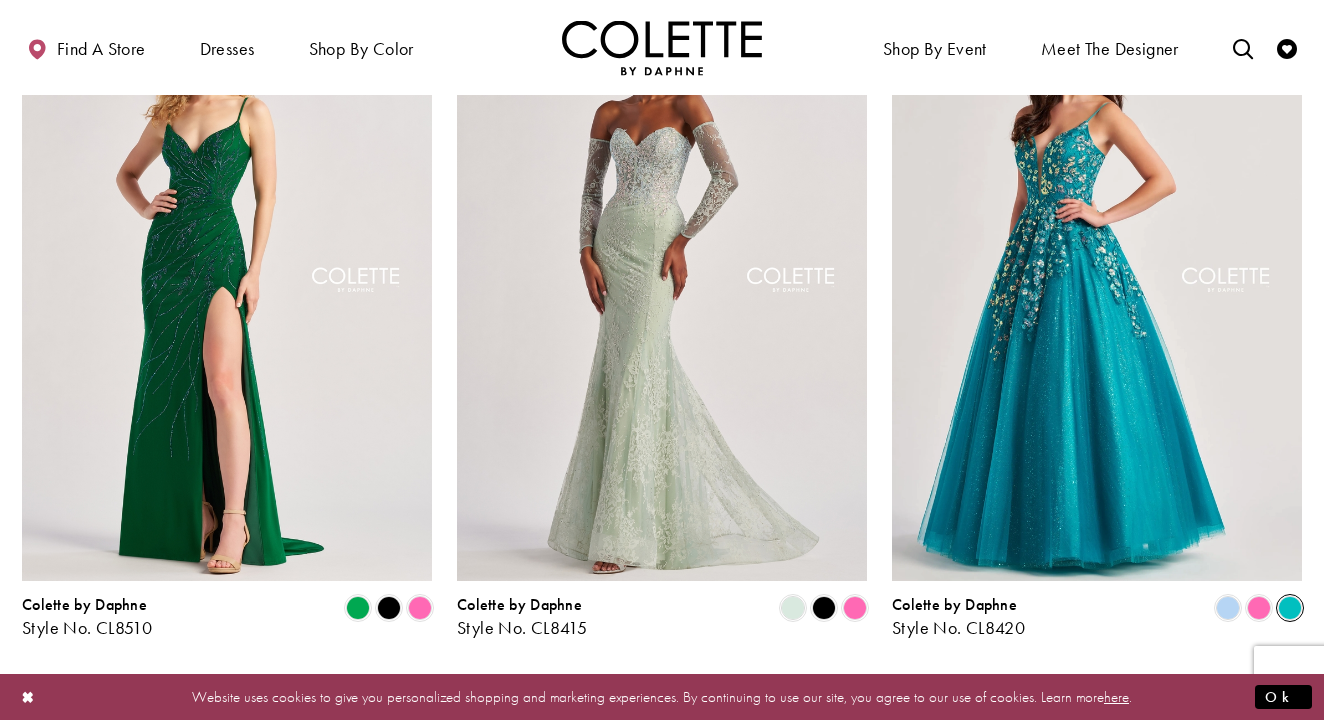 scroll, scrollTop: 2108, scrollLeft: 0, axis: vertical 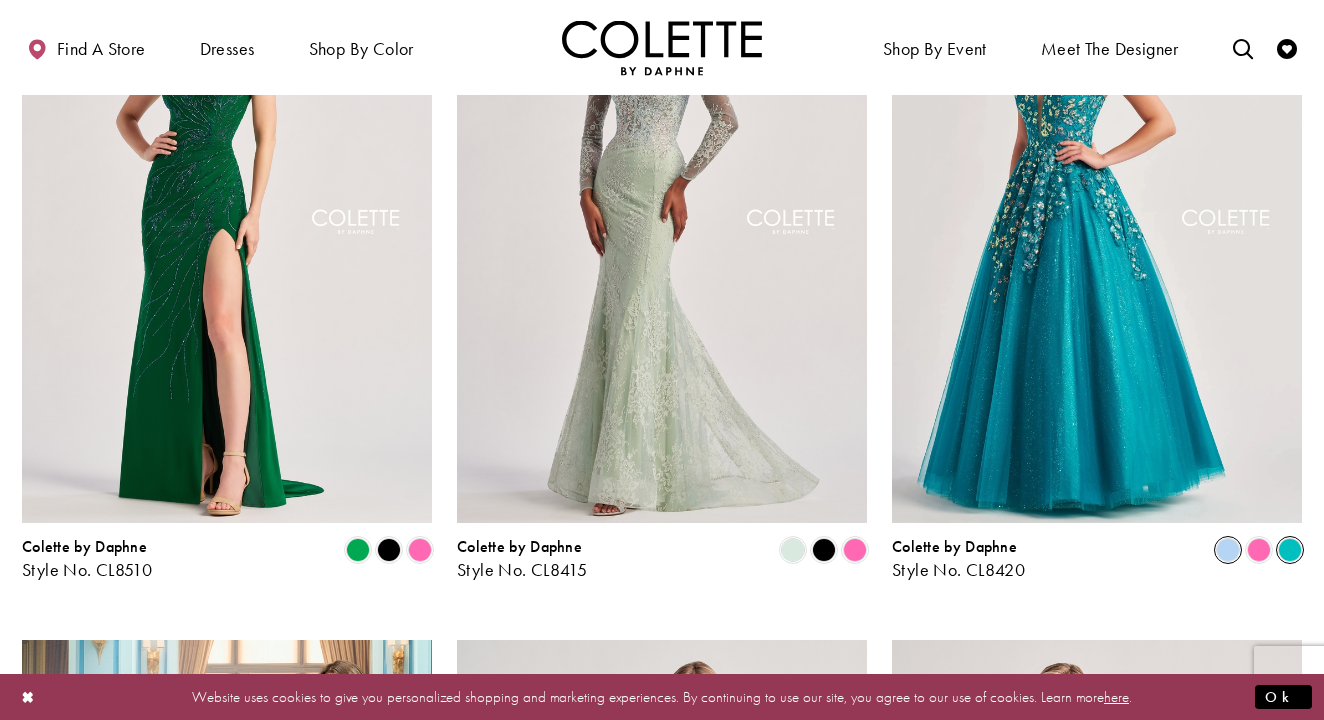 click at bounding box center (1228, 550) 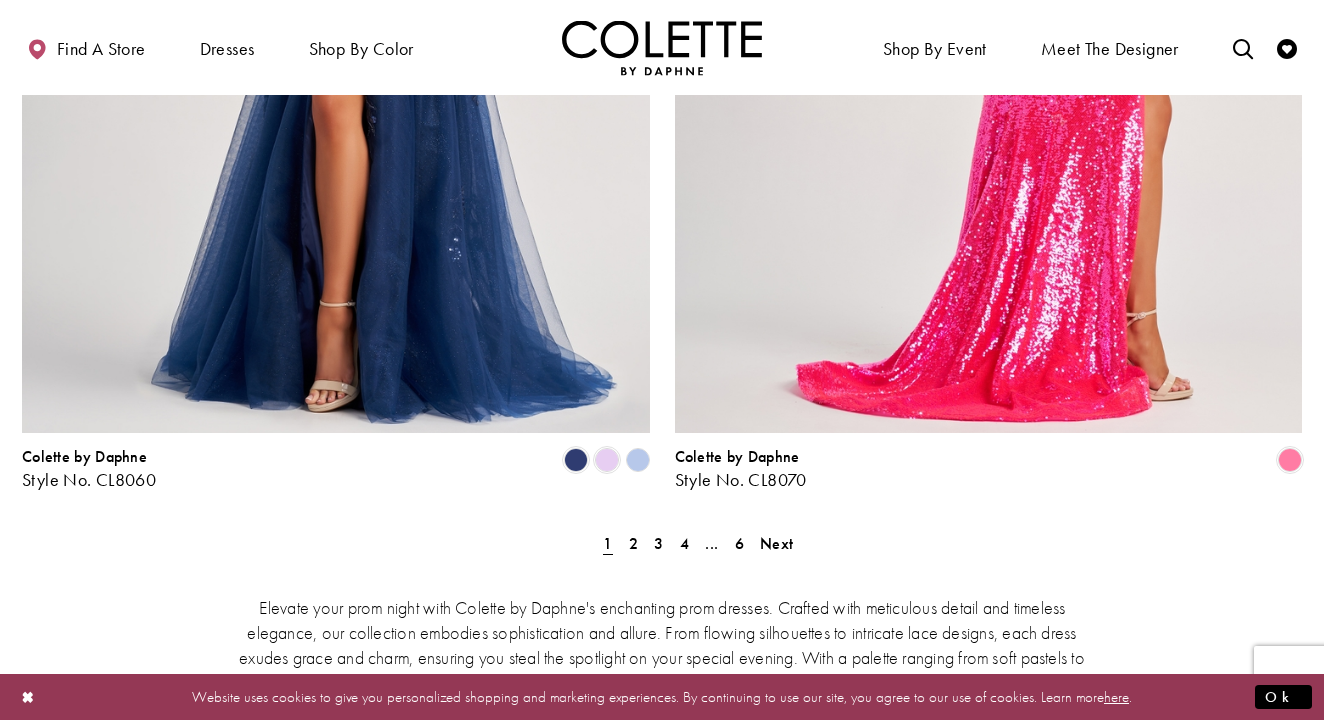 scroll, scrollTop: 3951, scrollLeft: 0, axis: vertical 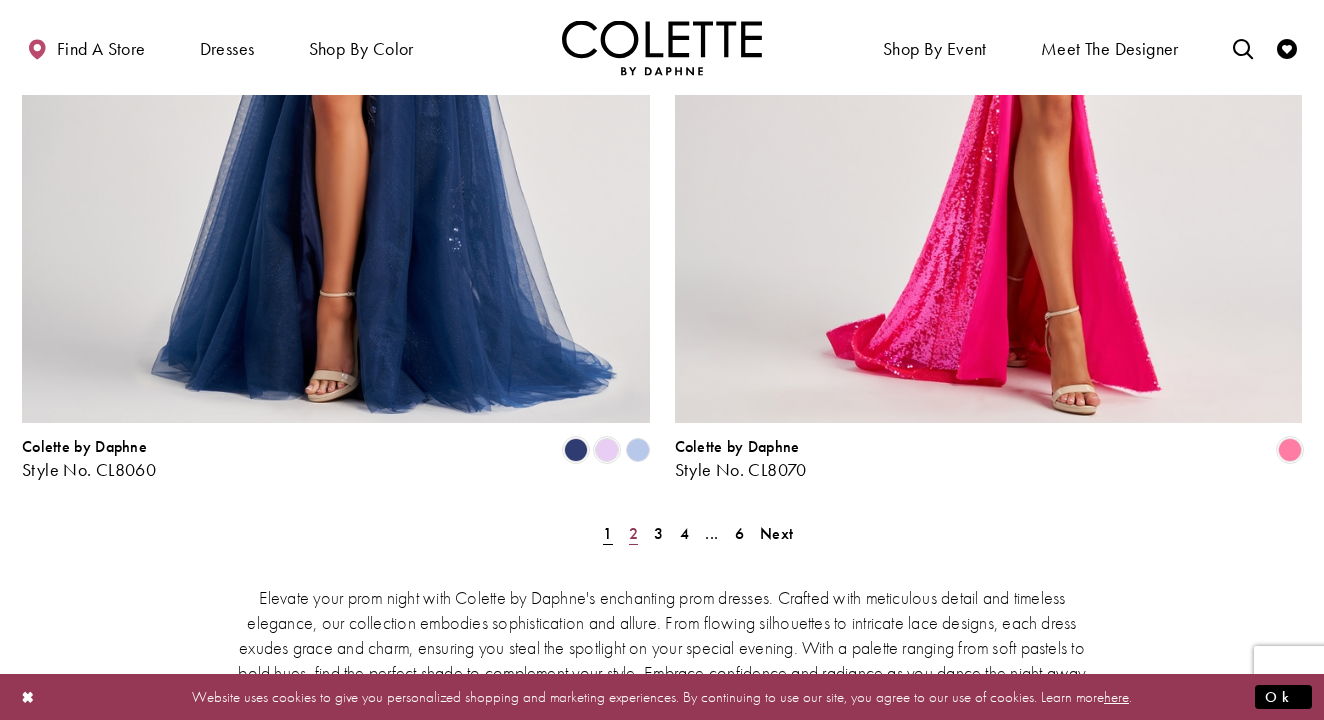 click on "2" at bounding box center [633, 533] 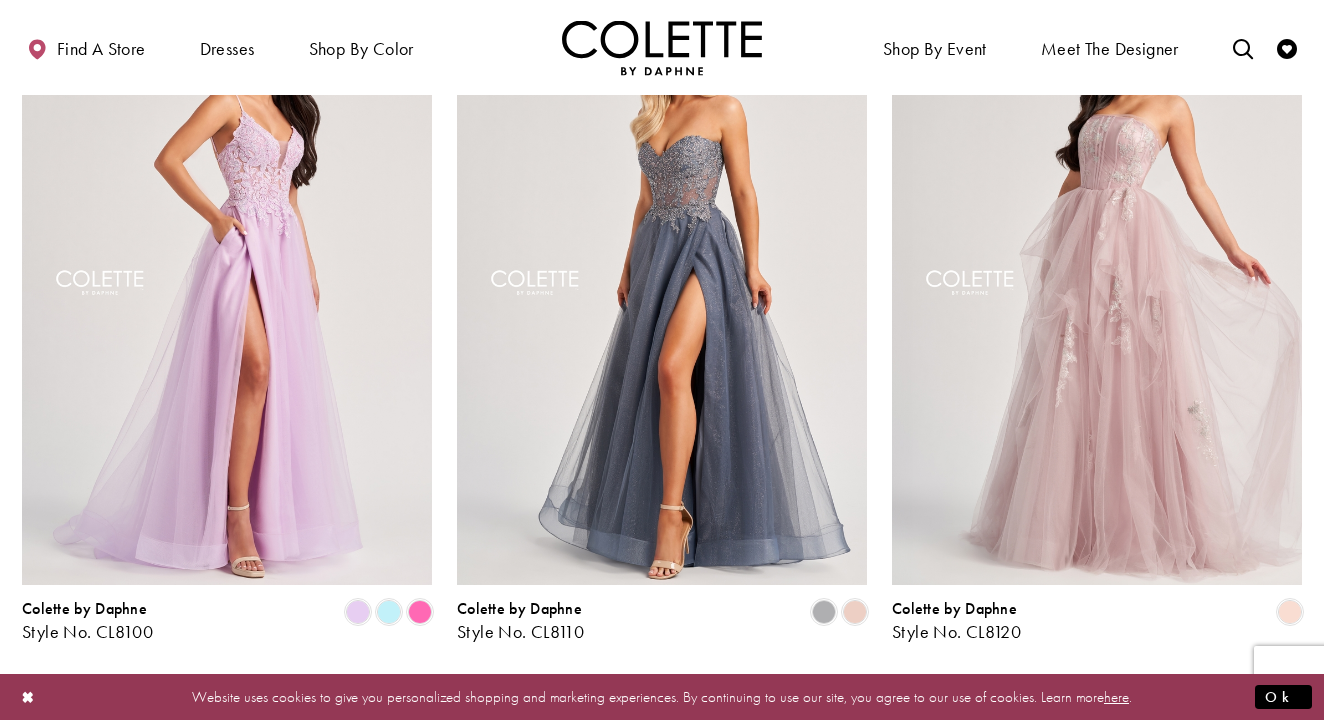 scroll, scrollTop: 624, scrollLeft: 0, axis: vertical 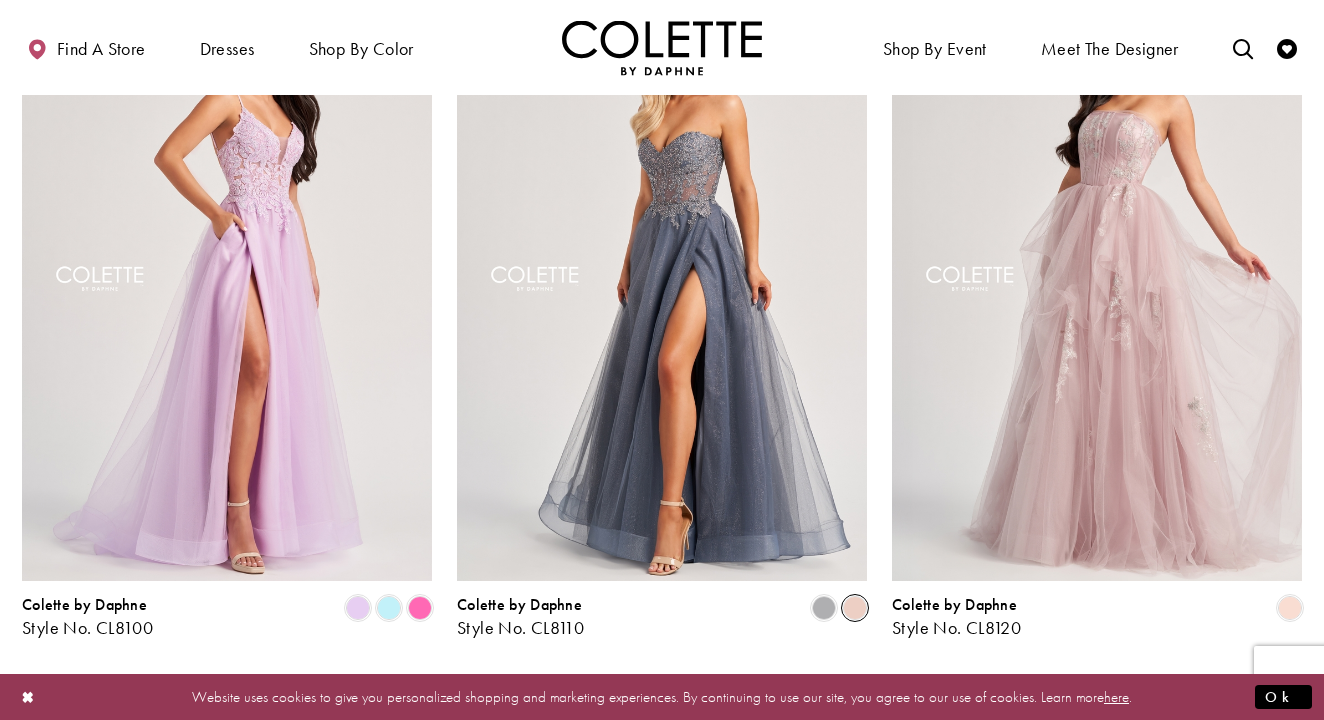 click at bounding box center [855, 608] 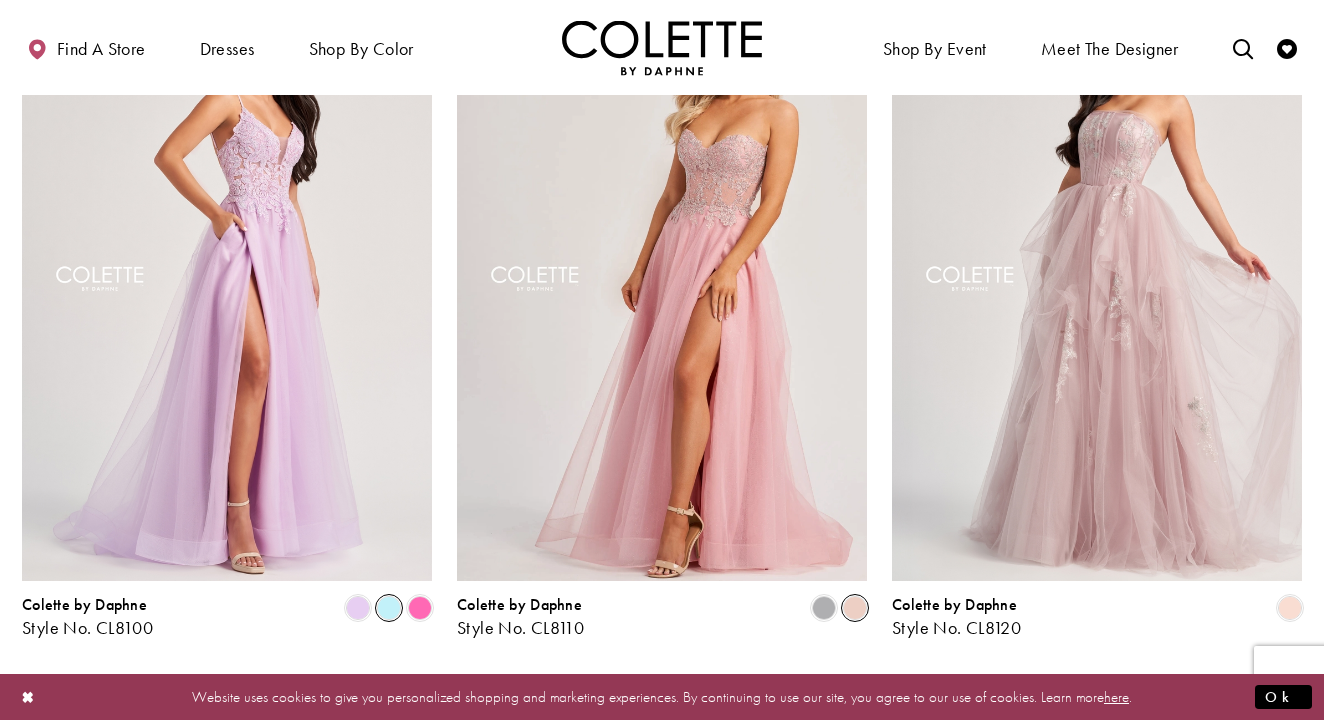click at bounding box center (389, 608) 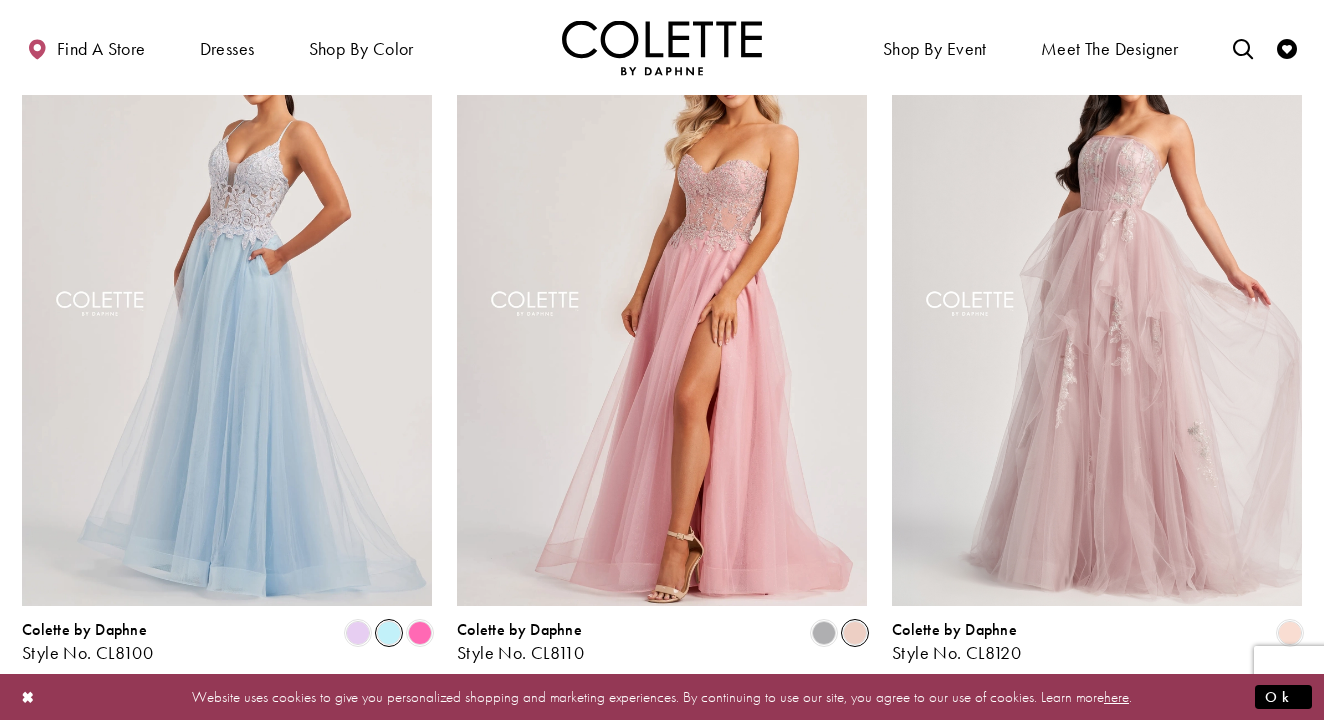 scroll, scrollTop: 597, scrollLeft: 0, axis: vertical 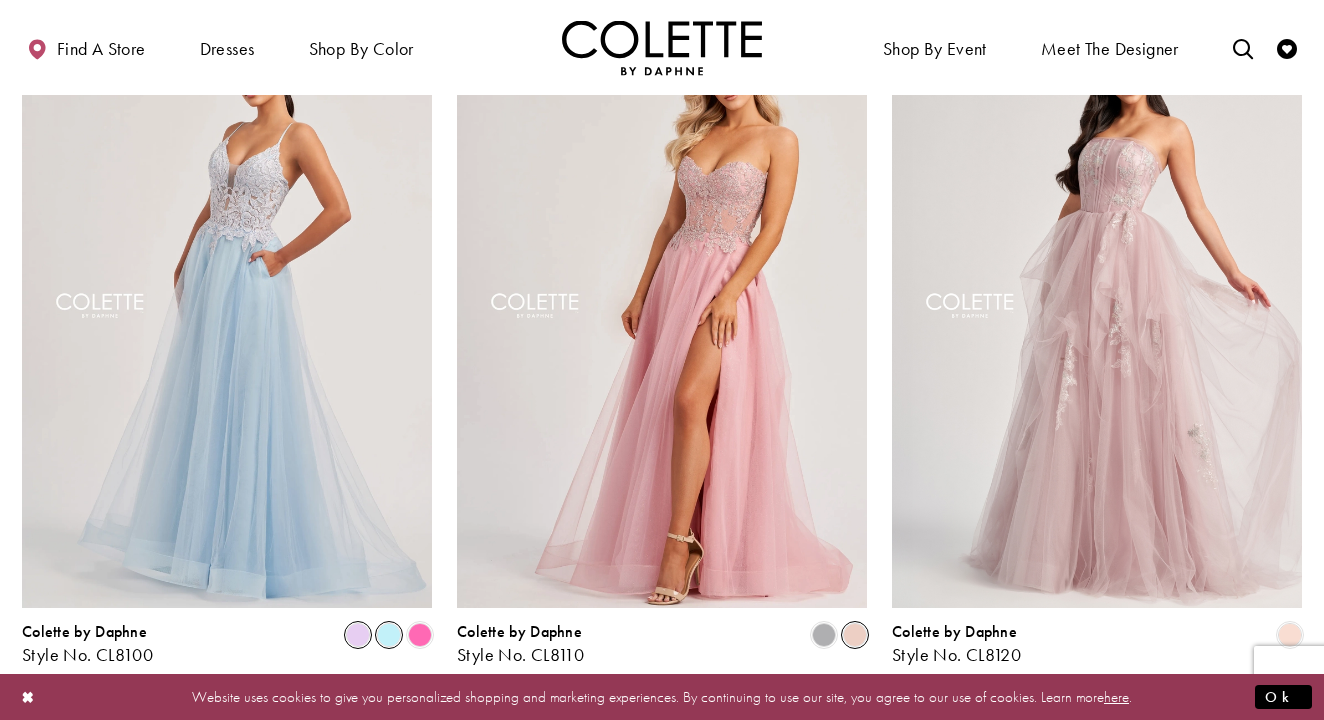 click at bounding box center (358, 635) 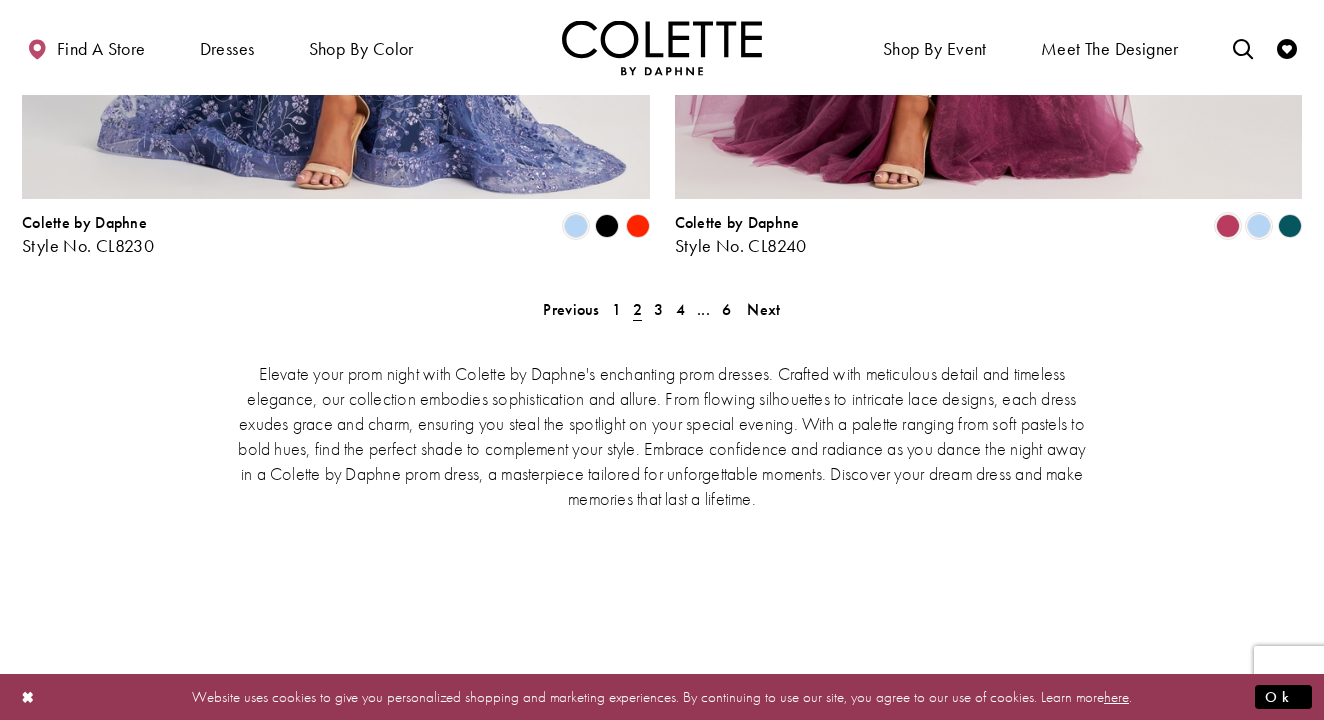 scroll, scrollTop: 4183, scrollLeft: 0, axis: vertical 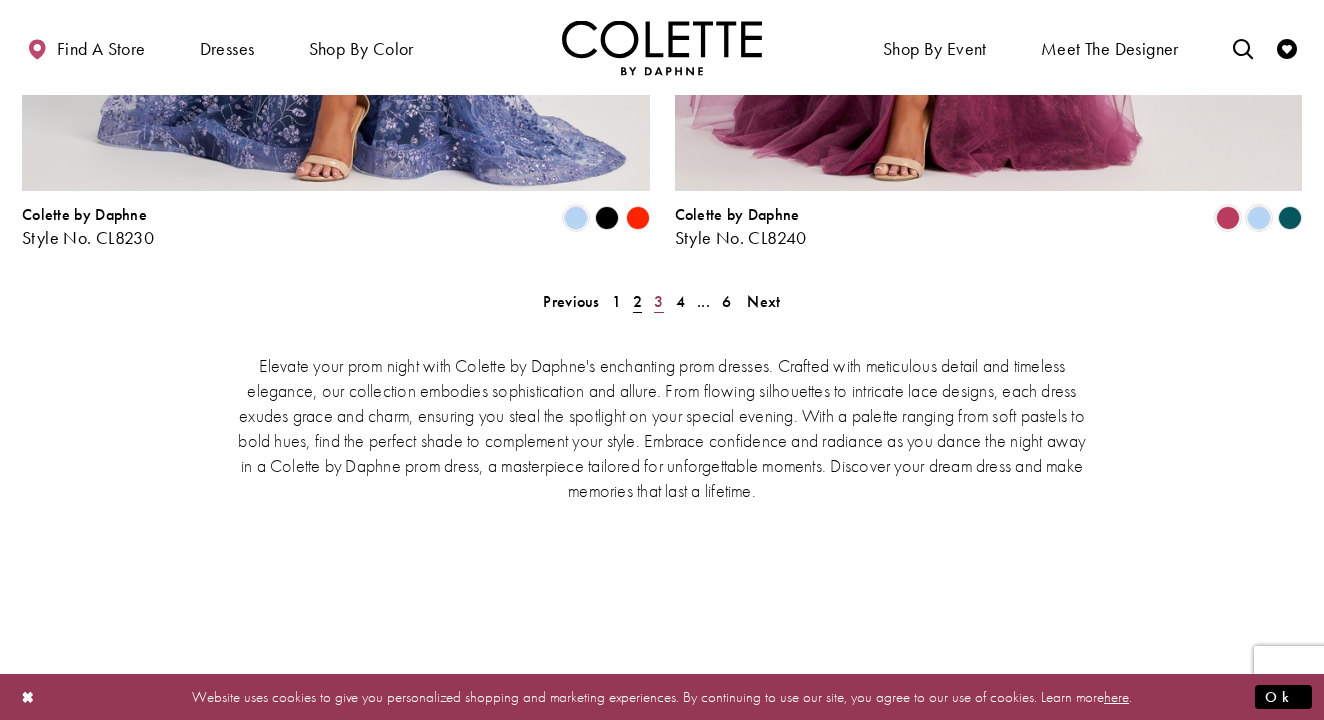 click on "3" at bounding box center (658, 301) 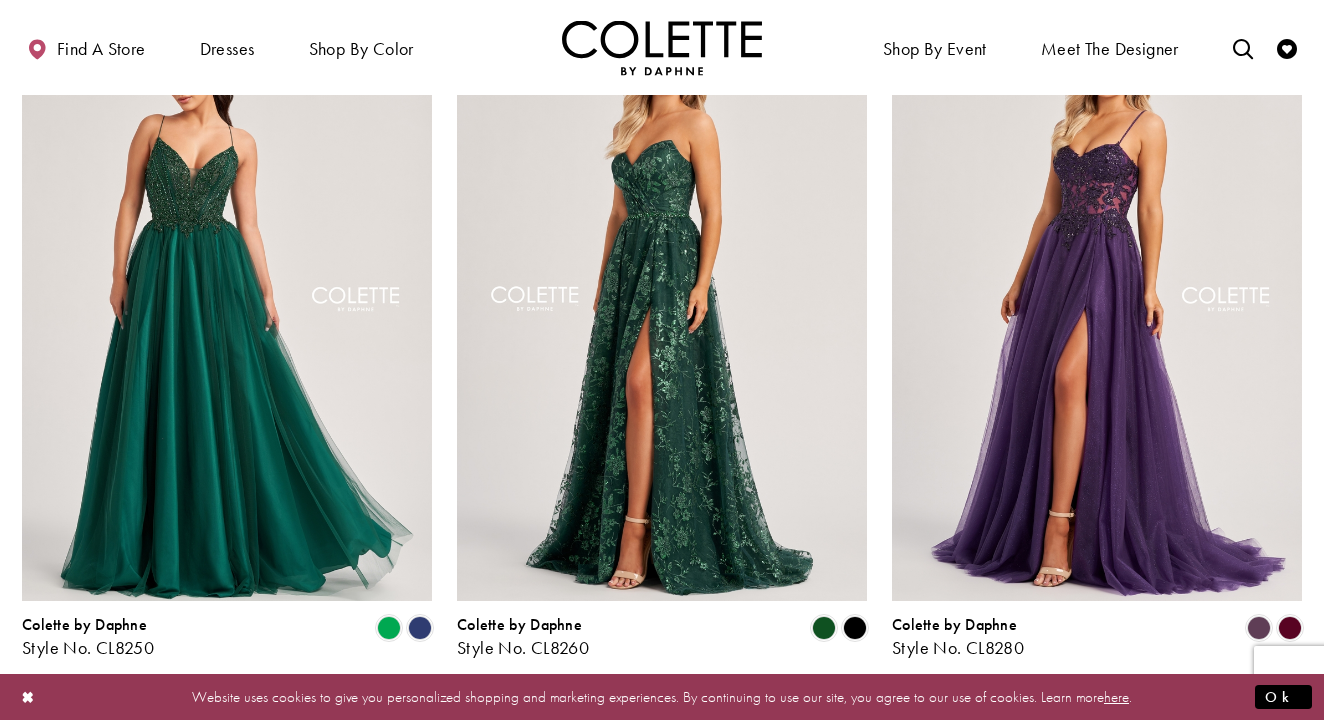 scroll, scrollTop: 610, scrollLeft: 0, axis: vertical 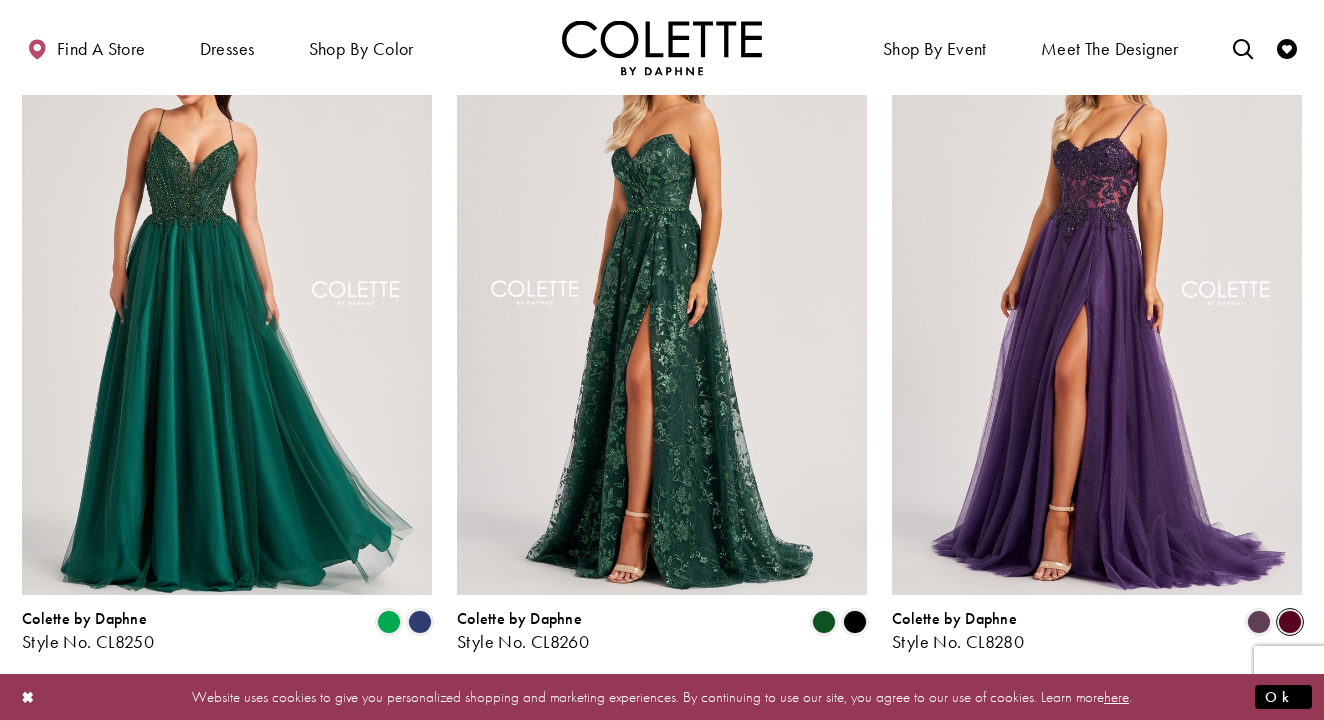 click at bounding box center (1290, 622) 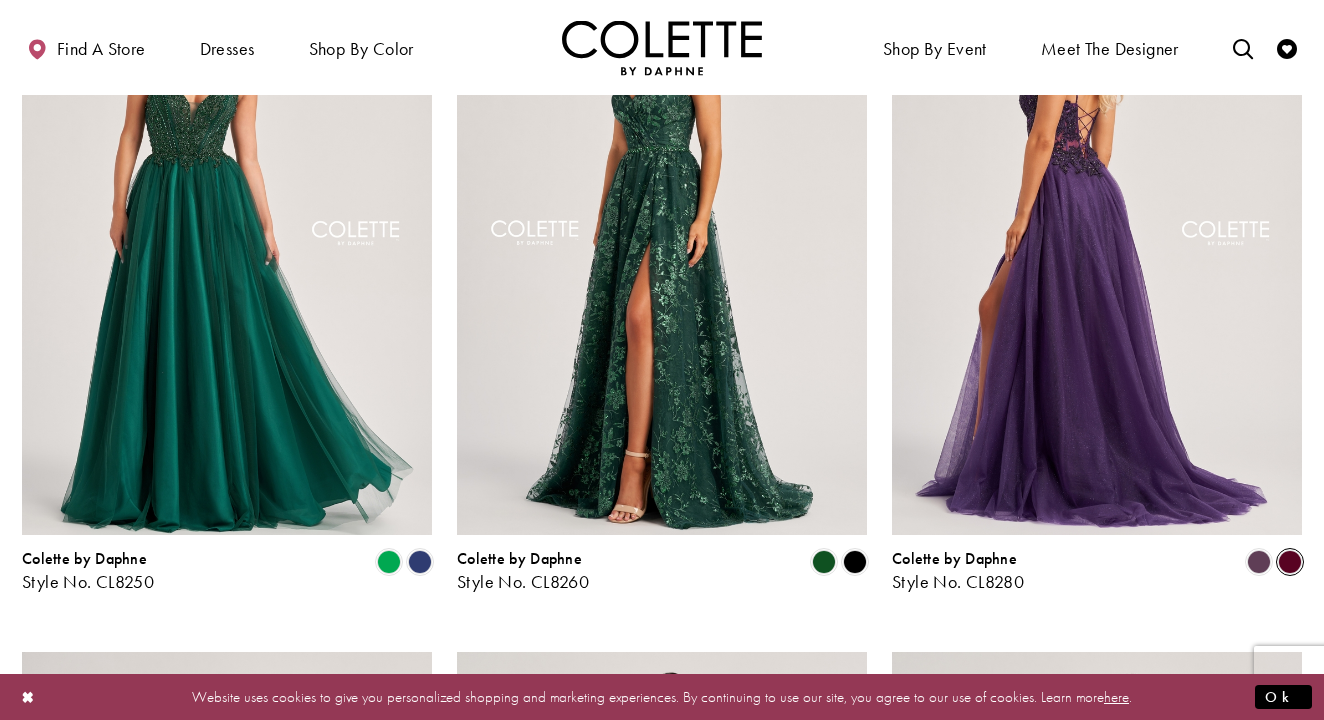 scroll, scrollTop: 674, scrollLeft: 0, axis: vertical 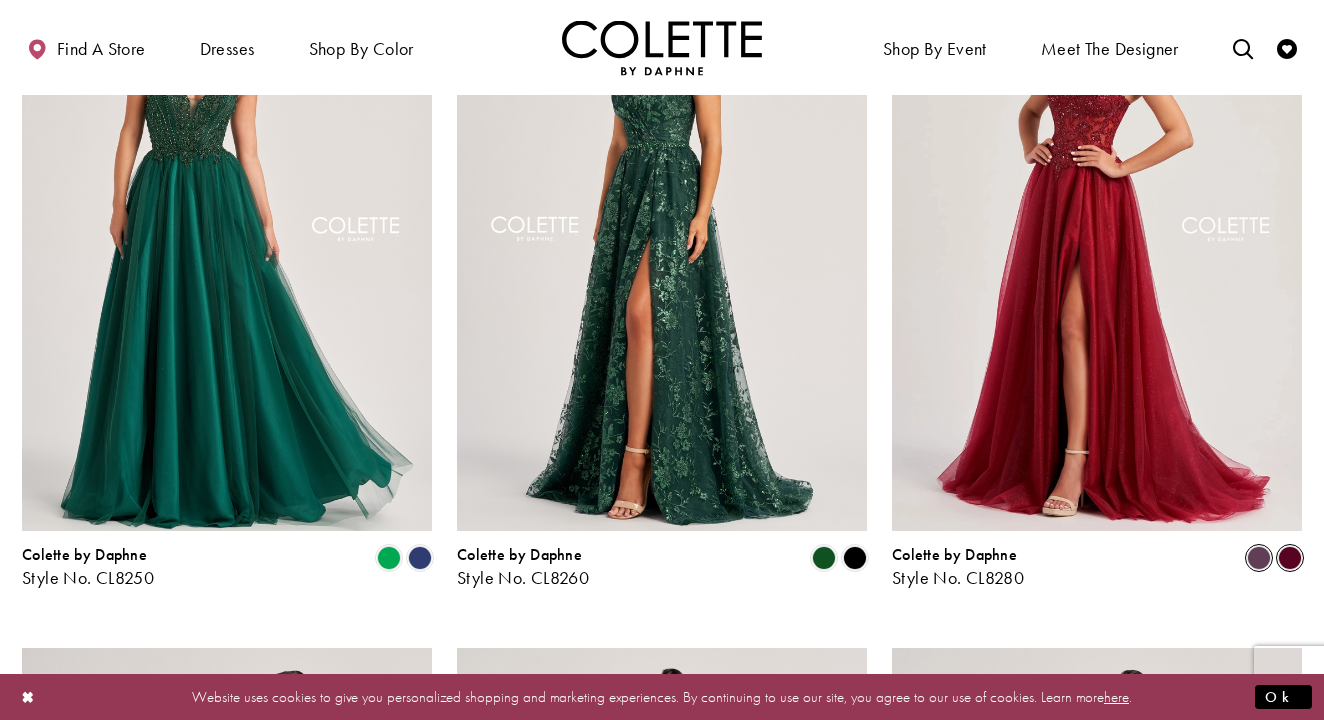 click at bounding box center [1259, 558] 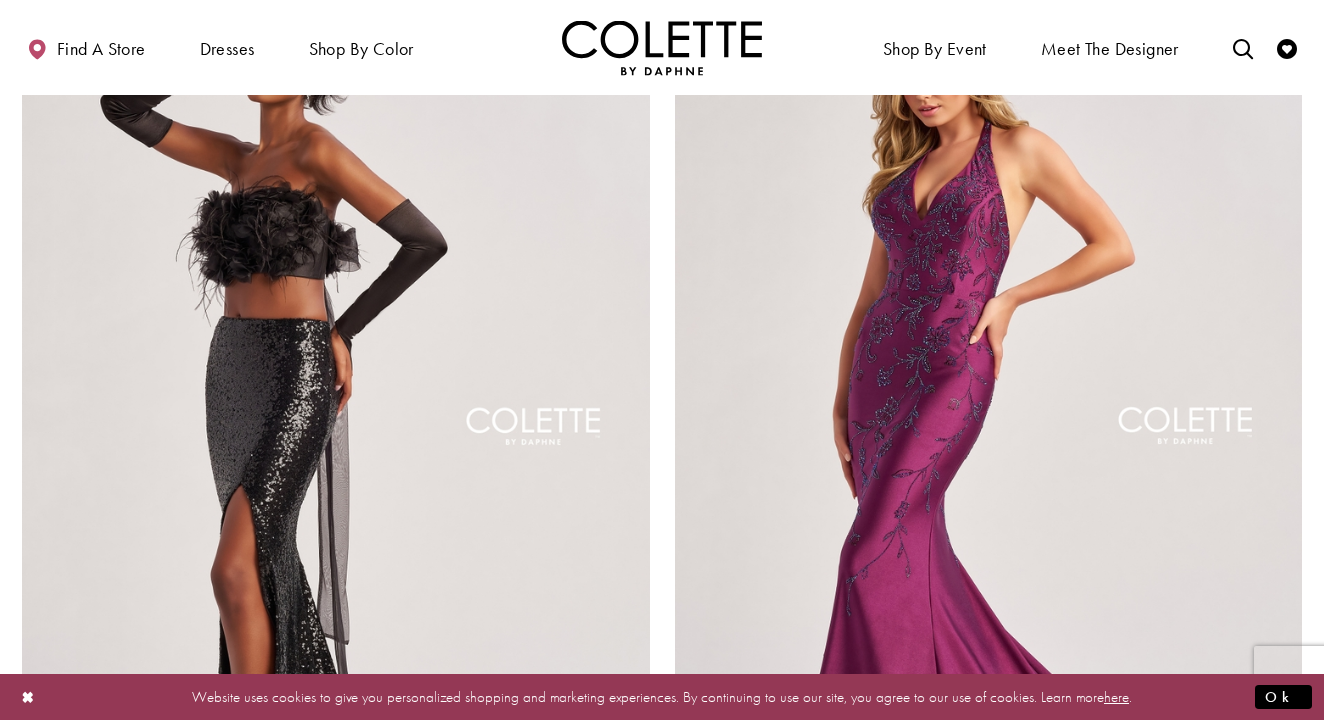 scroll, scrollTop: 3491, scrollLeft: 0, axis: vertical 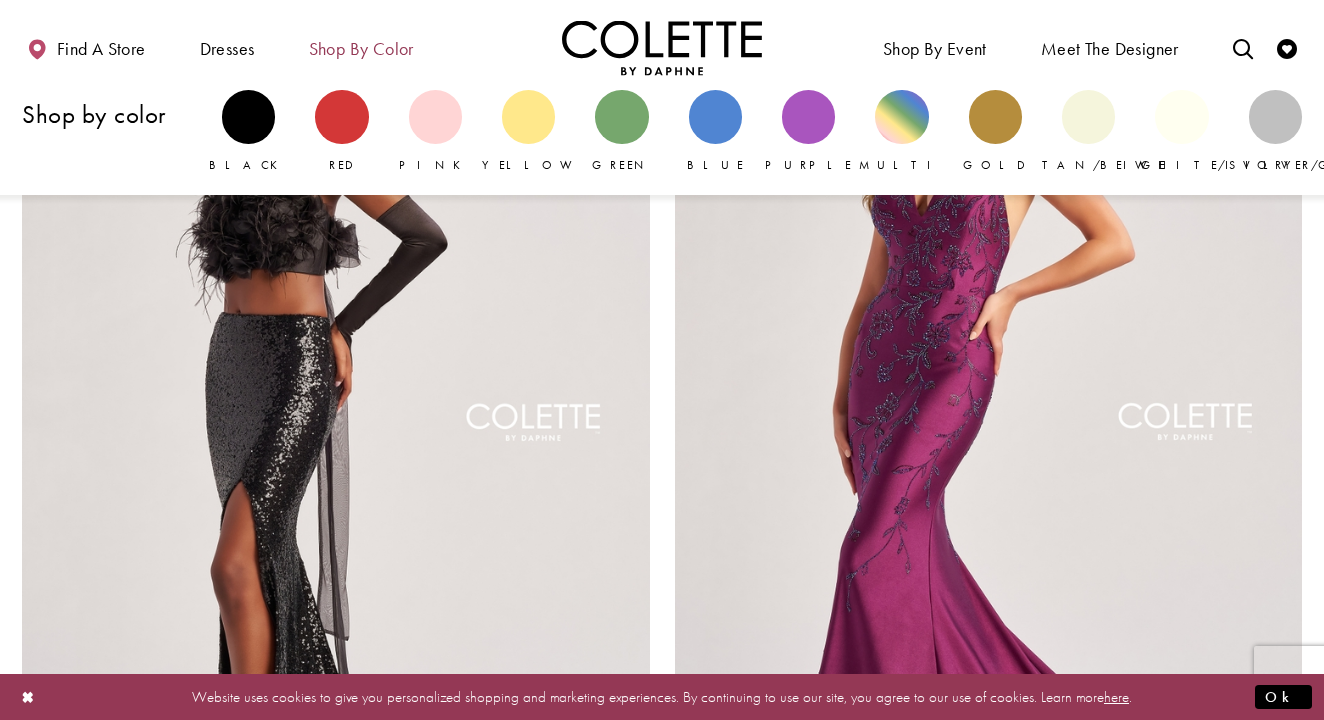 click on "Shop by color" at bounding box center [361, 47] 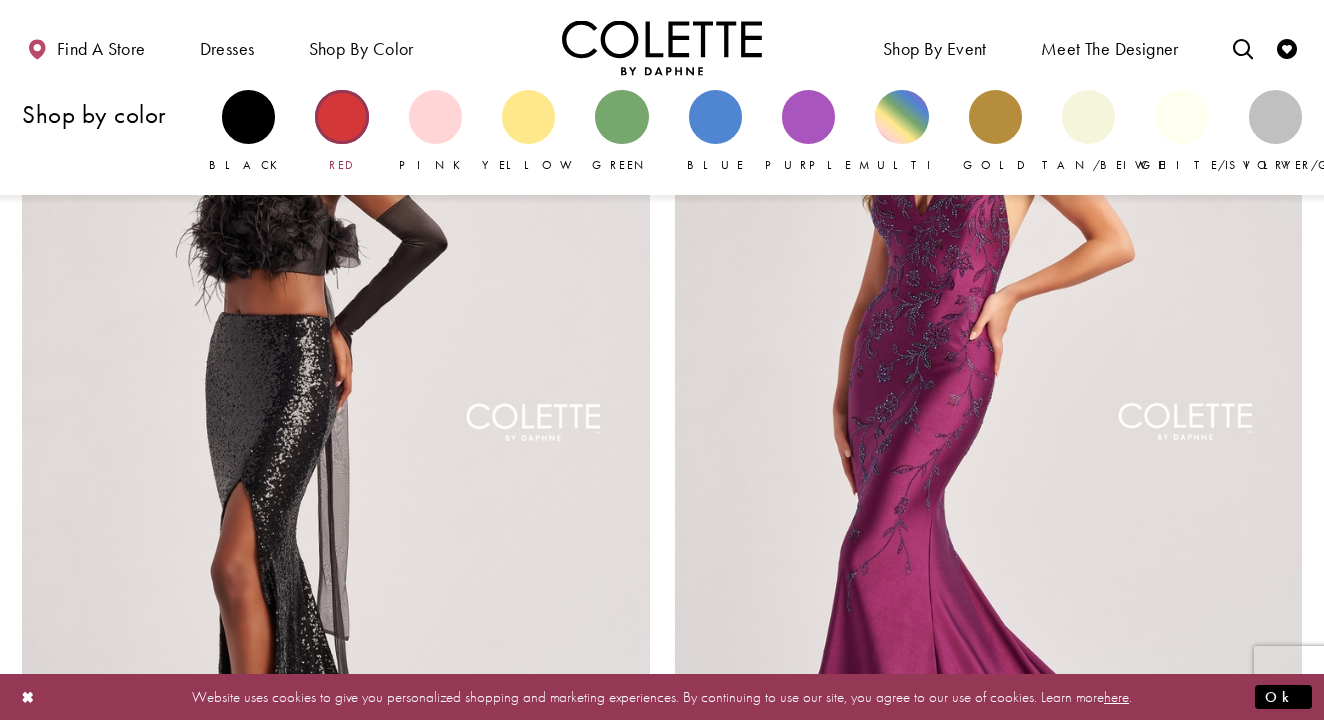 click at bounding box center [341, 116] 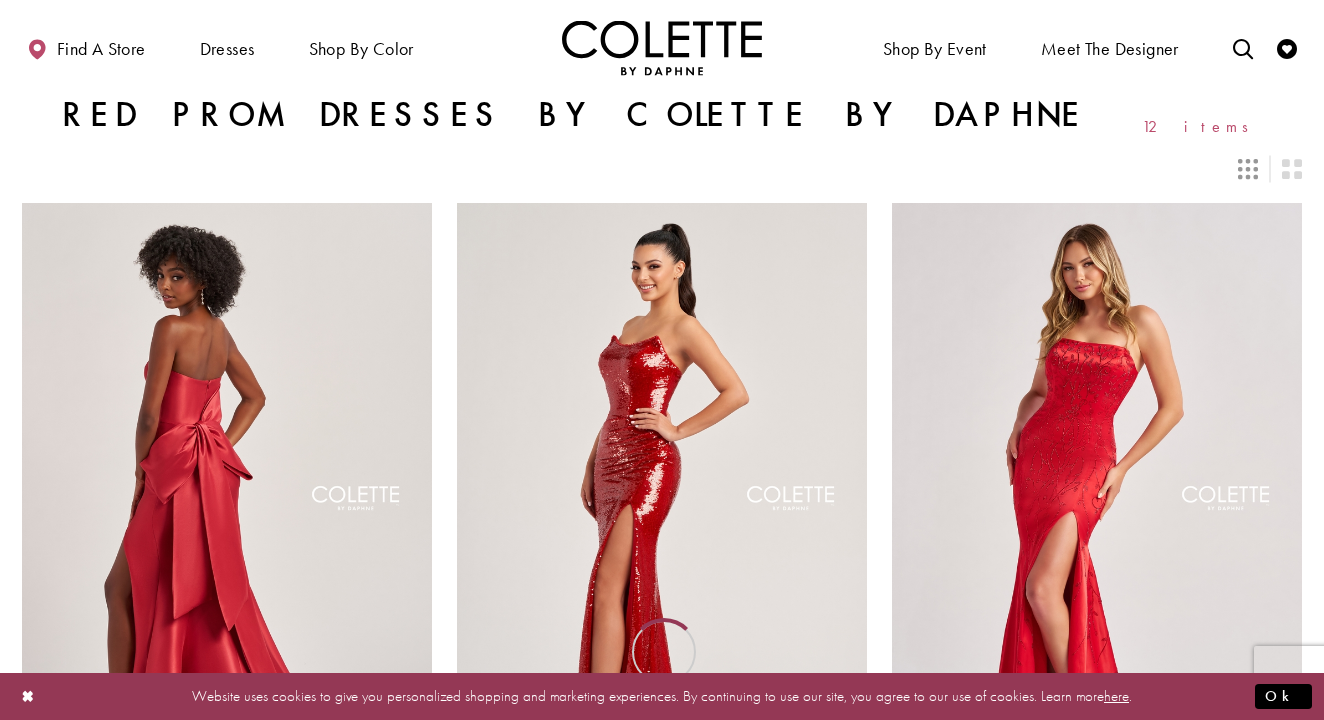 scroll, scrollTop: 0, scrollLeft: 0, axis: both 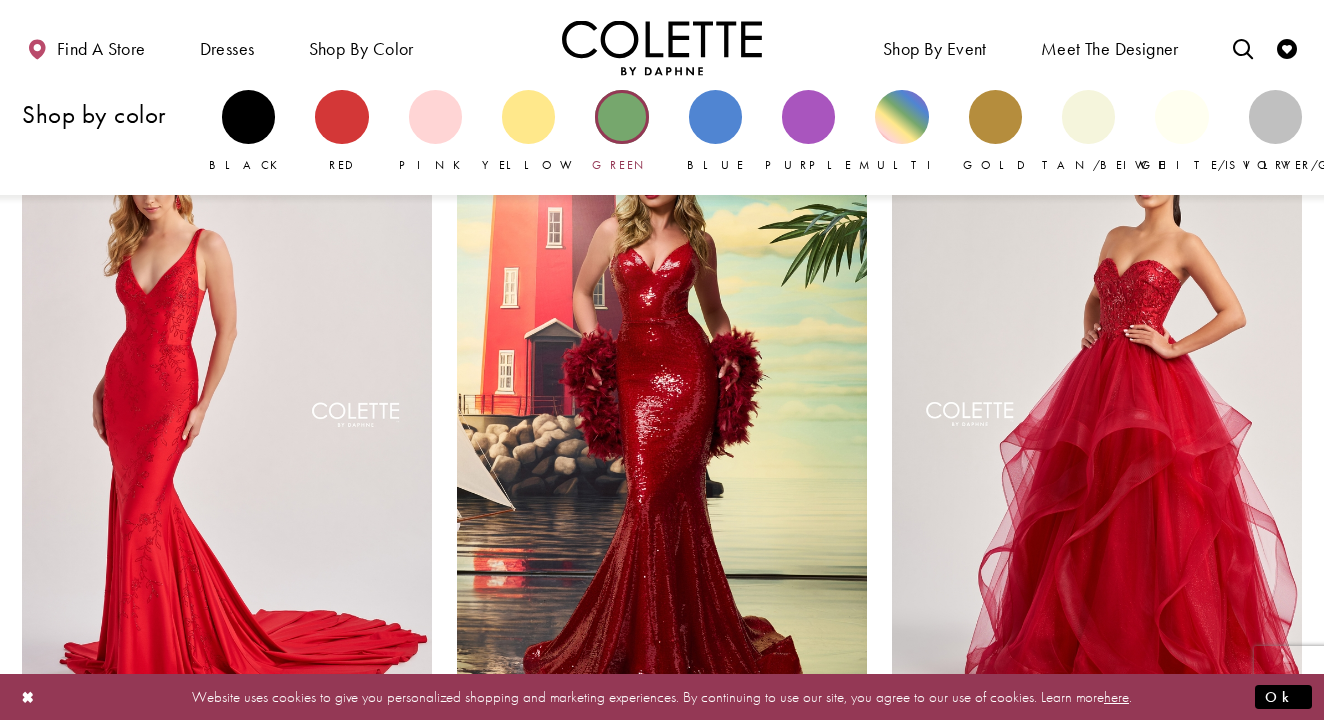 click on "Green" at bounding box center [621, 132] 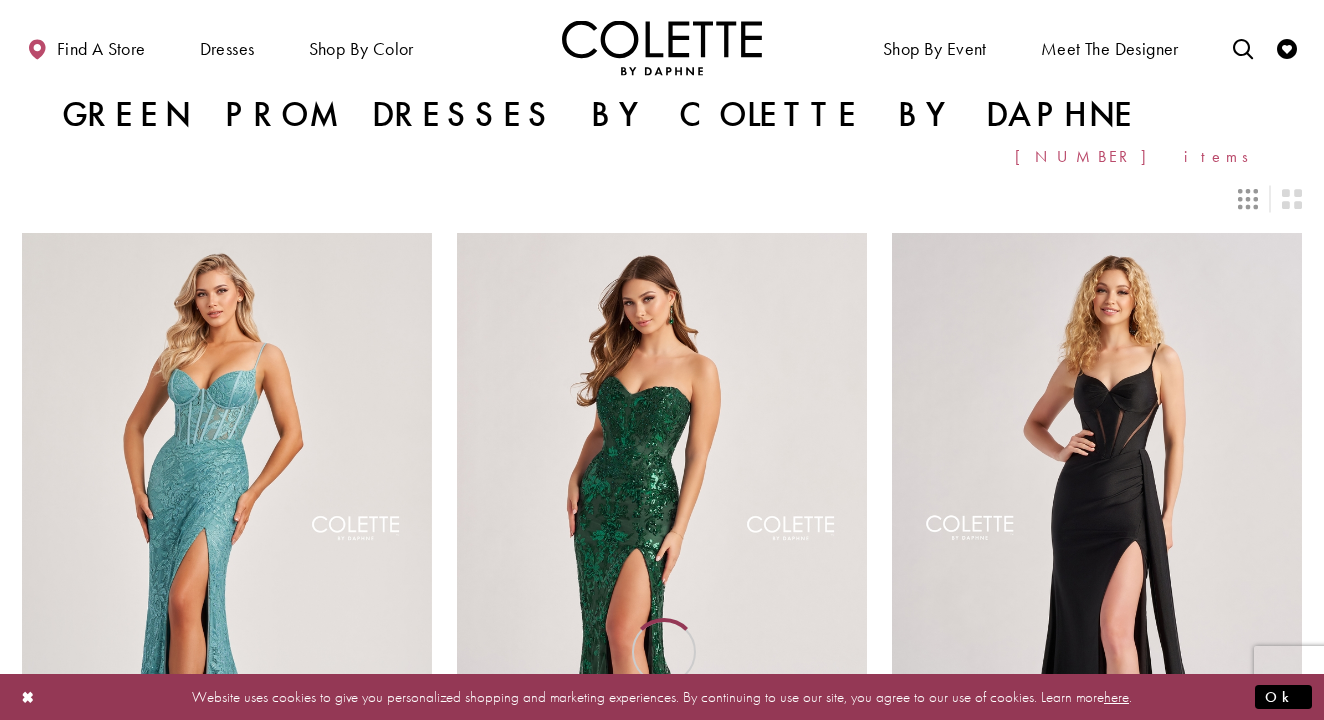 scroll, scrollTop: 0, scrollLeft: 0, axis: both 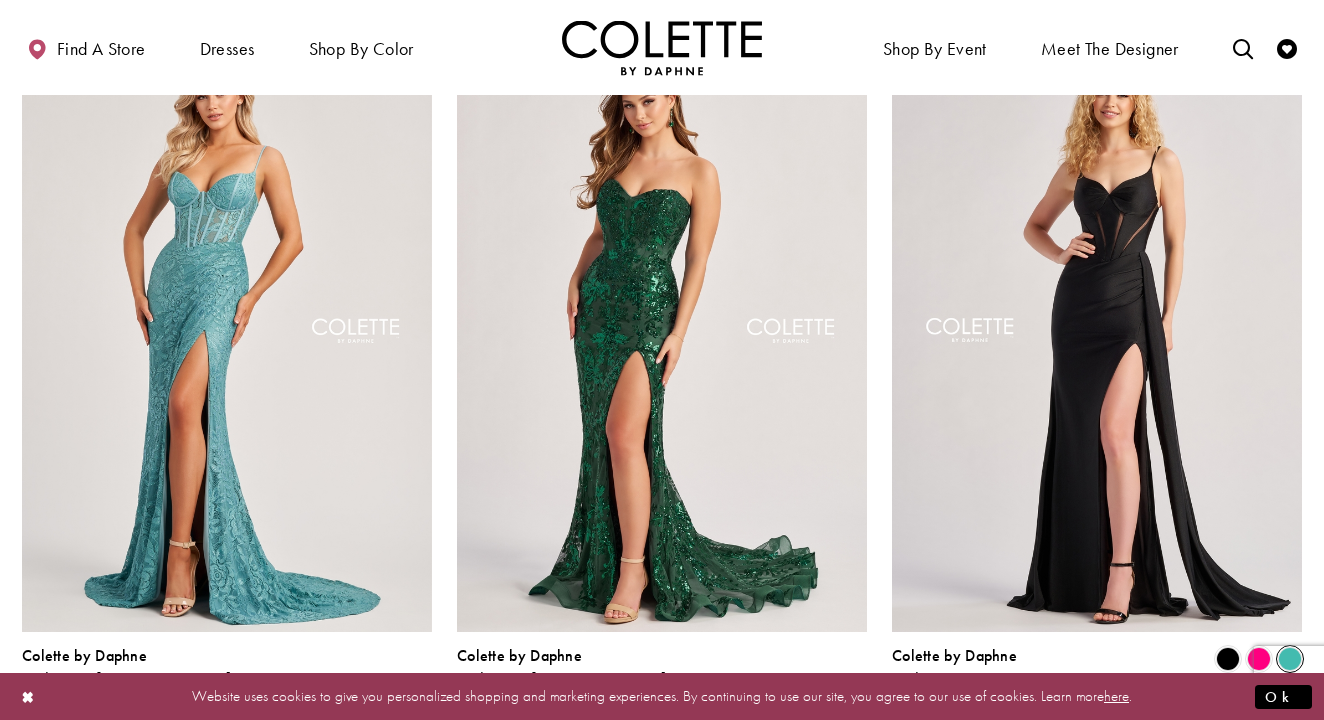 click at bounding box center (1290, 659) 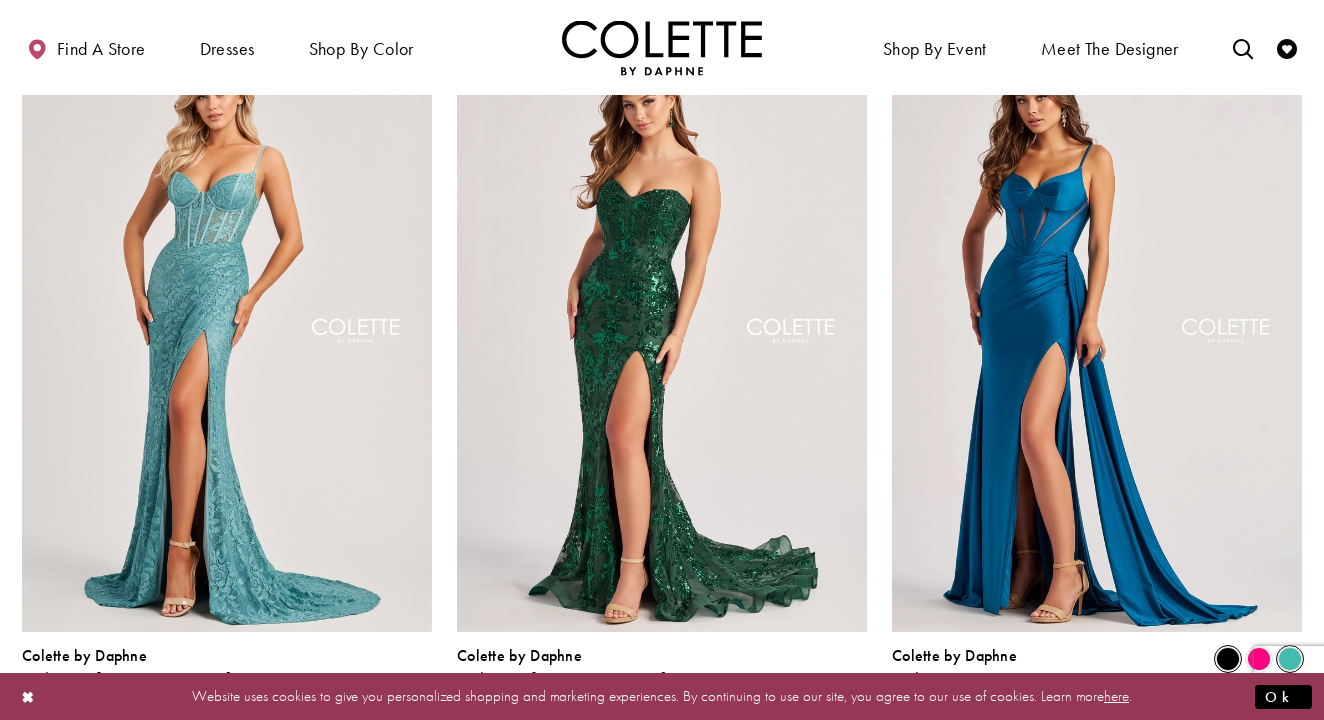 click at bounding box center [1228, 659] 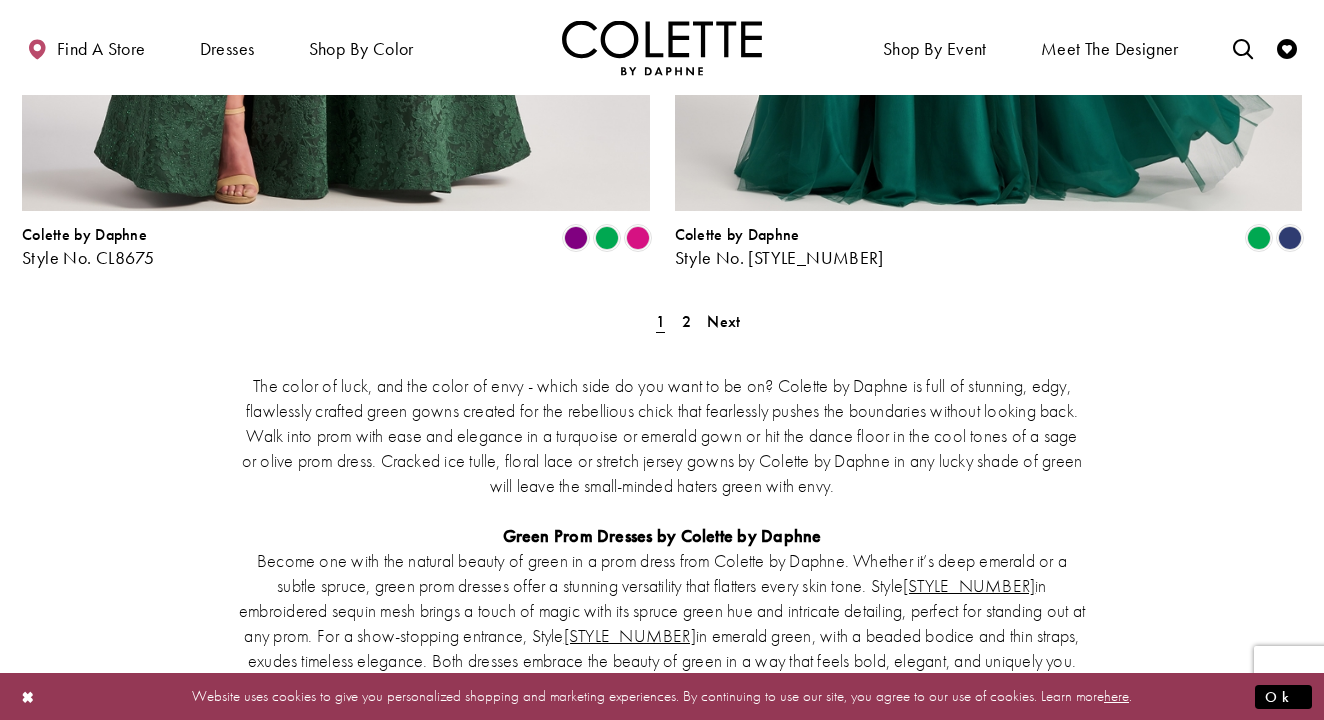 scroll, scrollTop: 3853, scrollLeft: 1, axis: both 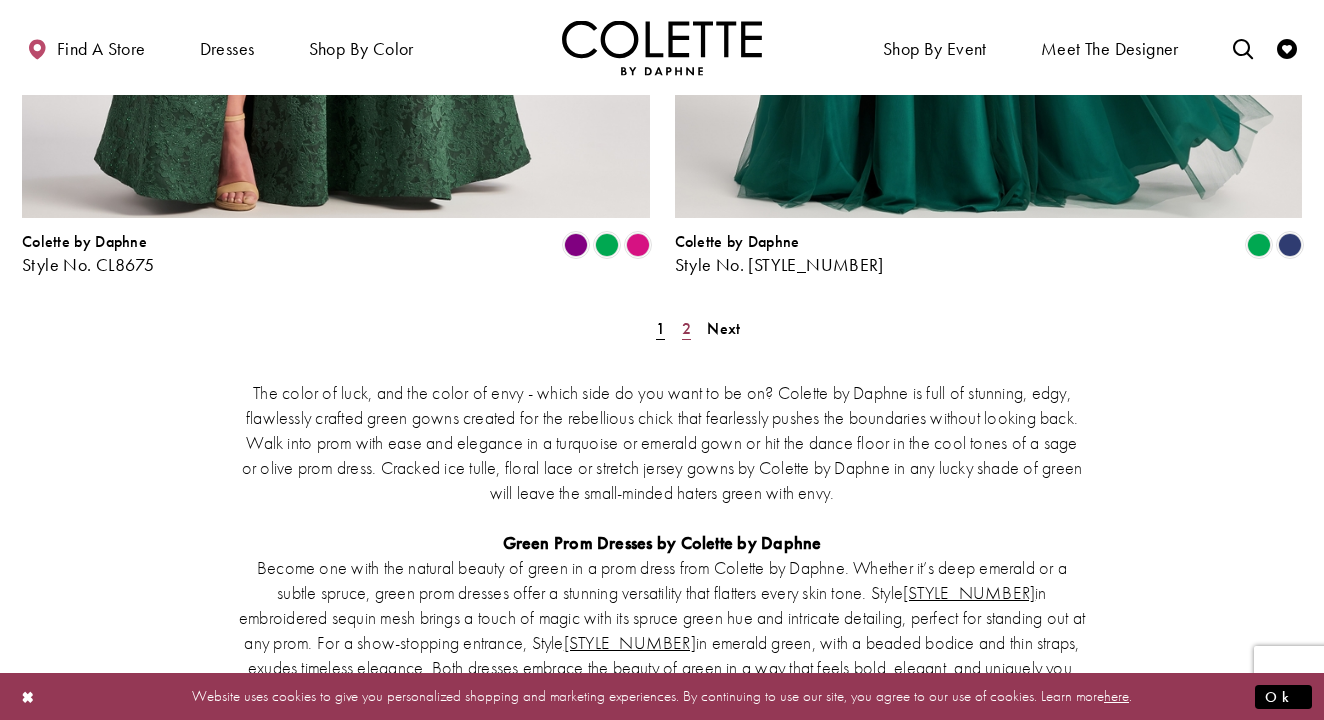 click on "2" at bounding box center [686, 328] 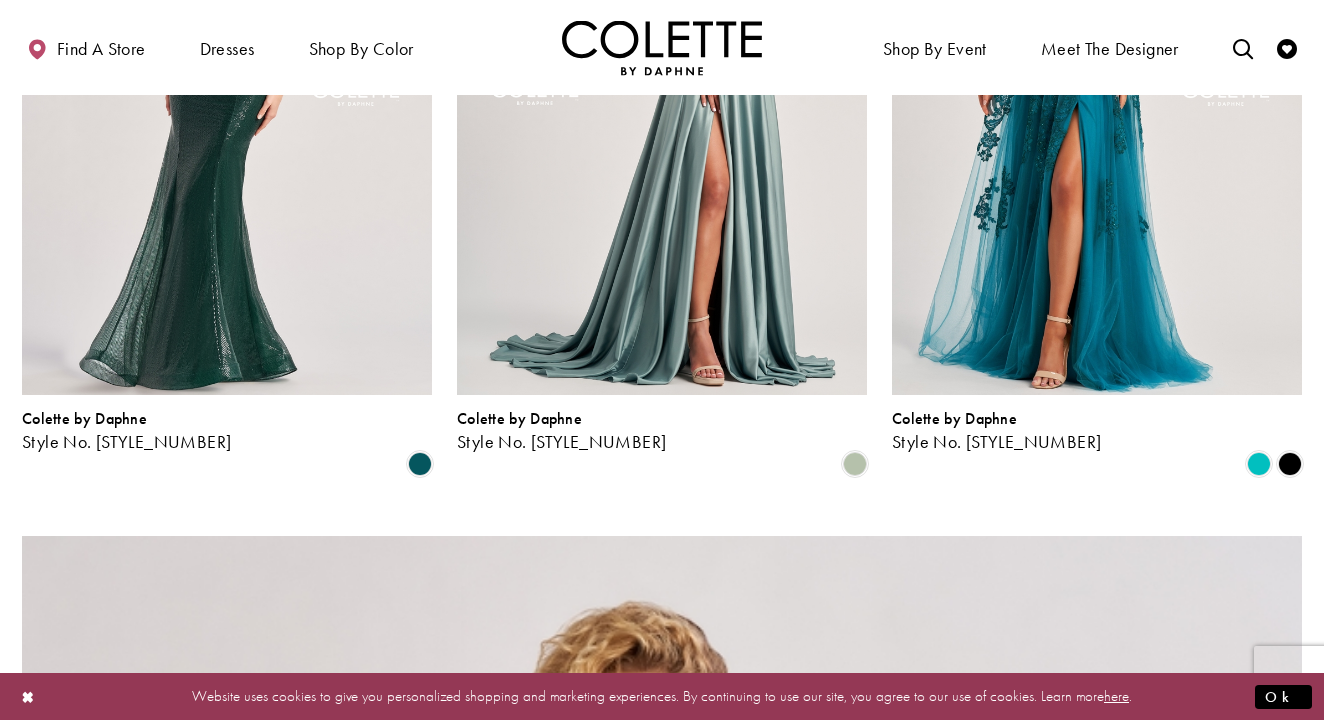 scroll, scrollTop: 392, scrollLeft: 0, axis: vertical 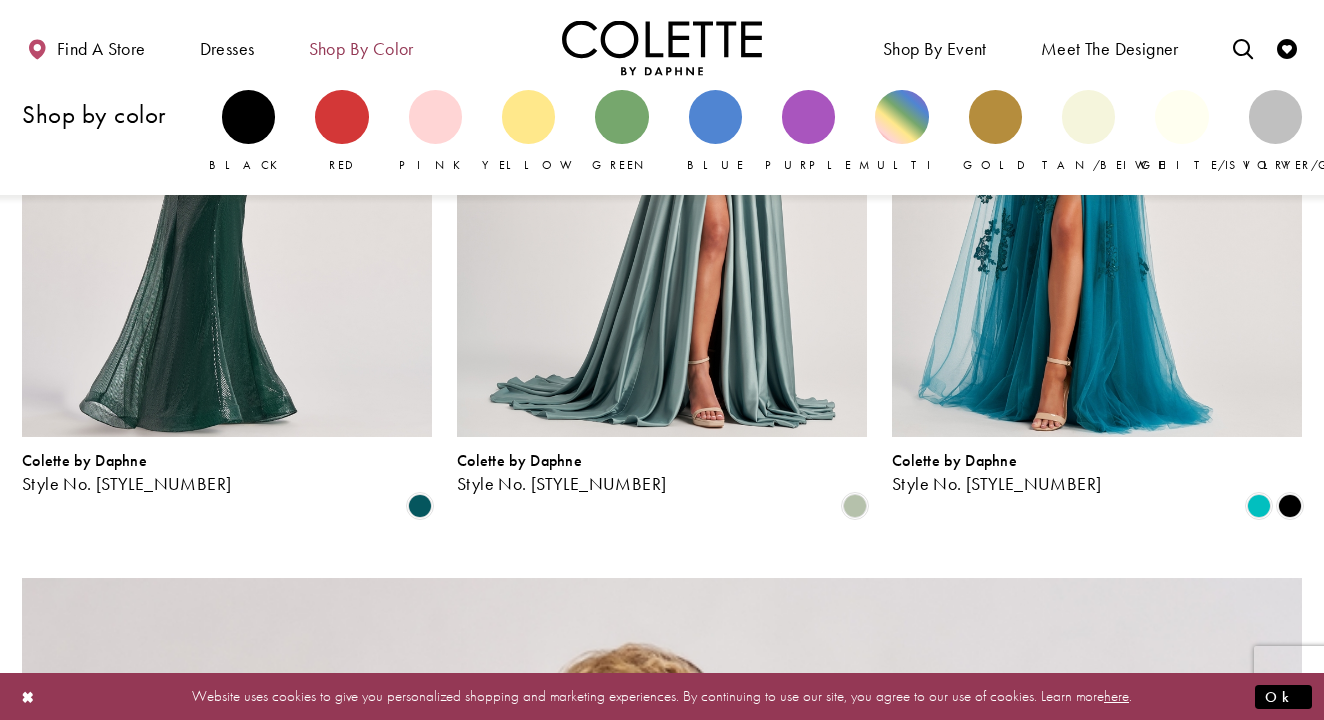 click on "Shop by color" at bounding box center (361, 49) 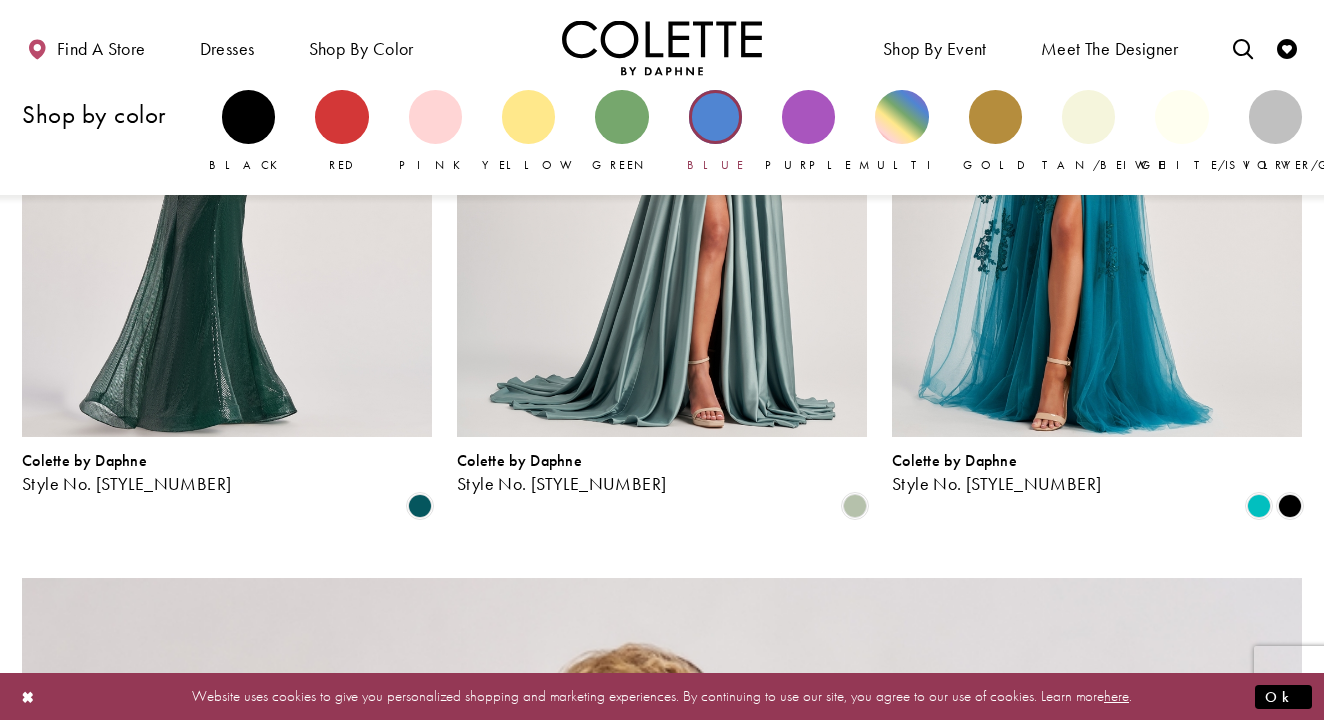 click at bounding box center (715, 116) 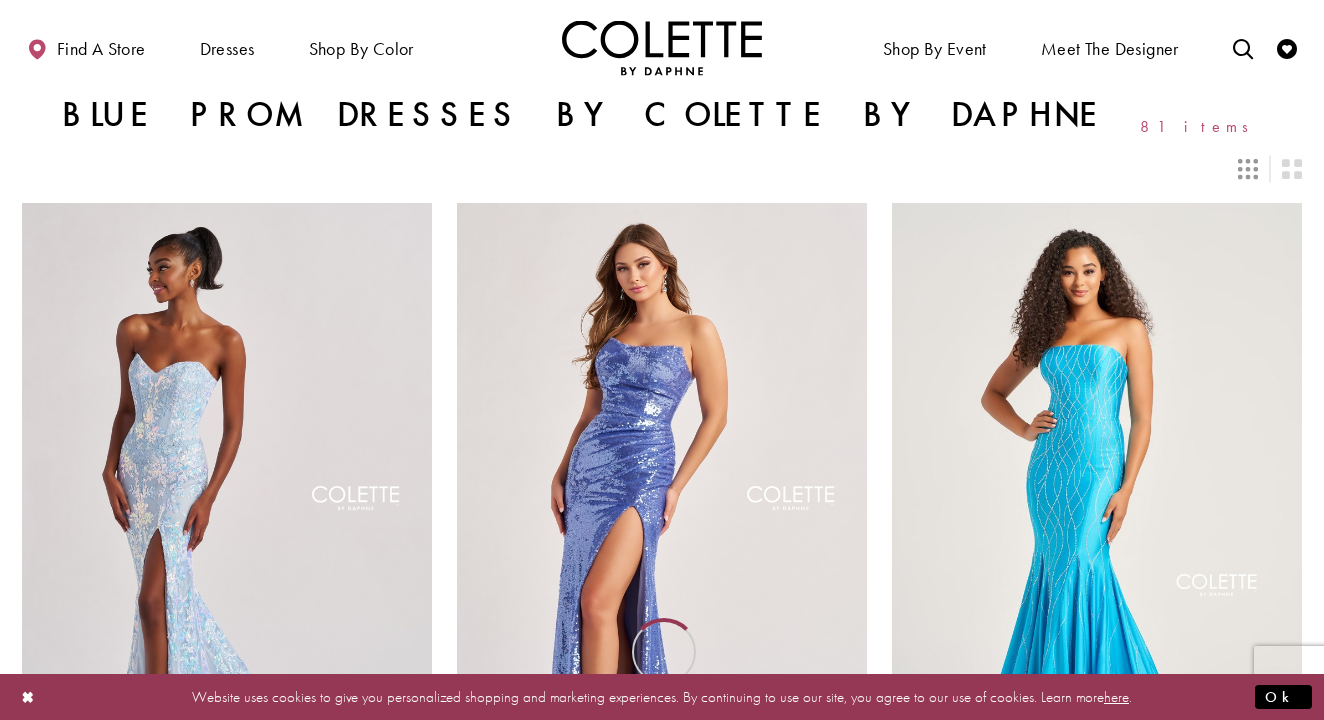 scroll, scrollTop: 0, scrollLeft: 0, axis: both 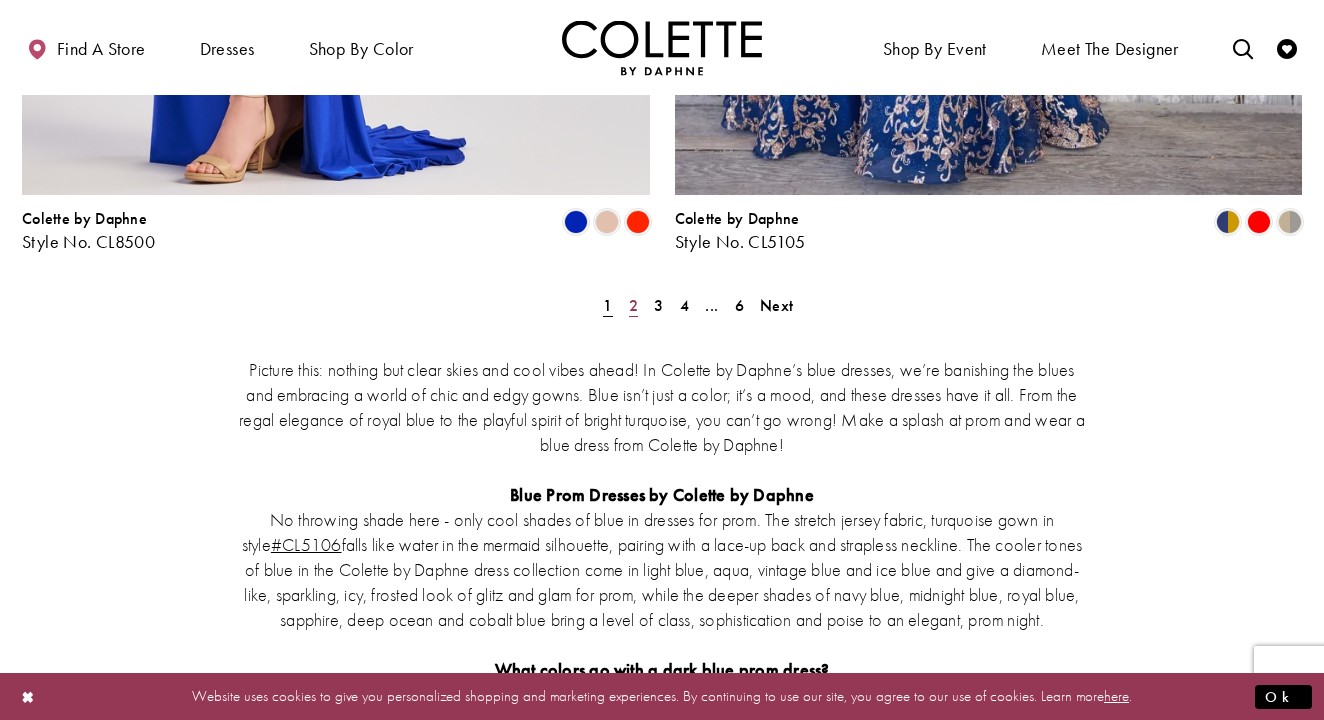 click on "2" at bounding box center (633, 305) 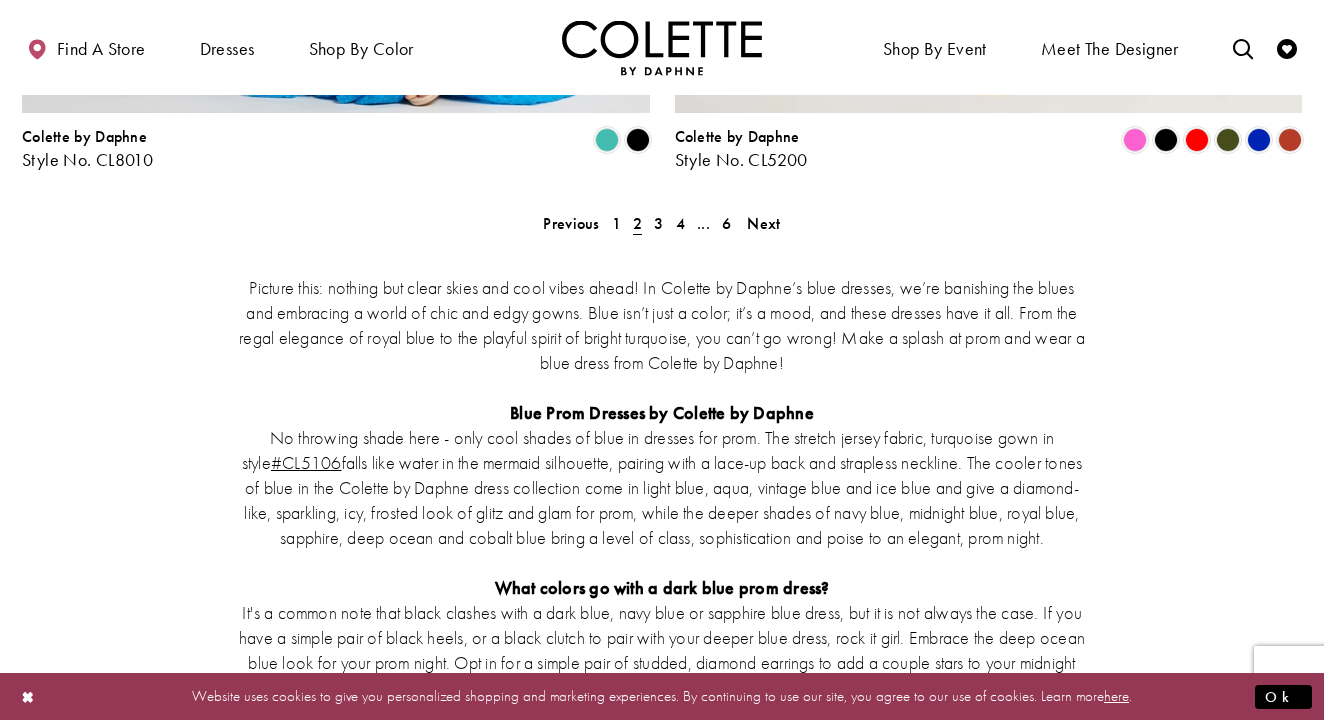 scroll, scrollTop: 3862, scrollLeft: 0, axis: vertical 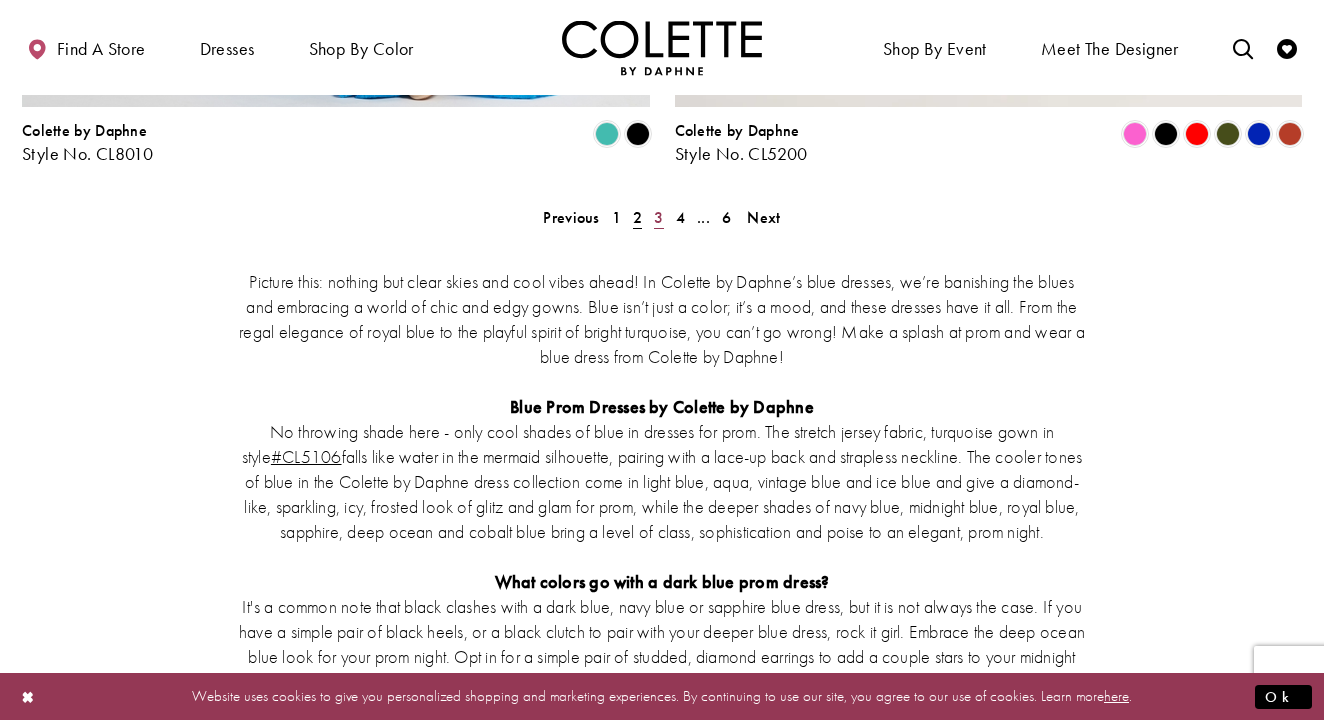 click on "3" at bounding box center [658, 217] 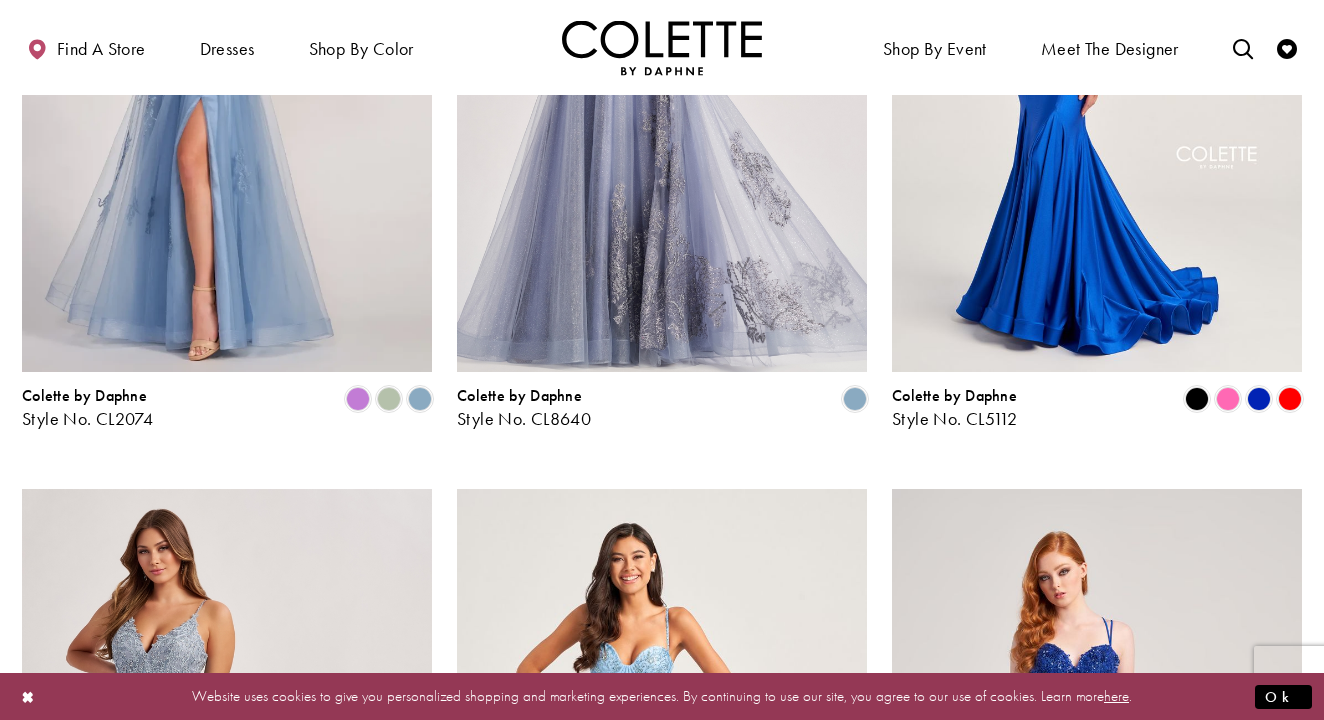 scroll, scrollTop: 1801, scrollLeft: 0, axis: vertical 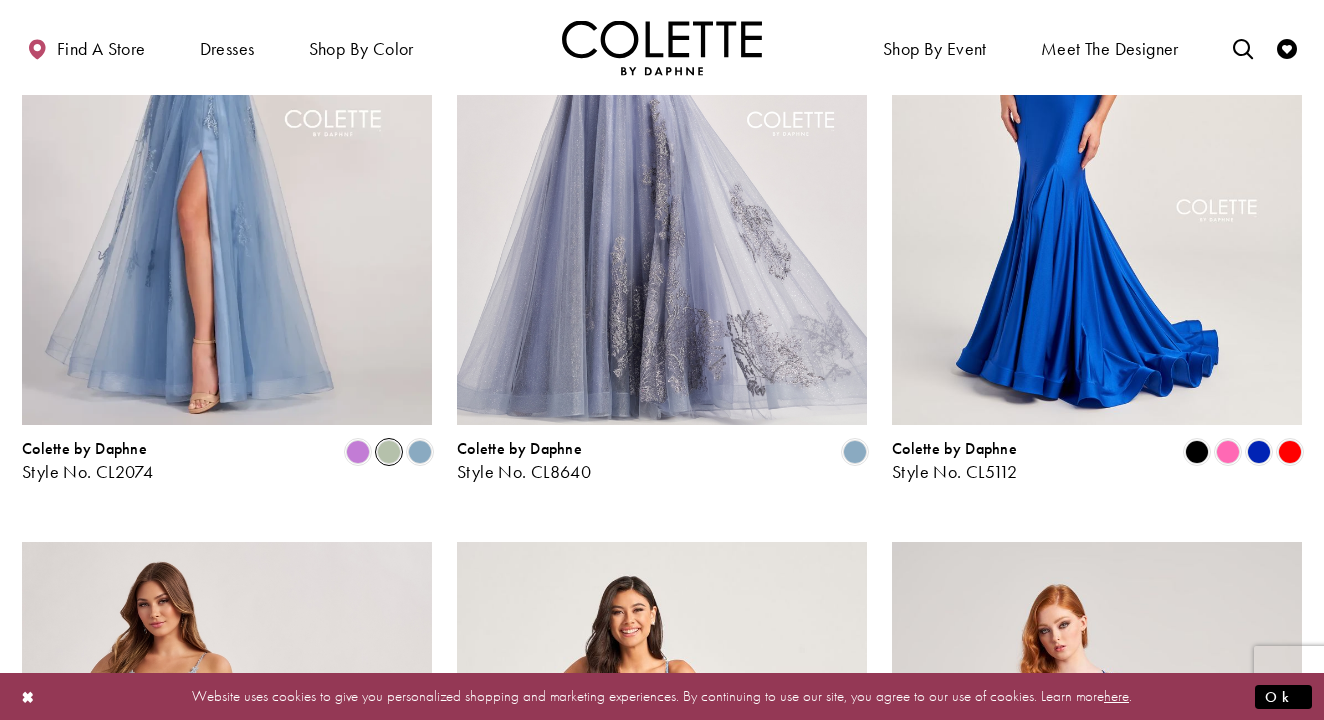 click at bounding box center (389, 452) 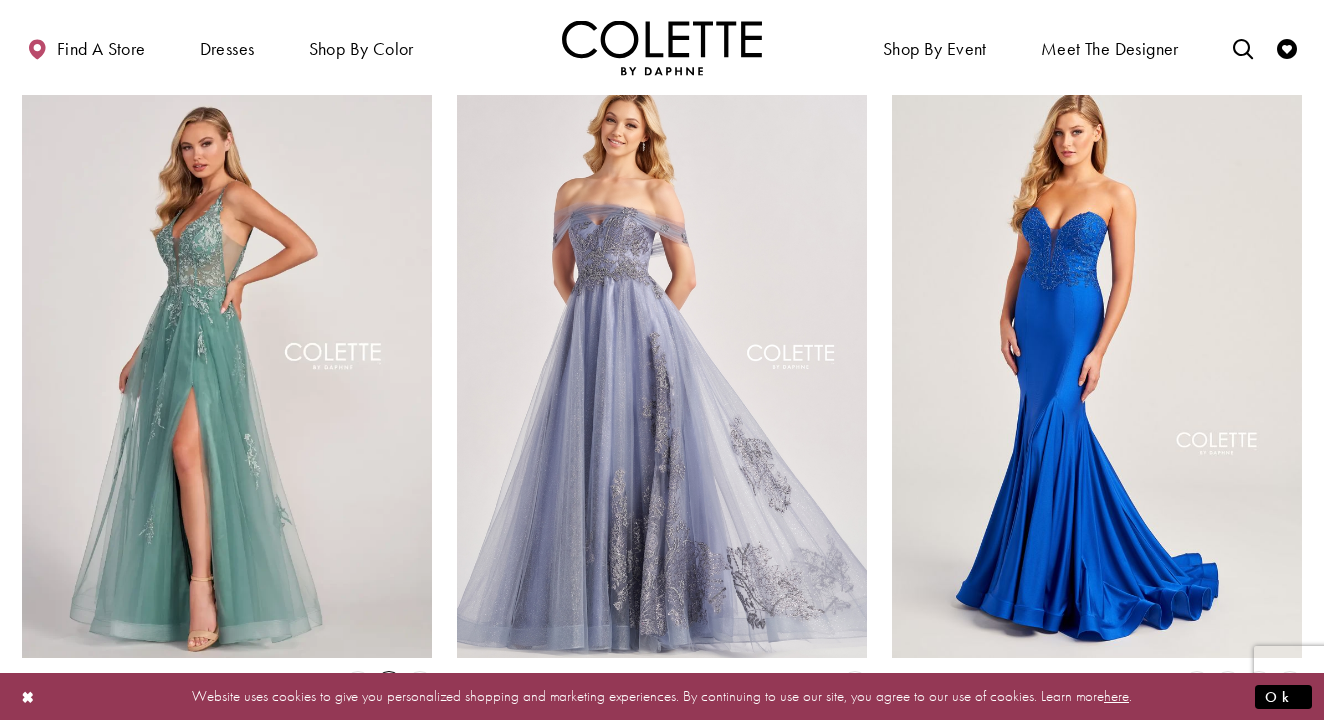 scroll, scrollTop: 1637, scrollLeft: 0, axis: vertical 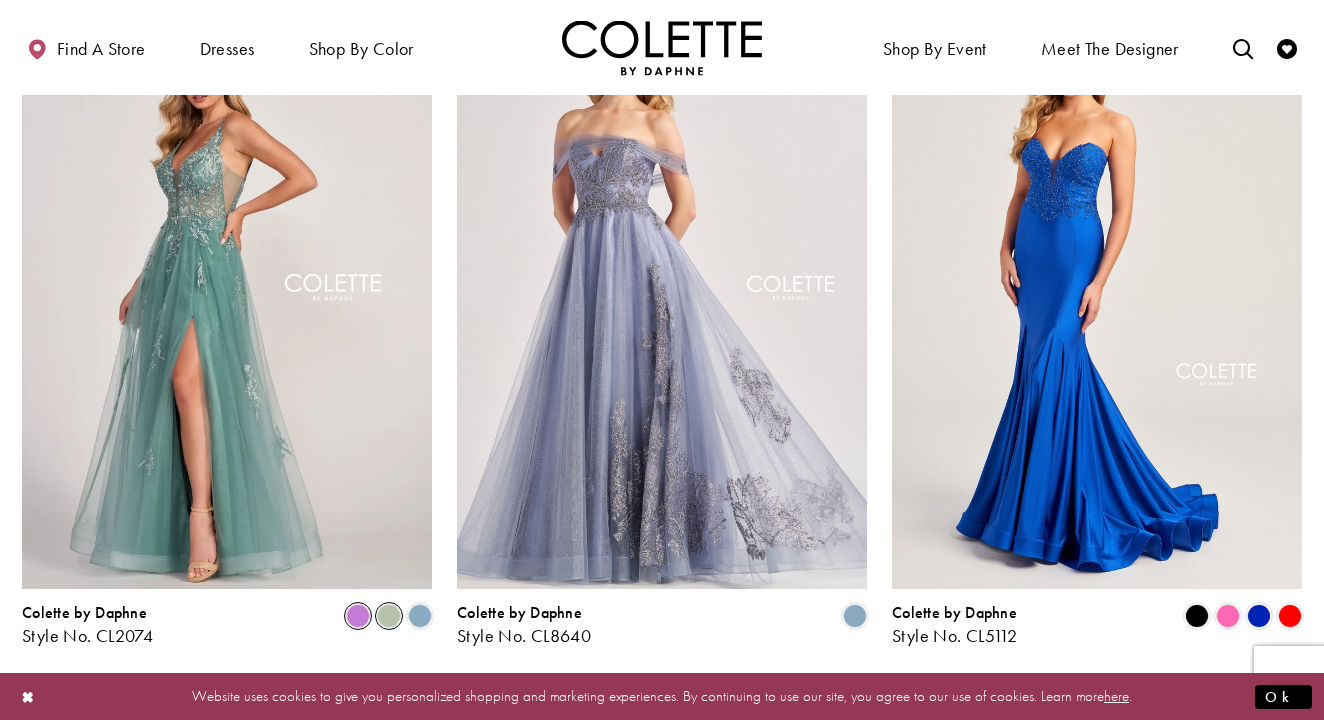 click at bounding box center [358, 616] 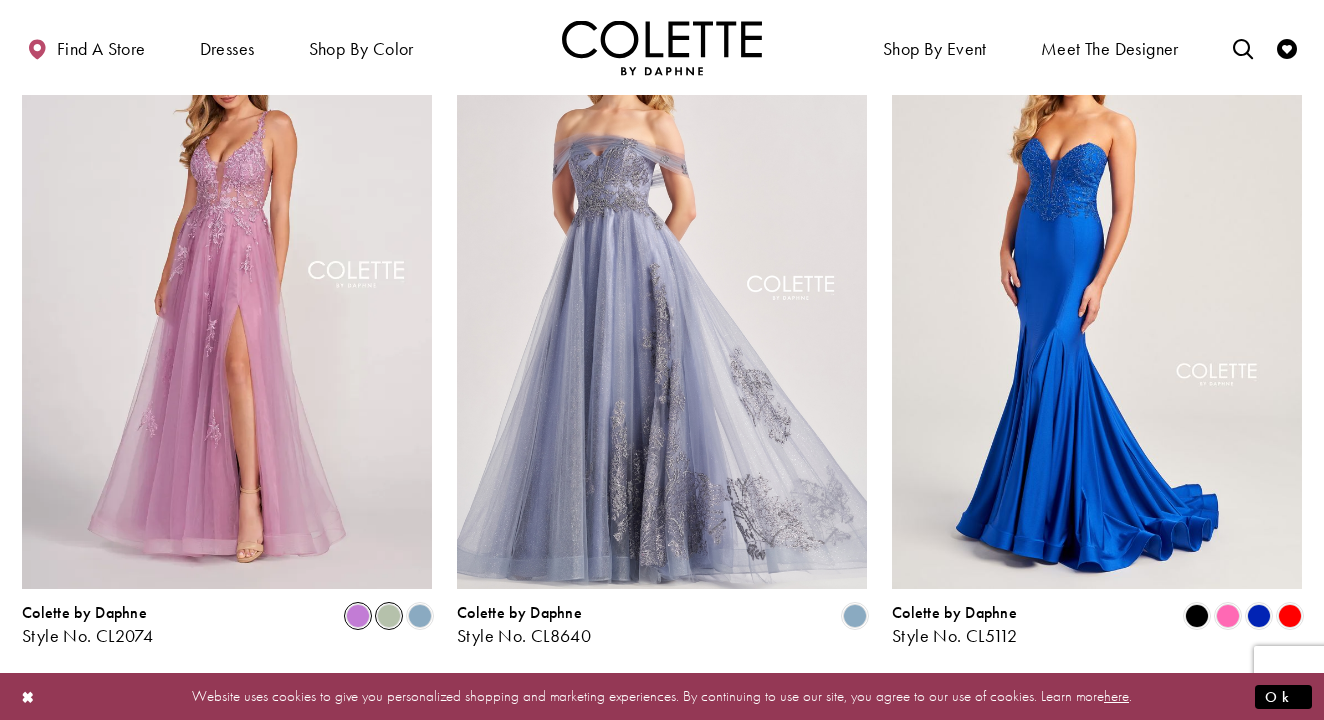 click at bounding box center (389, 616) 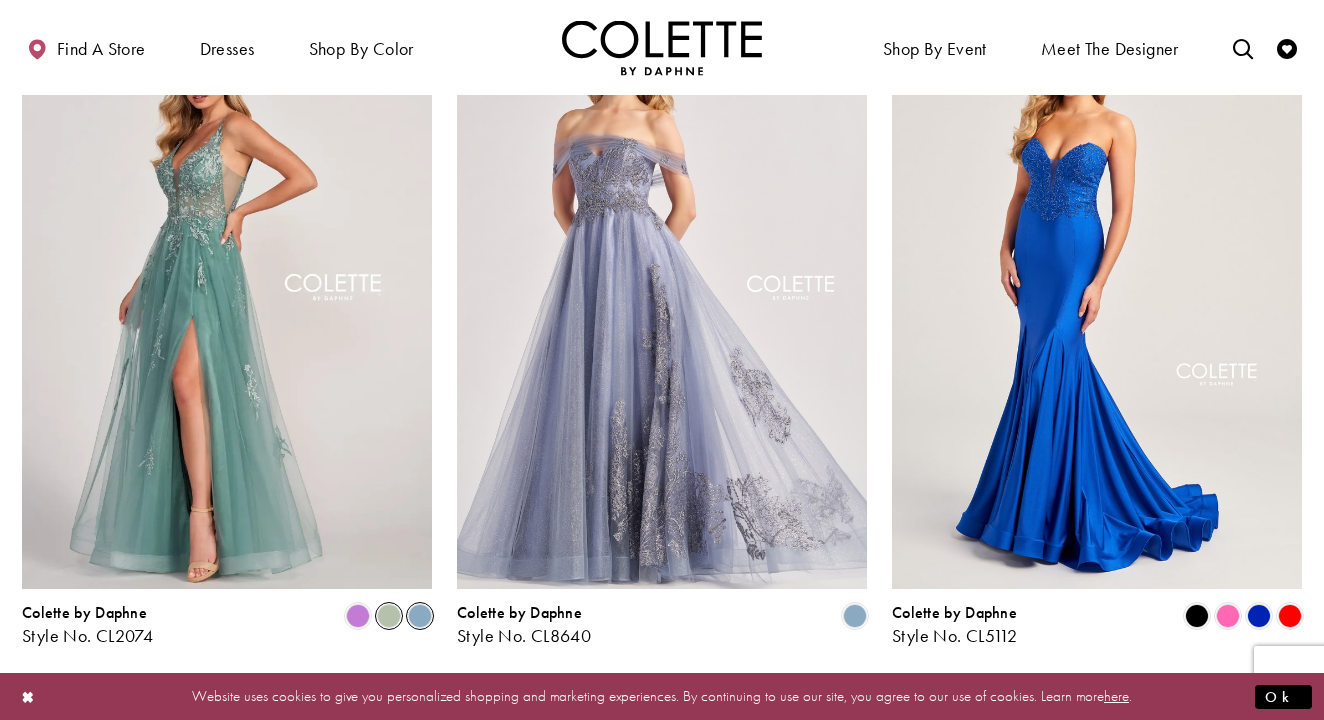 click at bounding box center [420, 616] 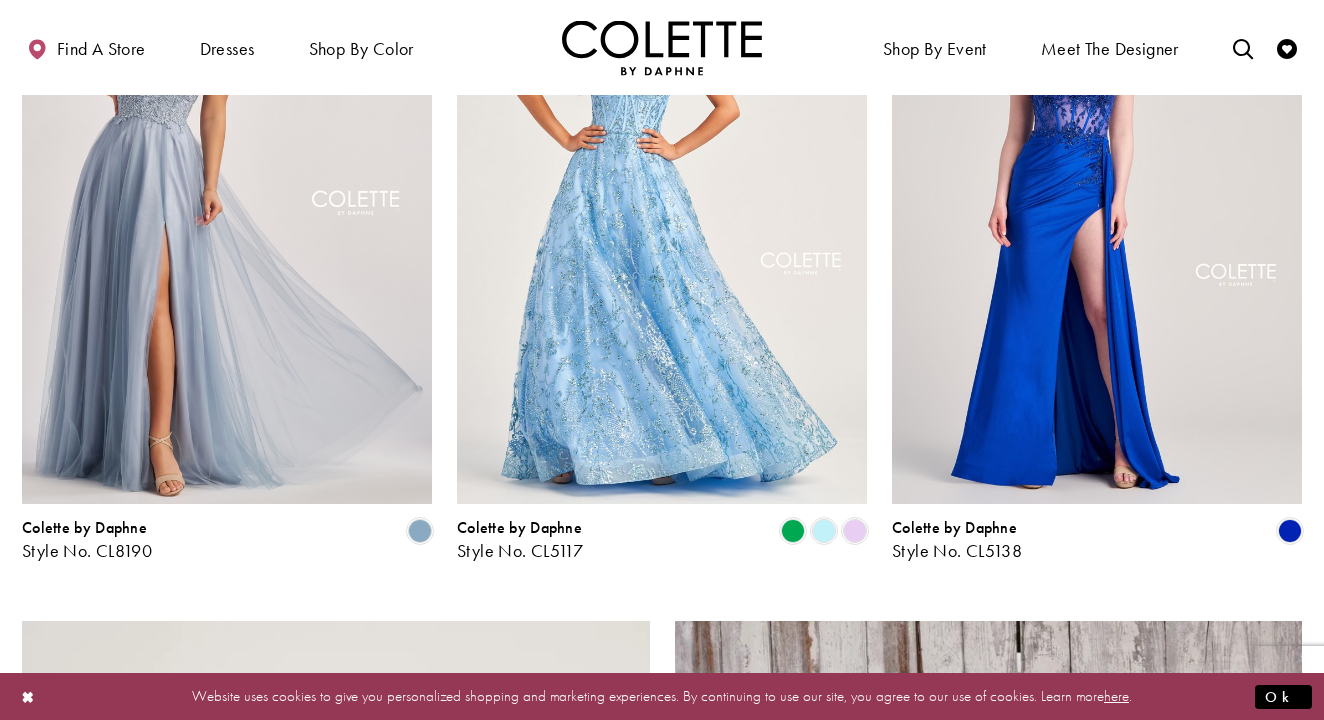 scroll, scrollTop: 2442, scrollLeft: 0, axis: vertical 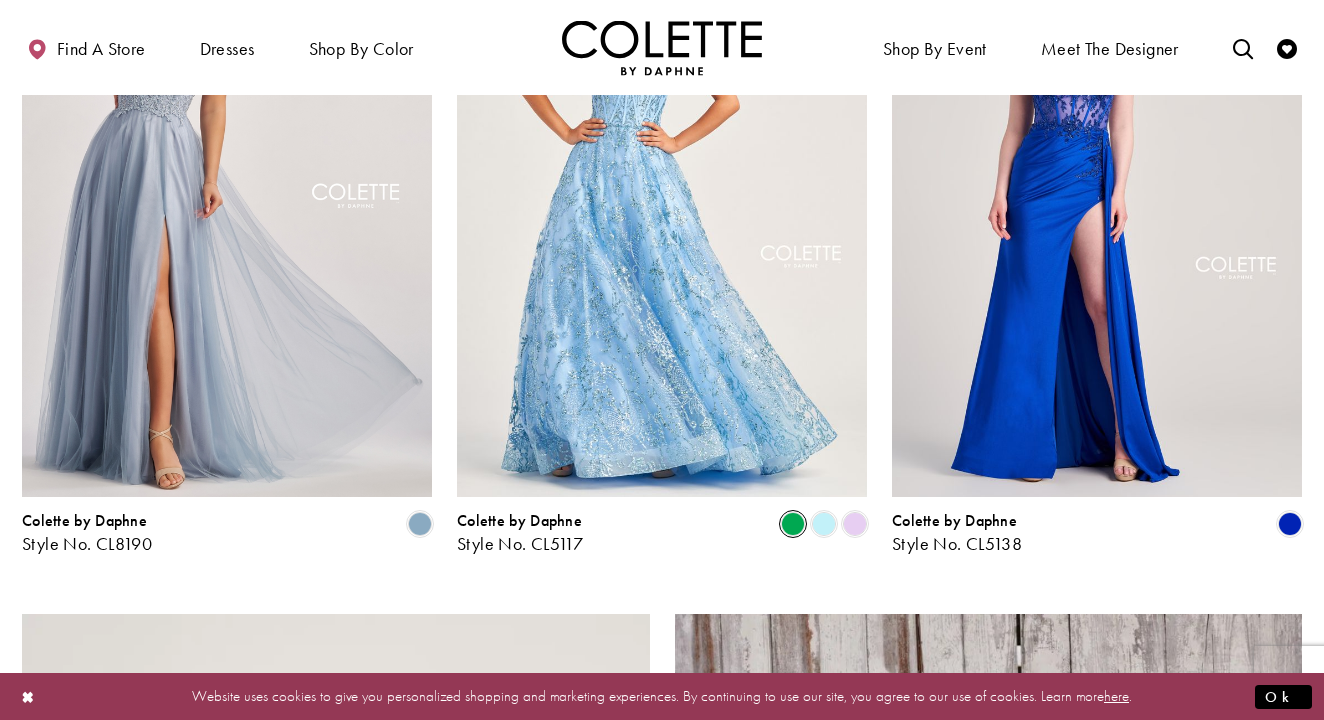 click at bounding box center (793, 524) 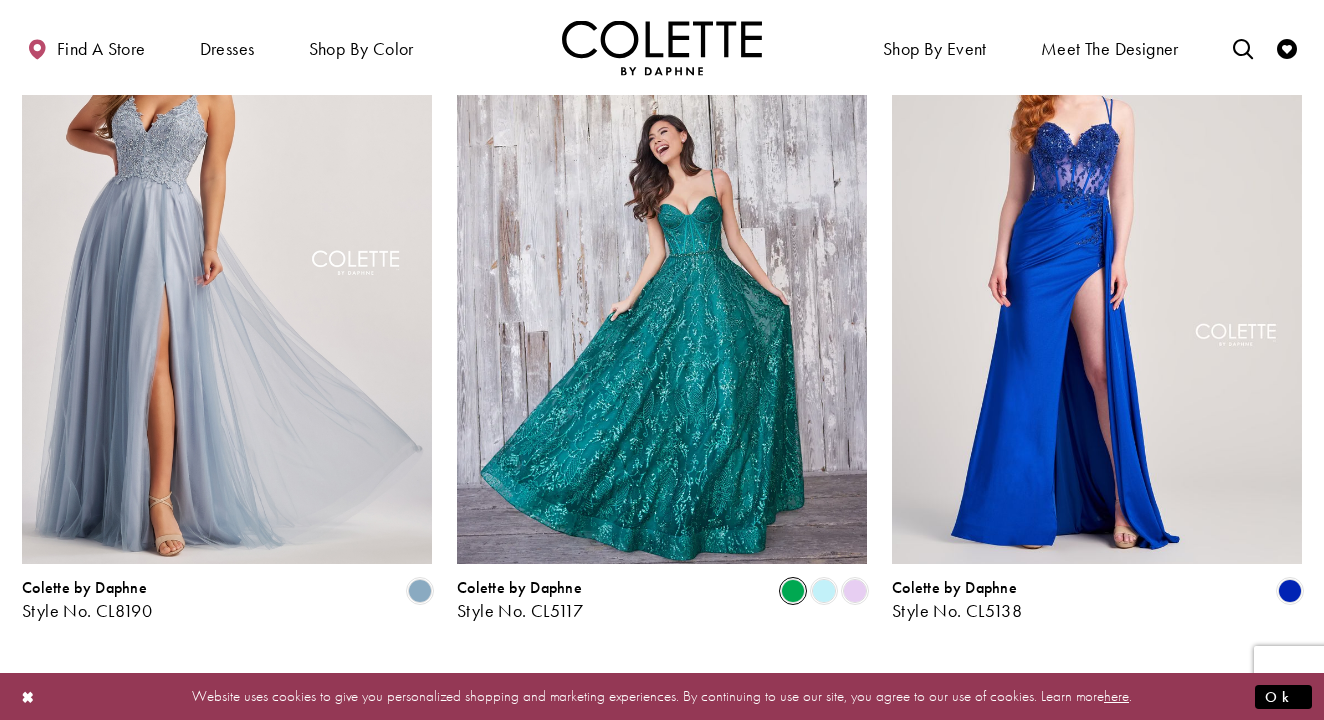 scroll, scrollTop: 2375, scrollLeft: 0, axis: vertical 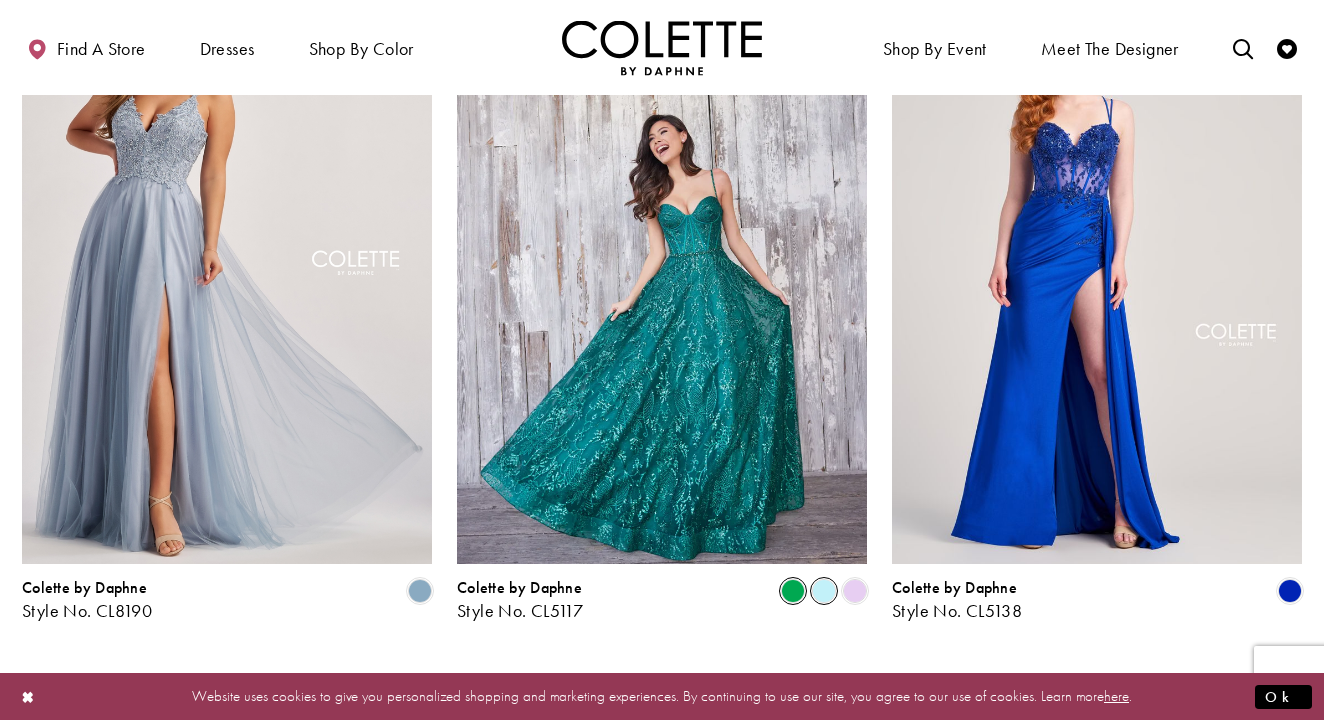 click at bounding box center (824, 591) 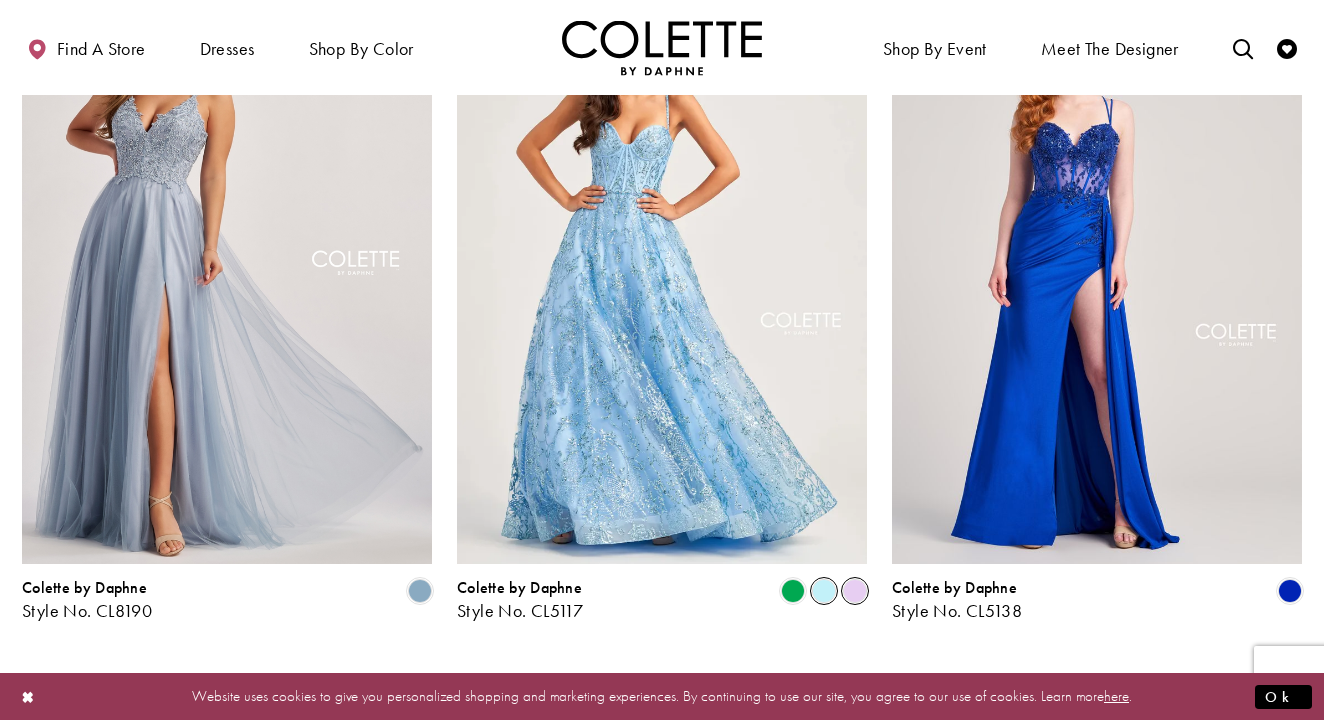 click at bounding box center [855, 591] 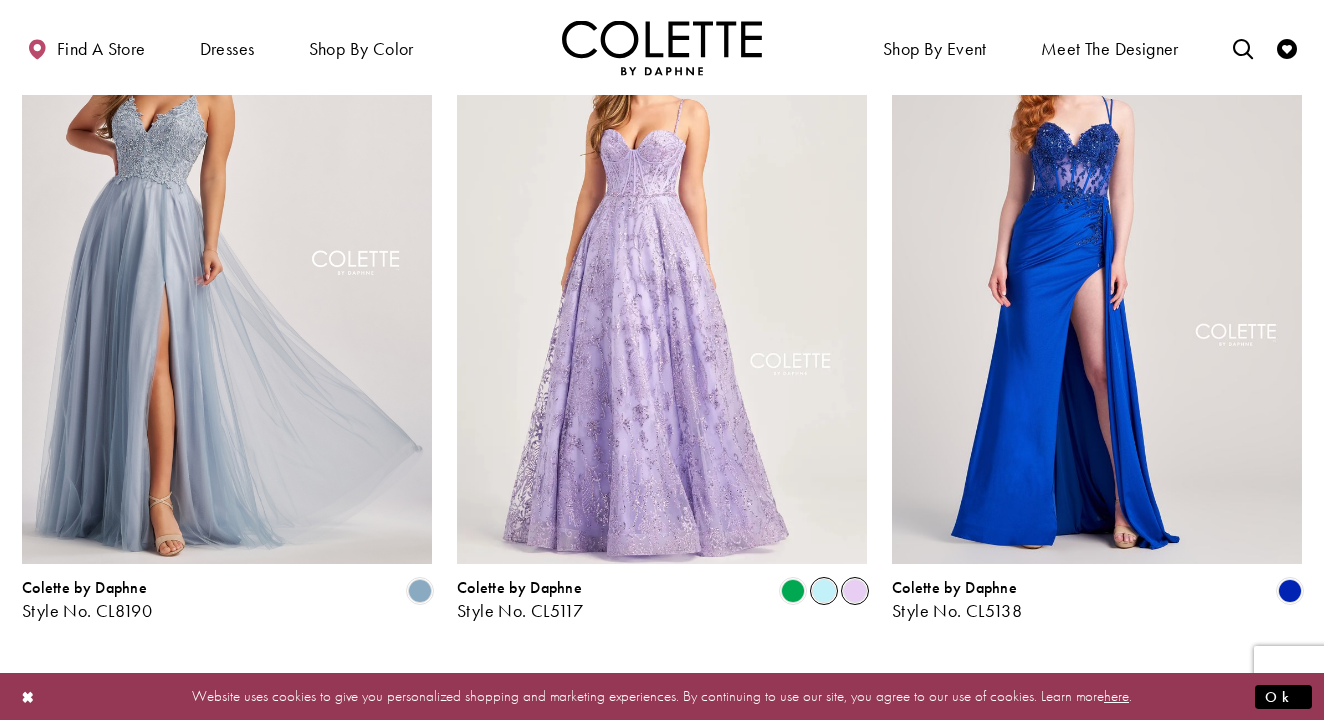 click at bounding box center [824, 591] 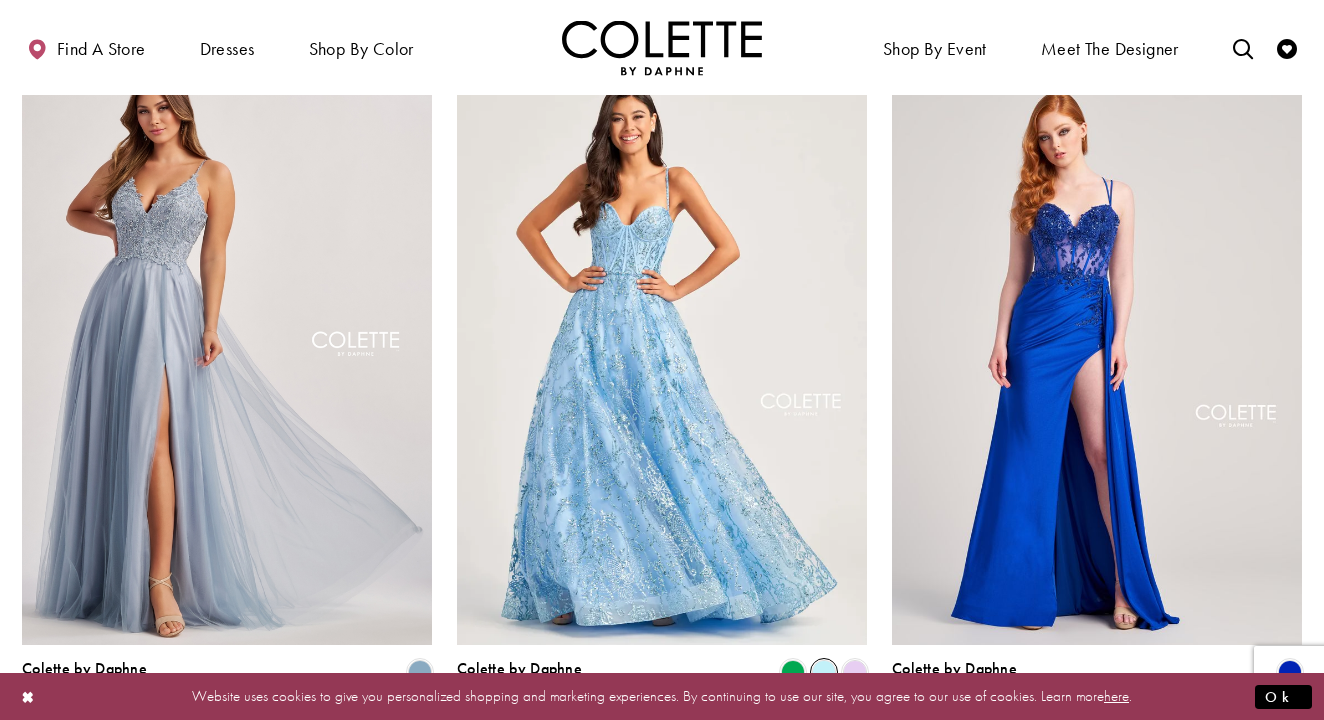 scroll, scrollTop: 2294, scrollLeft: 0, axis: vertical 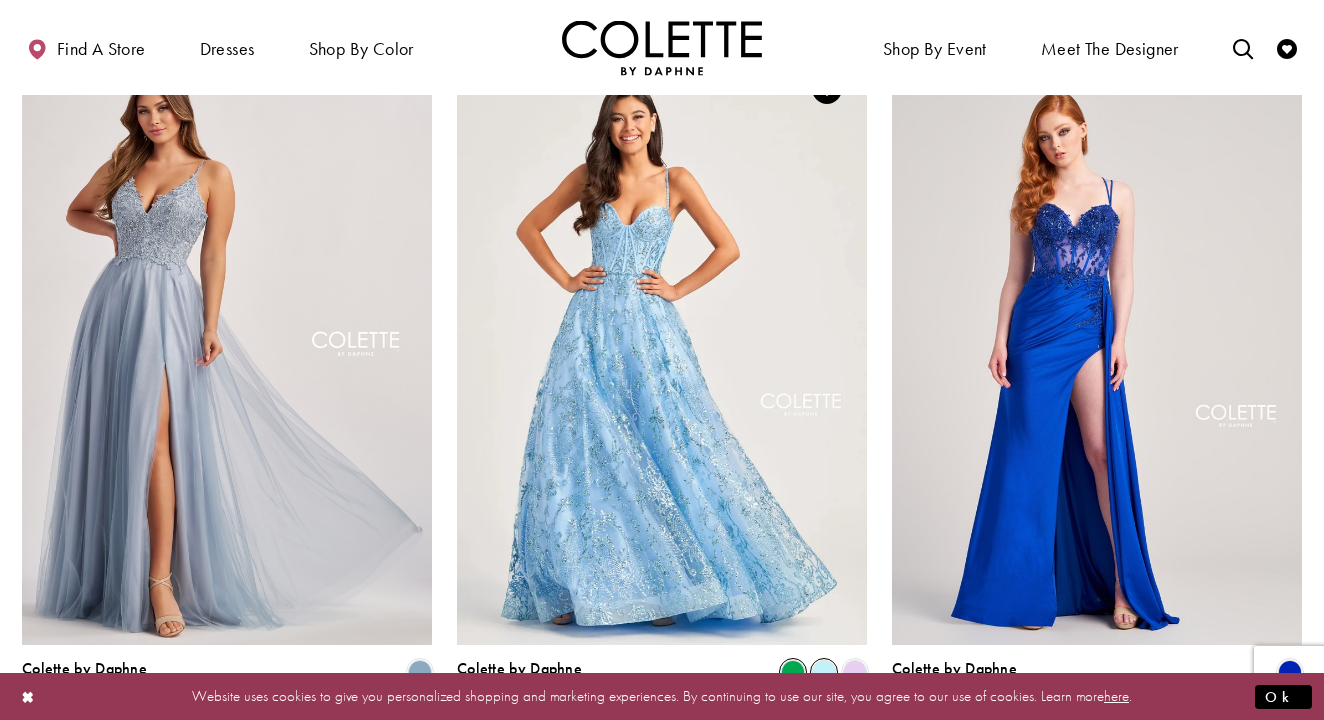 click at bounding box center (793, 672) 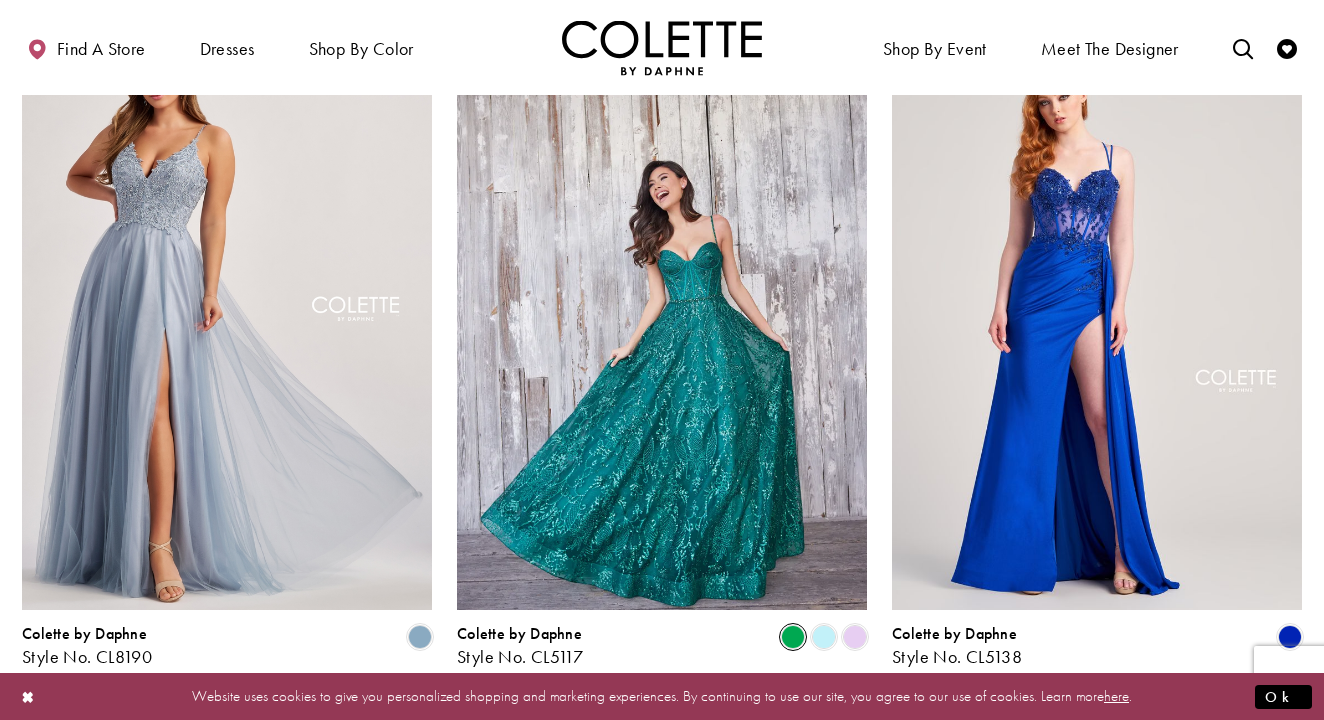 scroll, scrollTop: 2334, scrollLeft: 0, axis: vertical 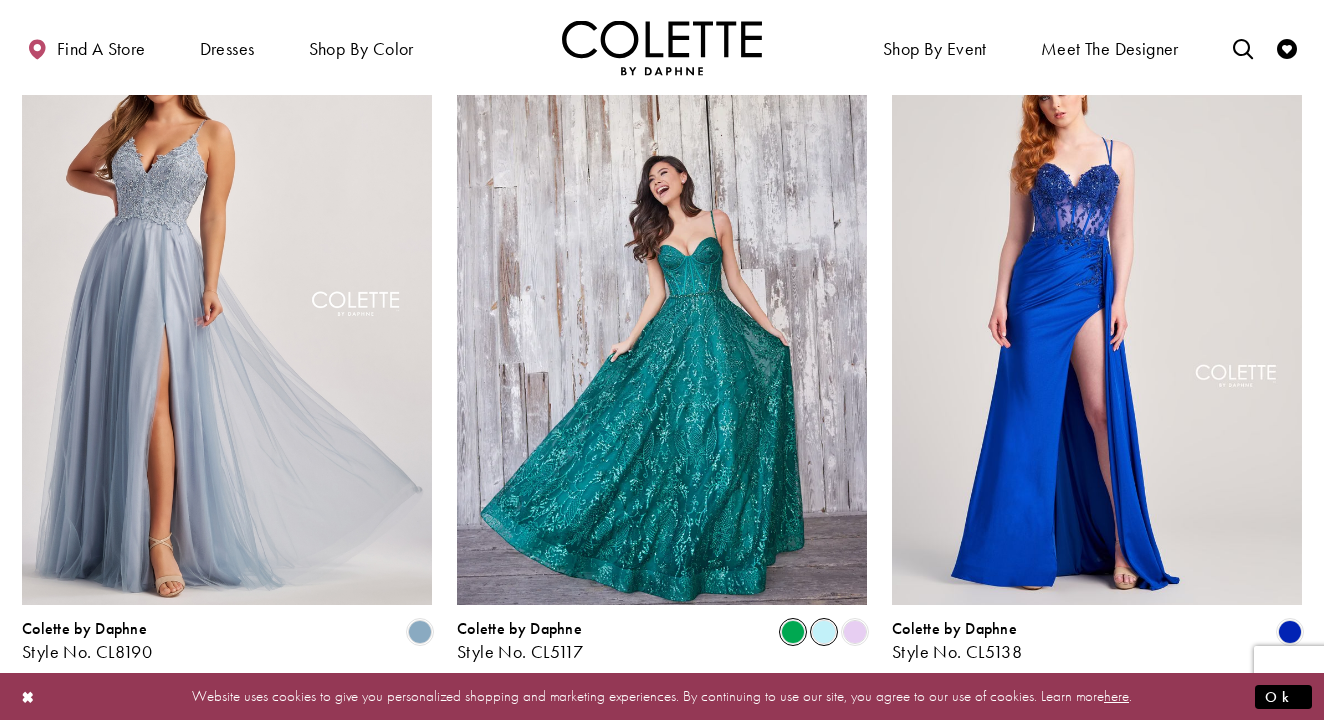 click at bounding box center [824, 632] 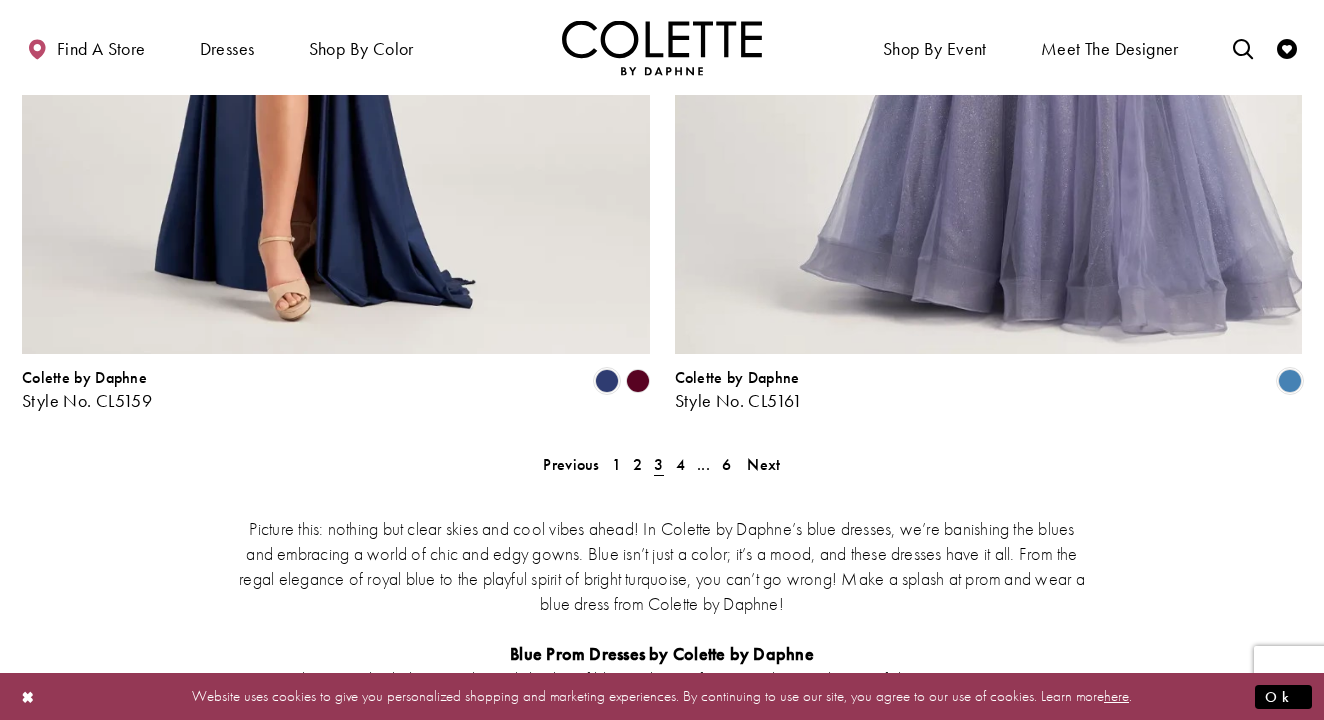 scroll, scrollTop: 3624, scrollLeft: 0, axis: vertical 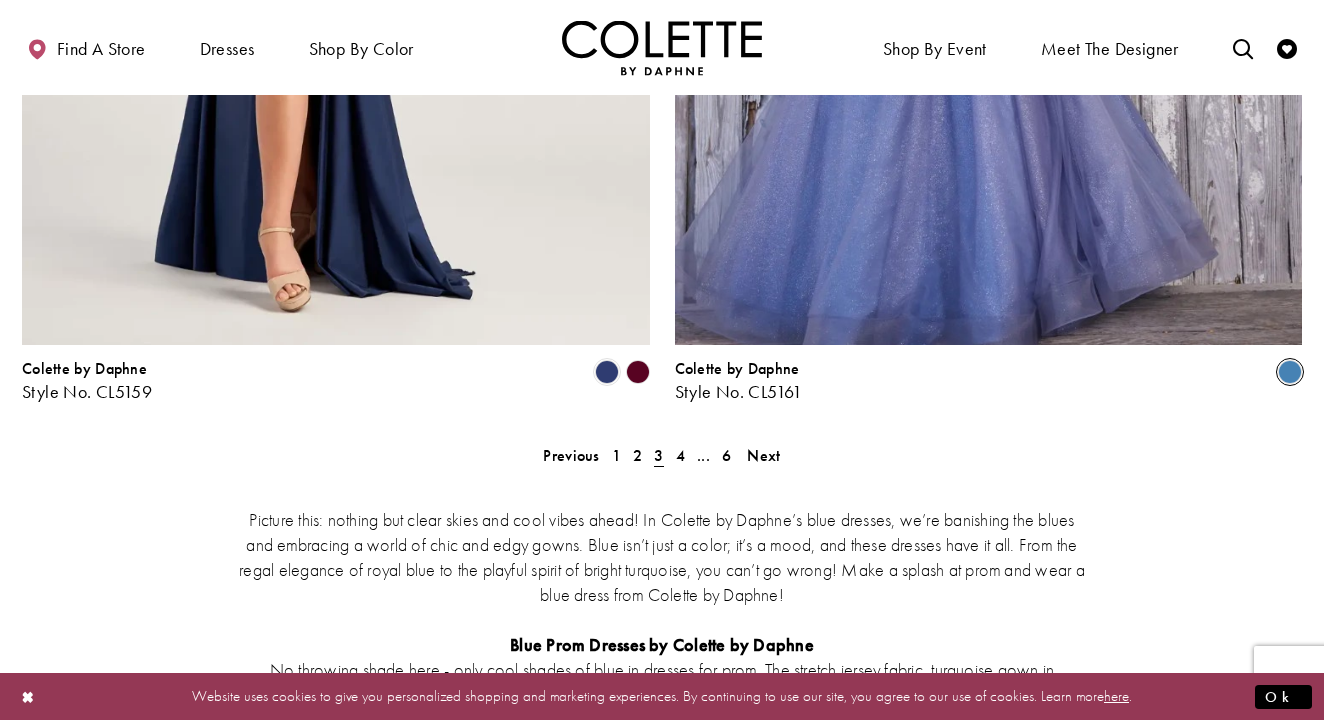 click at bounding box center (1290, 372) 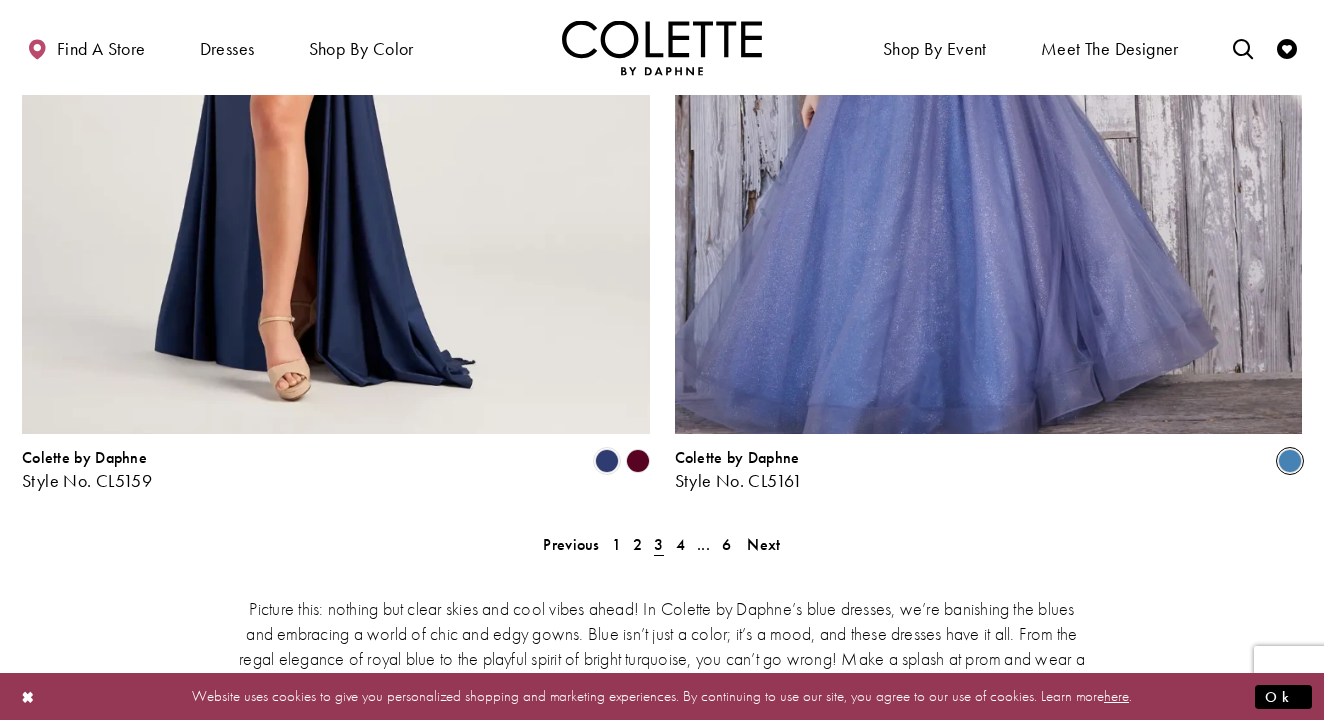 scroll, scrollTop: 3540, scrollLeft: 0, axis: vertical 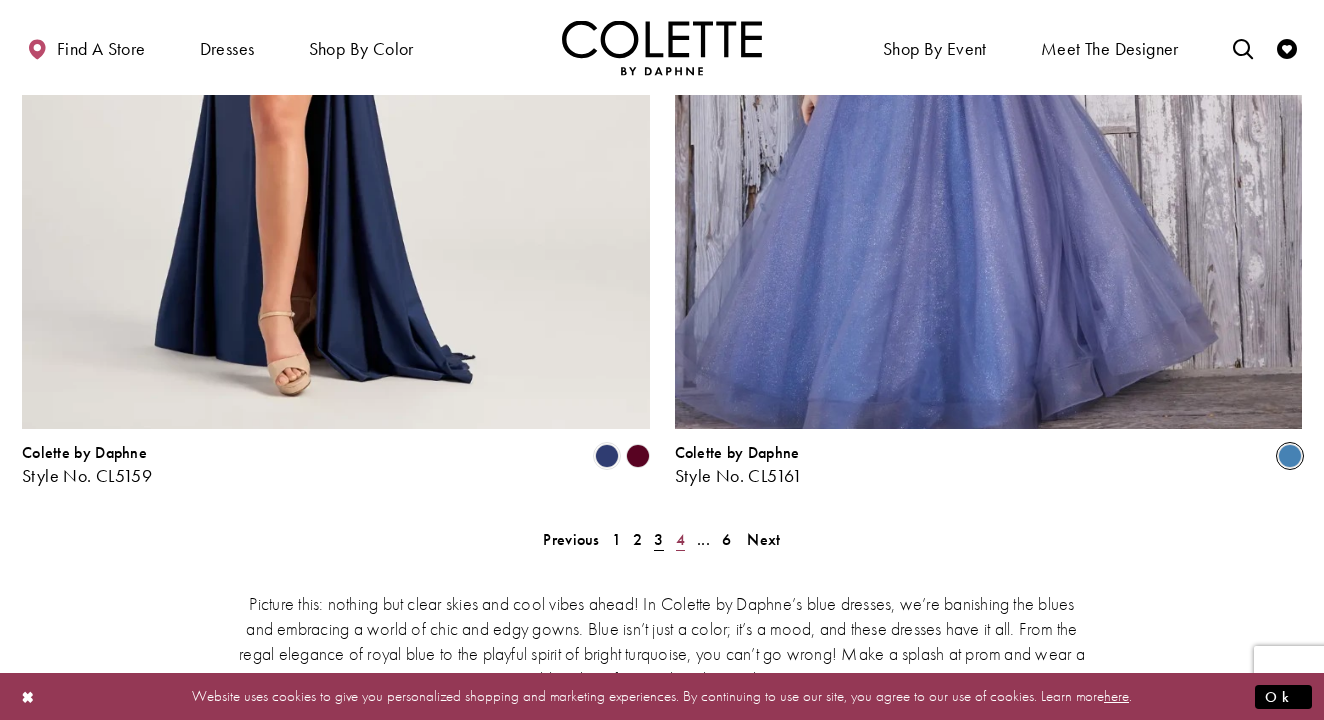 click on "4" at bounding box center [680, 539] 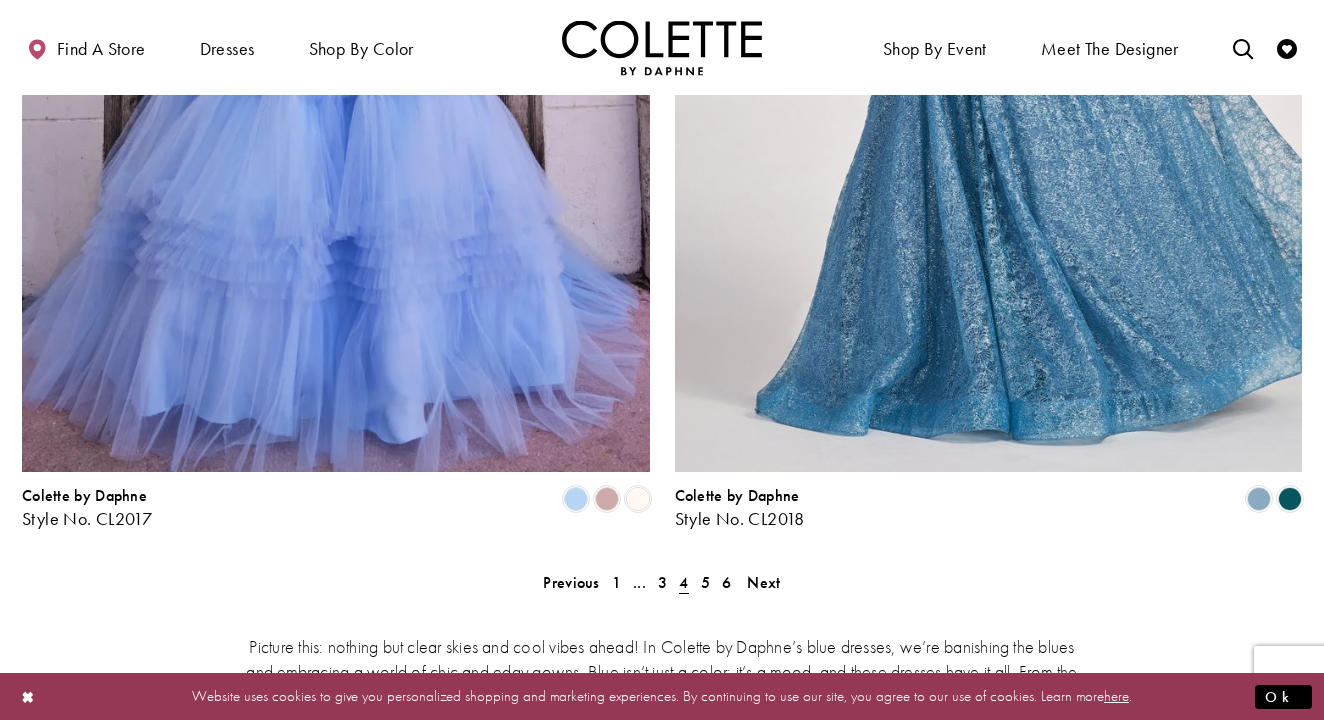 scroll, scrollTop: 3496, scrollLeft: 0, axis: vertical 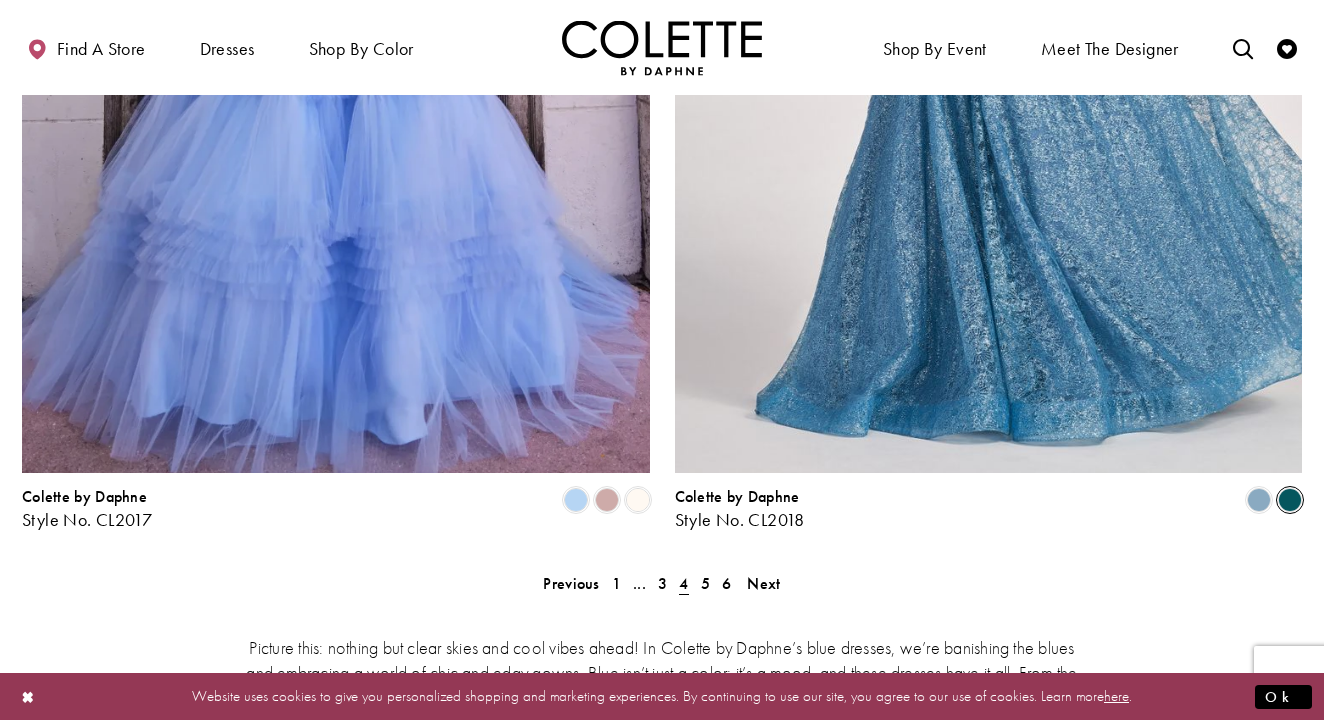 click at bounding box center [1290, 500] 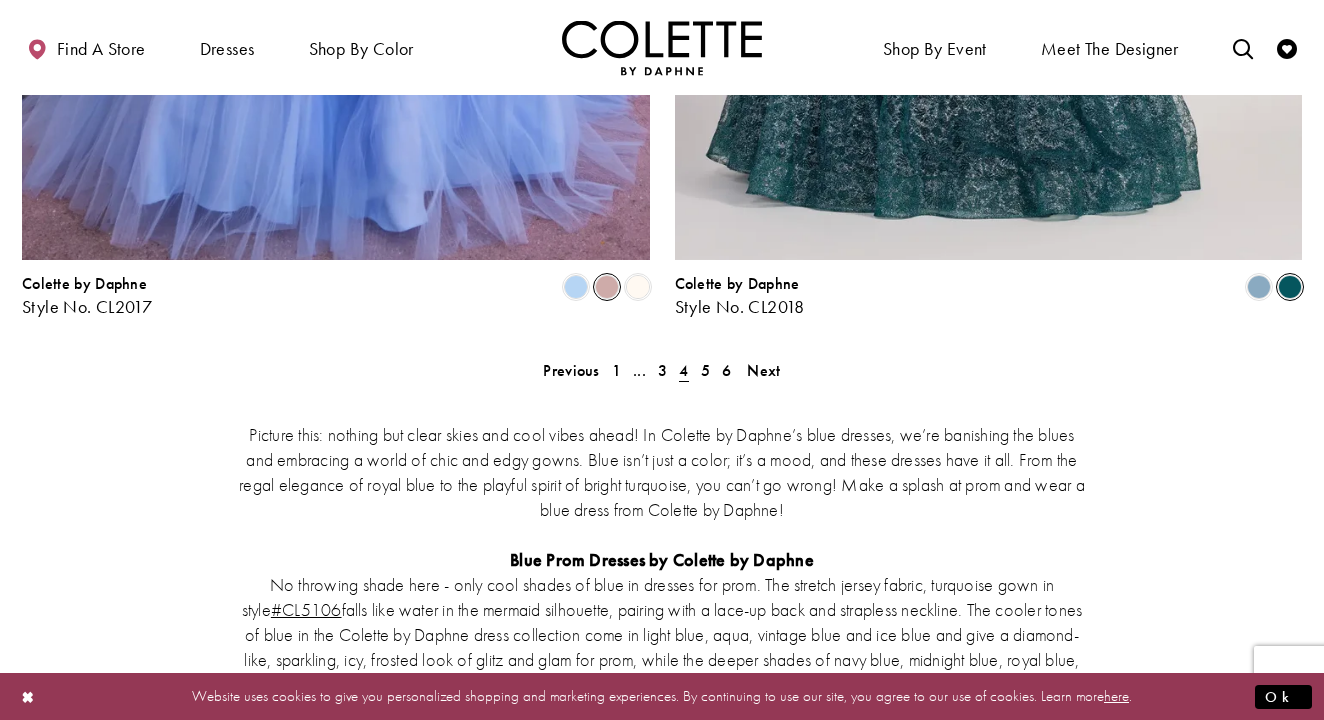 scroll, scrollTop: 3697, scrollLeft: 0, axis: vertical 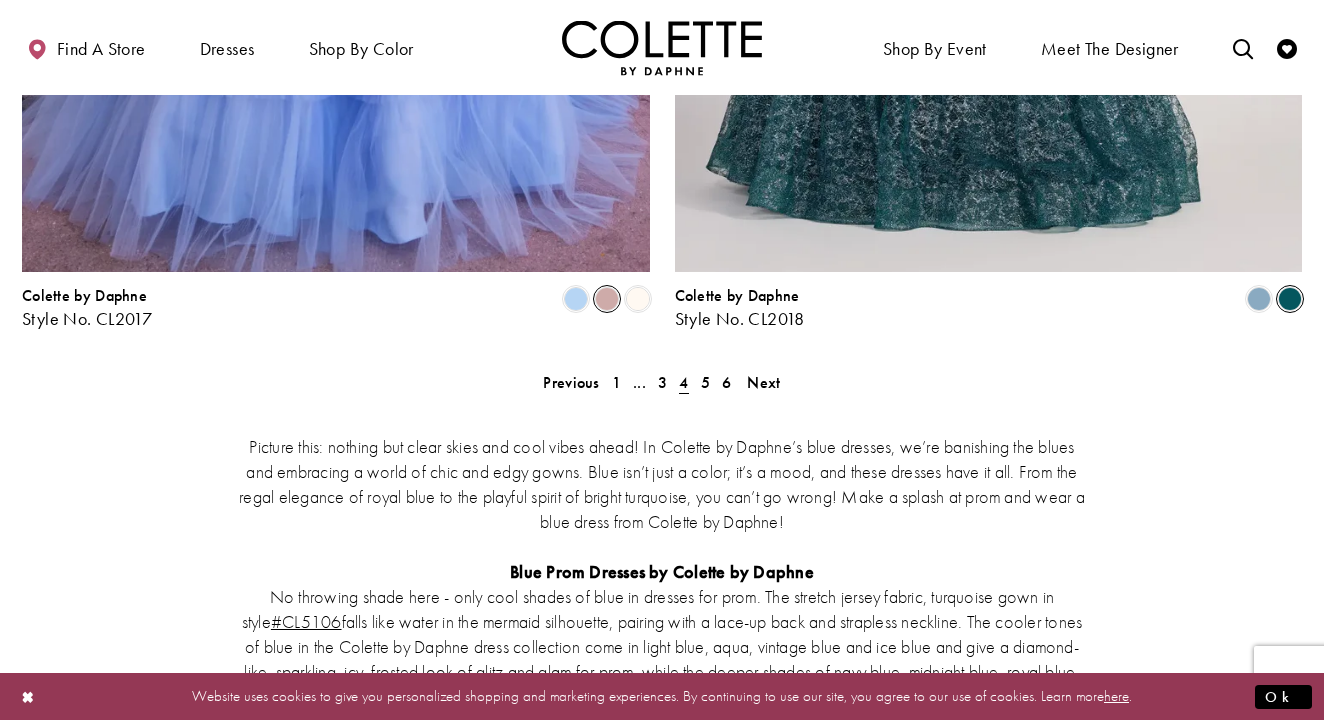 click at bounding box center [607, 299] 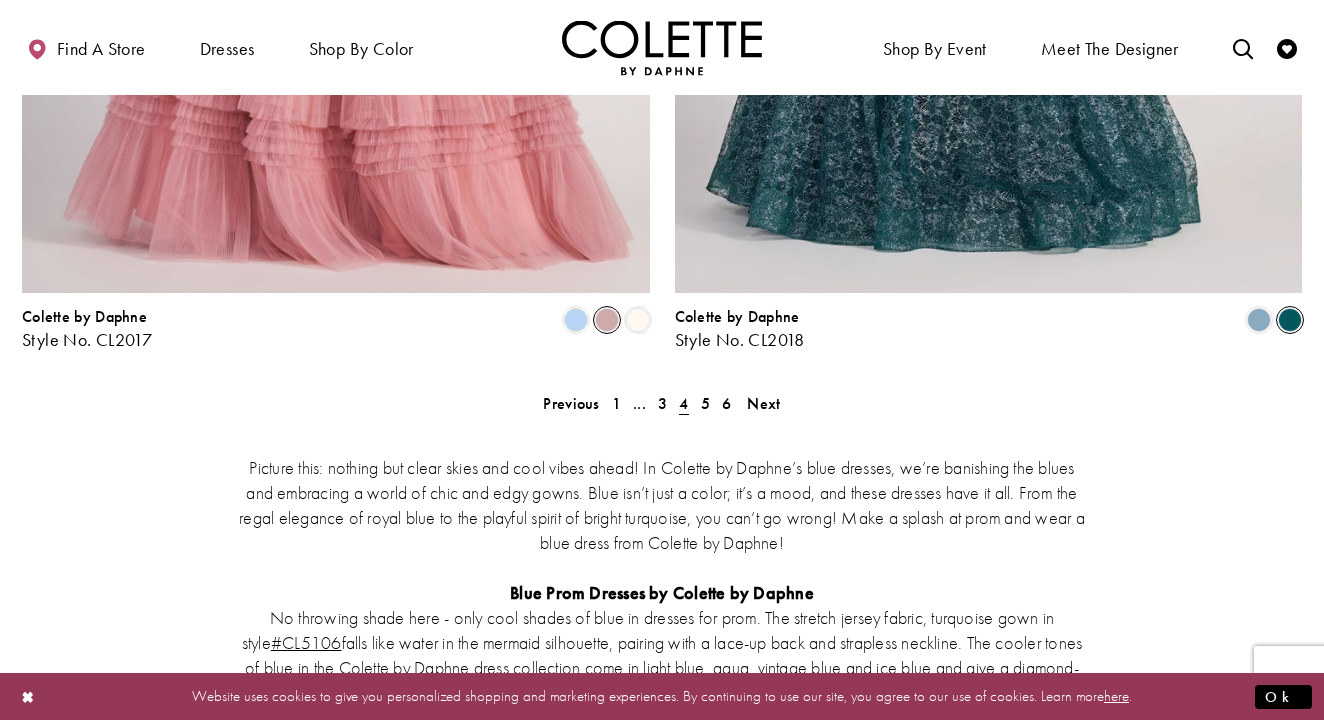 scroll, scrollTop: 3621, scrollLeft: 0, axis: vertical 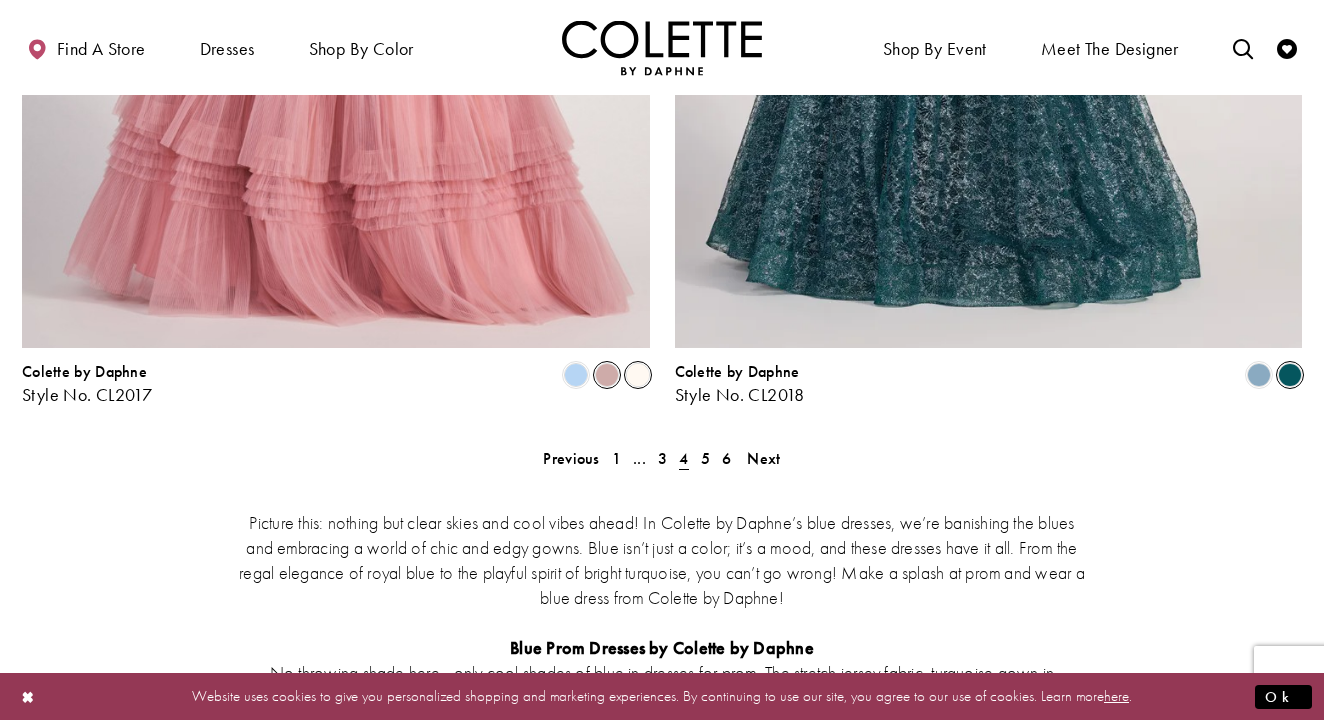 click at bounding box center (638, 375) 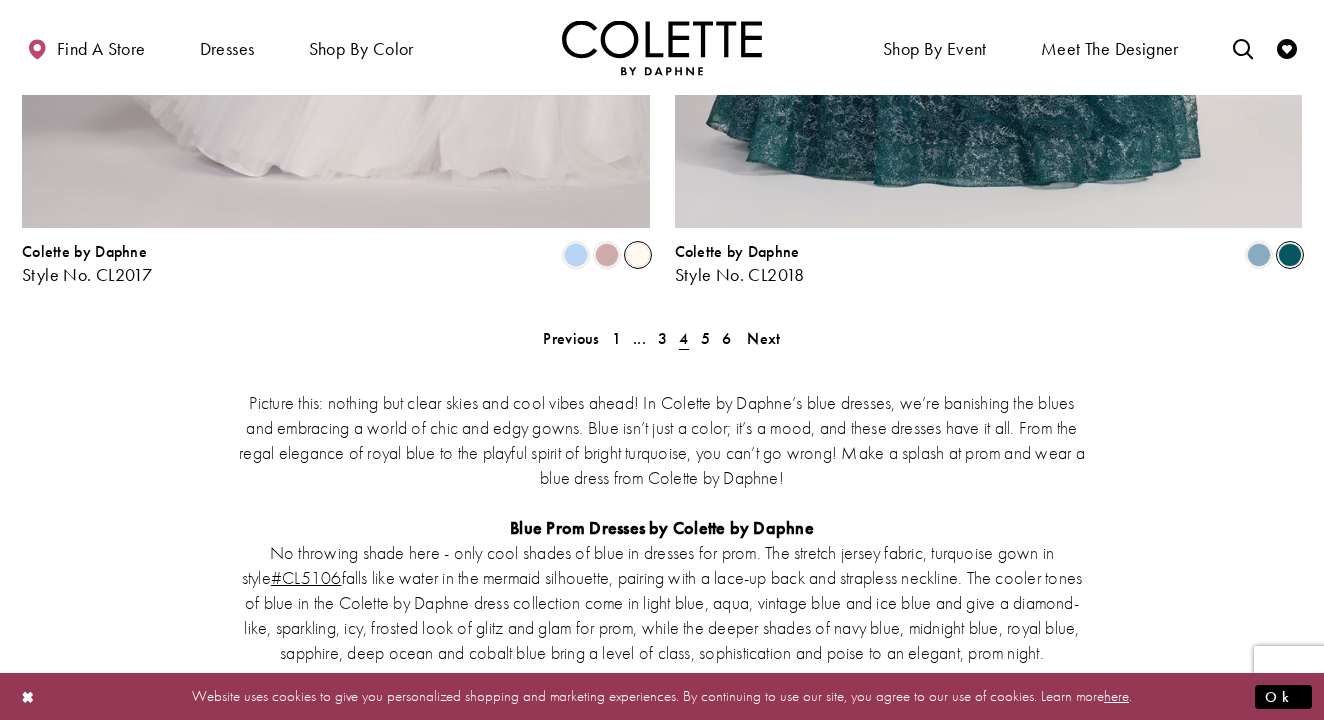 scroll, scrollTop: 3738, scrollLeft: 0, axis: vertical 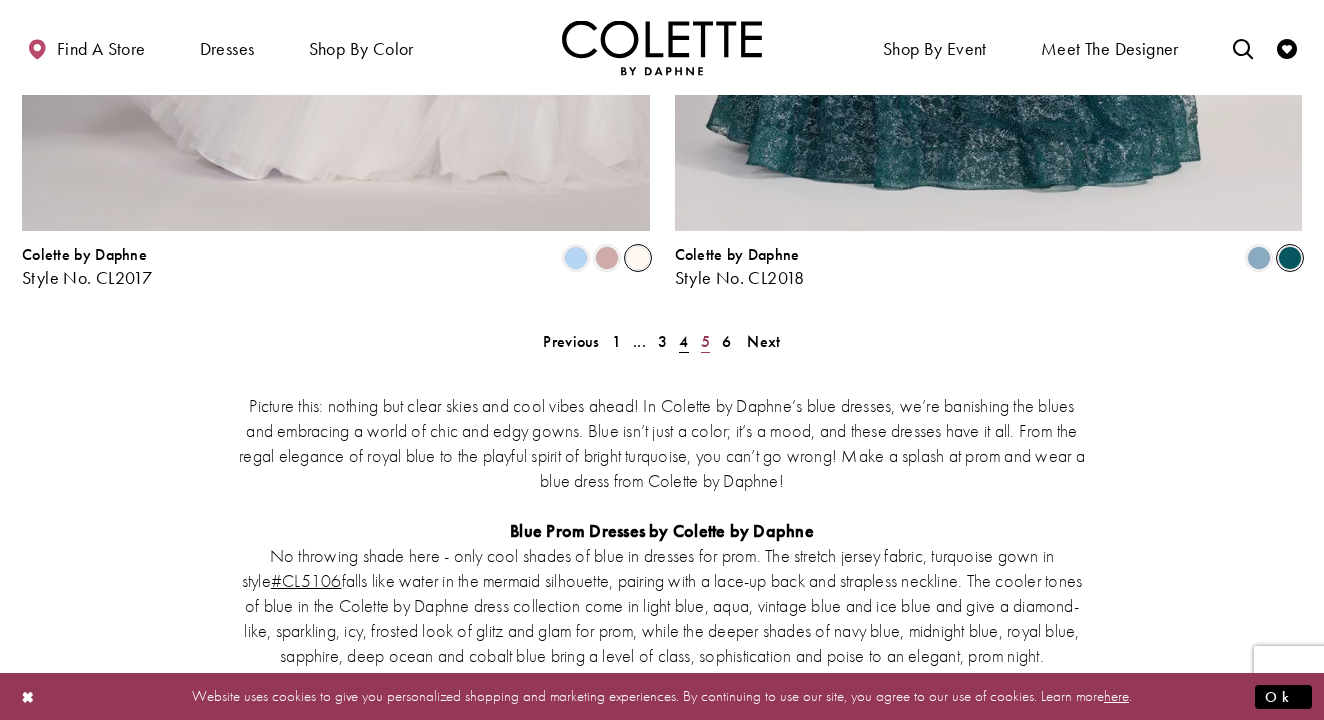 click on "5" at bounding box center (705, 341) 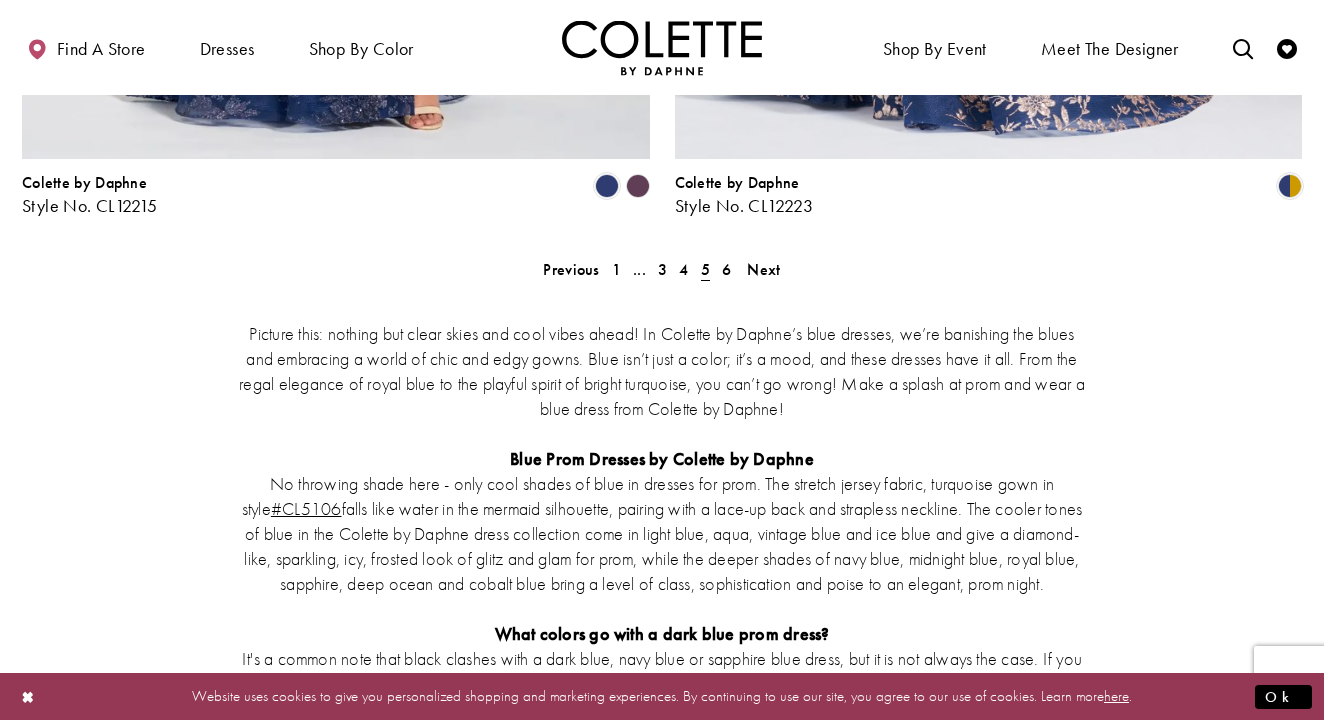 scroll, scrollTop: 3821, scrollLeft: 0, axis: vertical 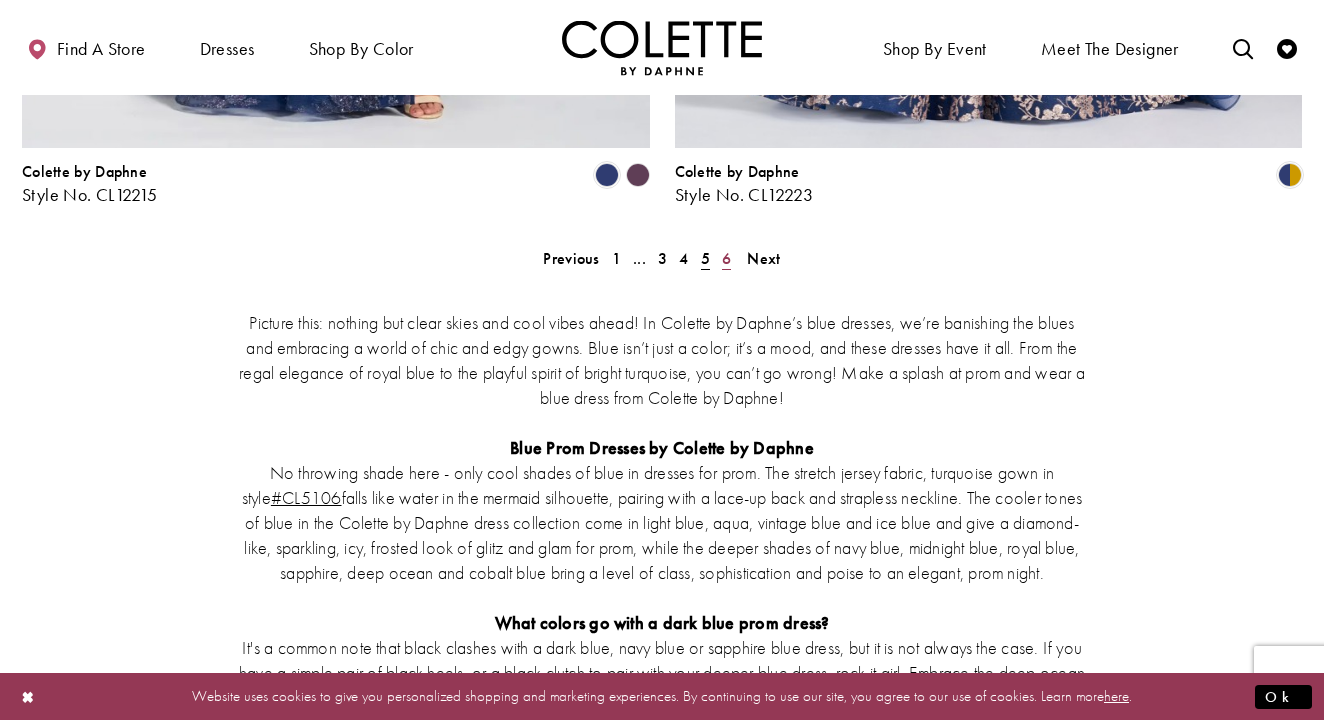click on "6" at bounding box center [726, 258] 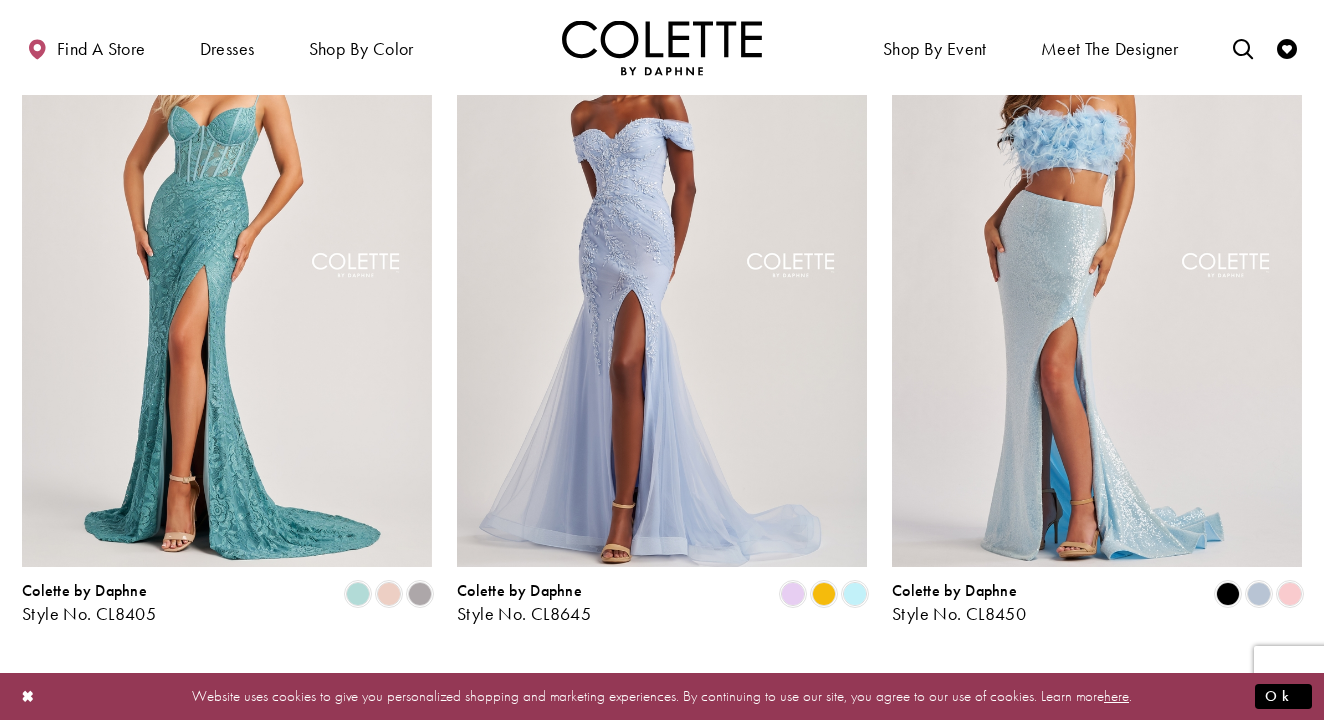 scroll, scrollTop: 944, scrollLeft: 0, axis: vertical 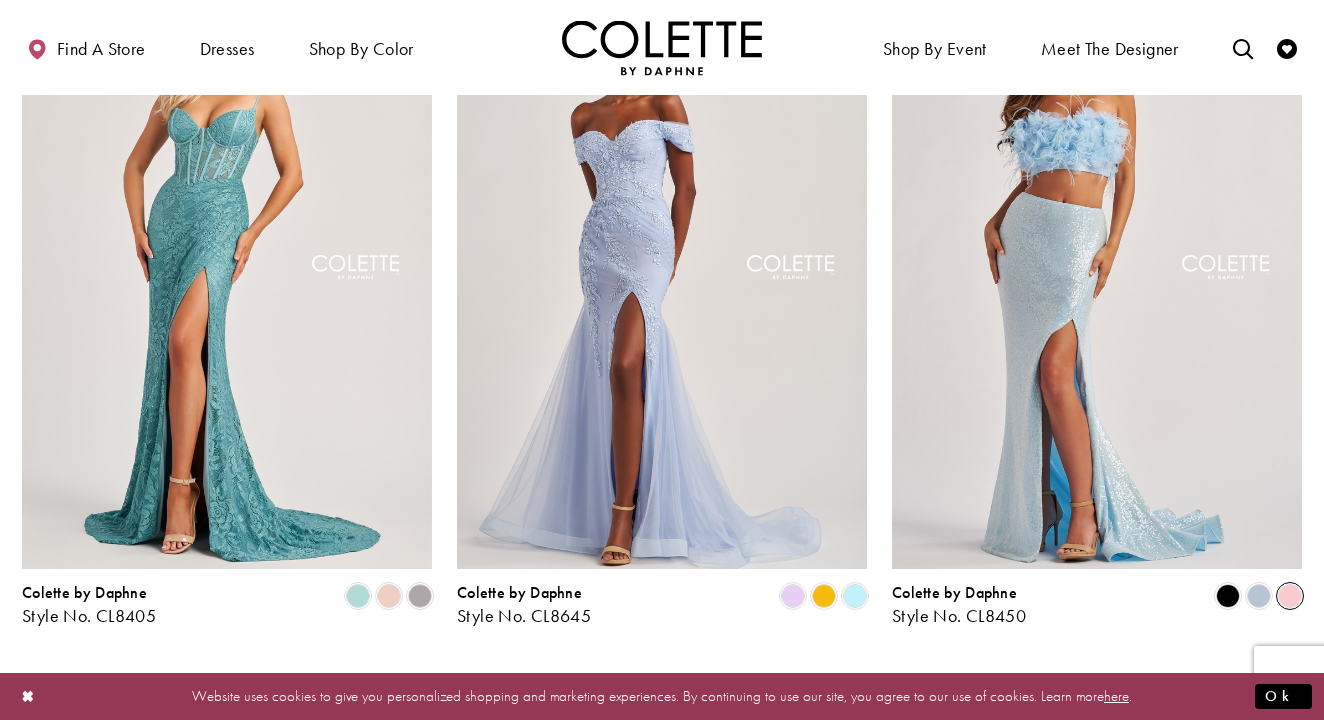 click at bounding box center (1290, 596) 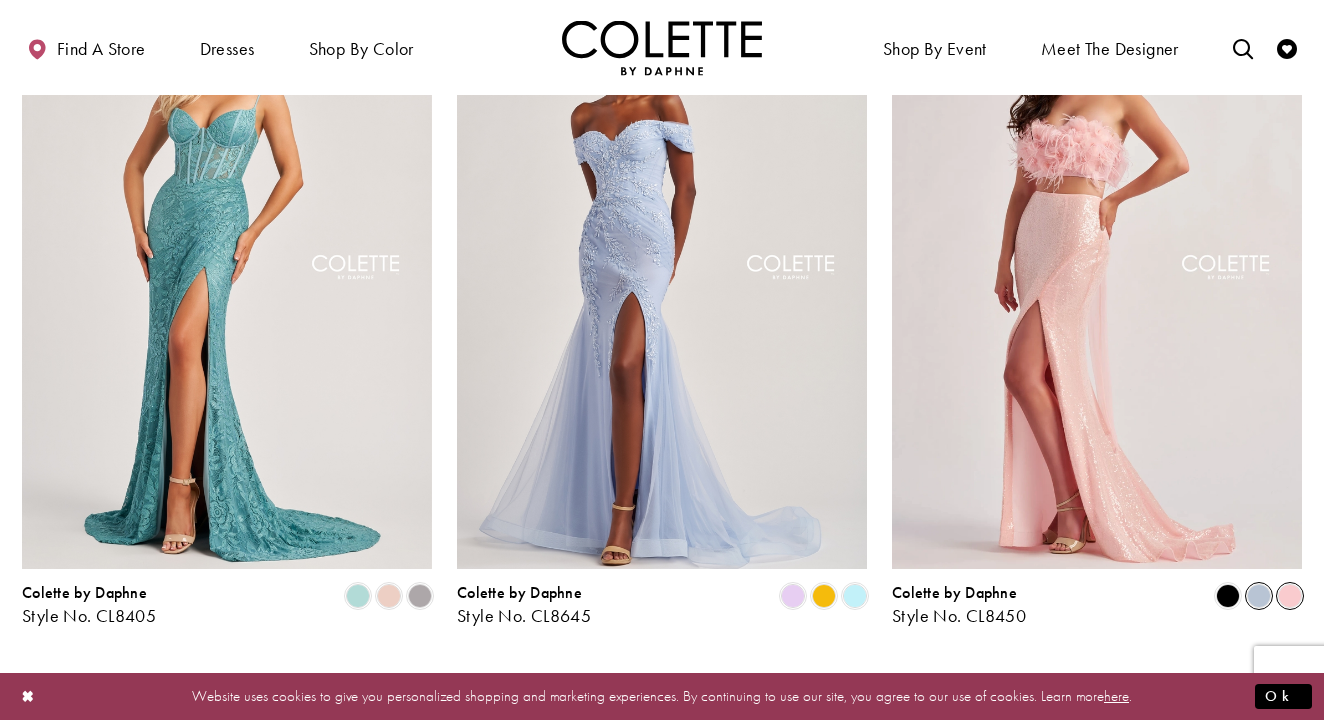 click at bounding box center (1259, 596) 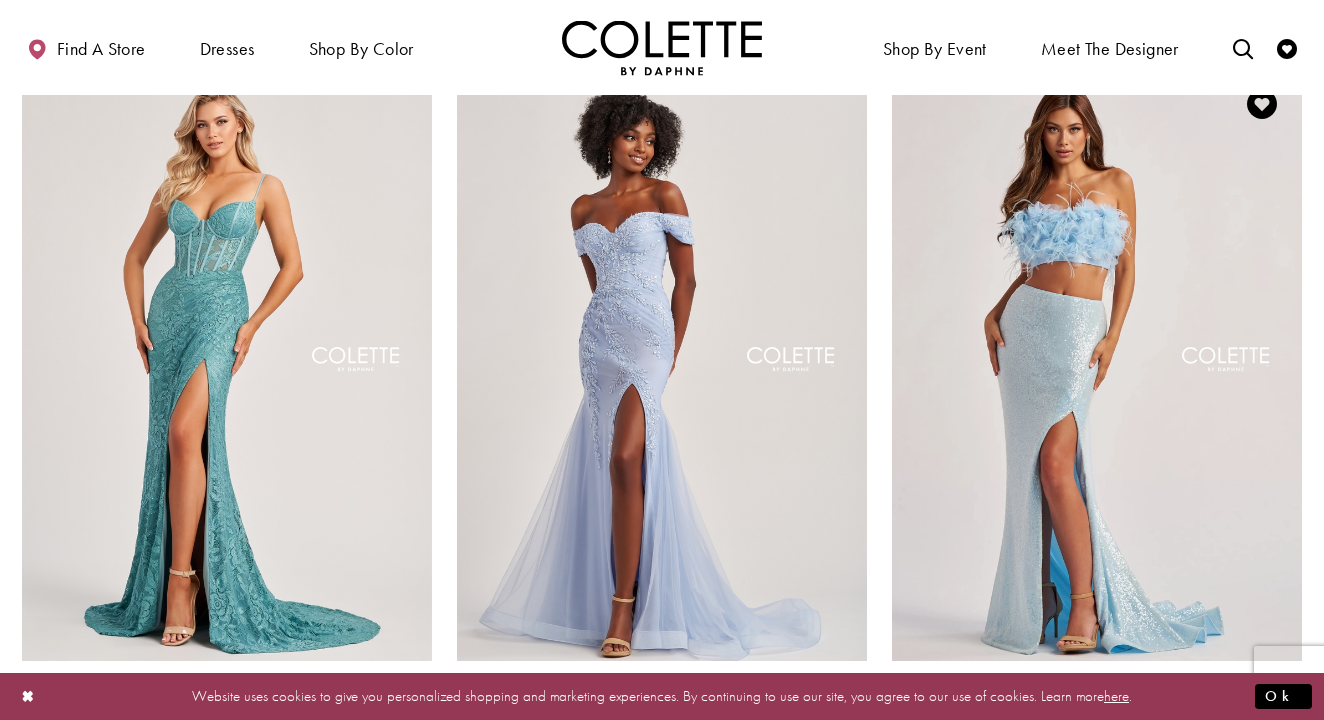 scroll, scrollTop: 853, scrollLeft: 0, axis: vertical 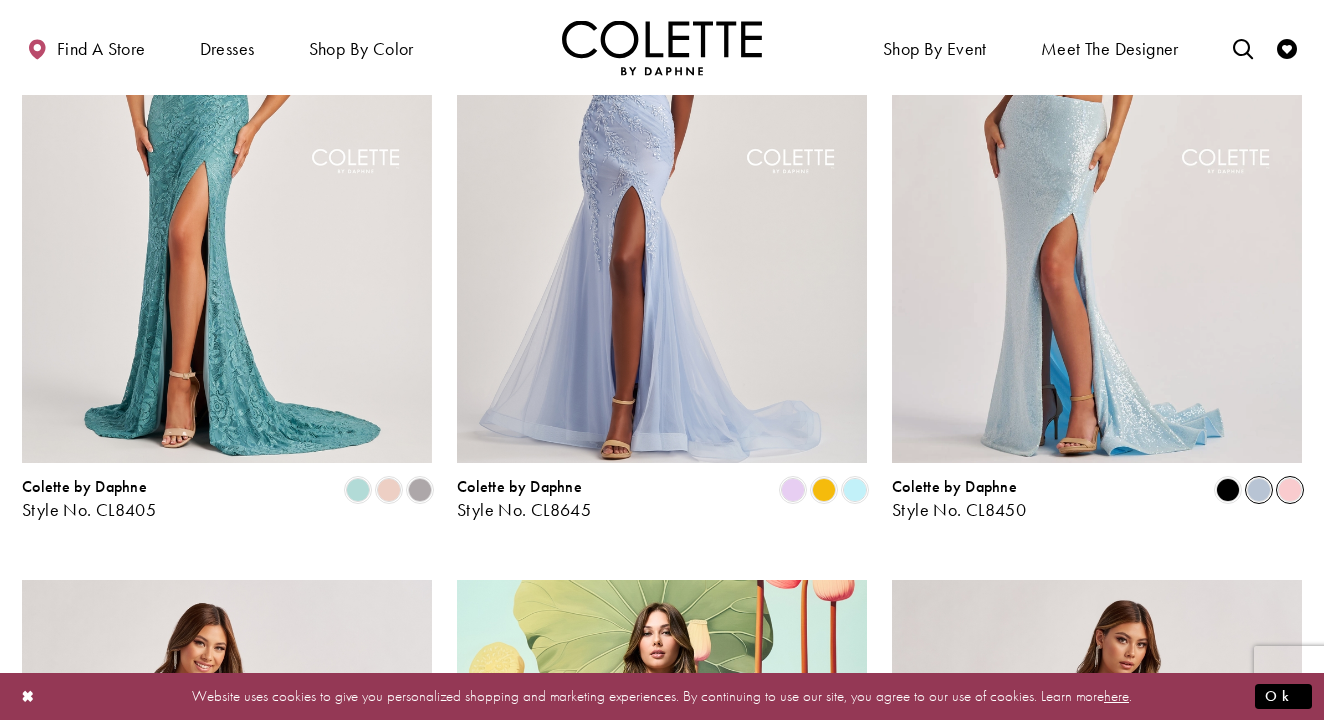 click at bounding box center [1290, 490] 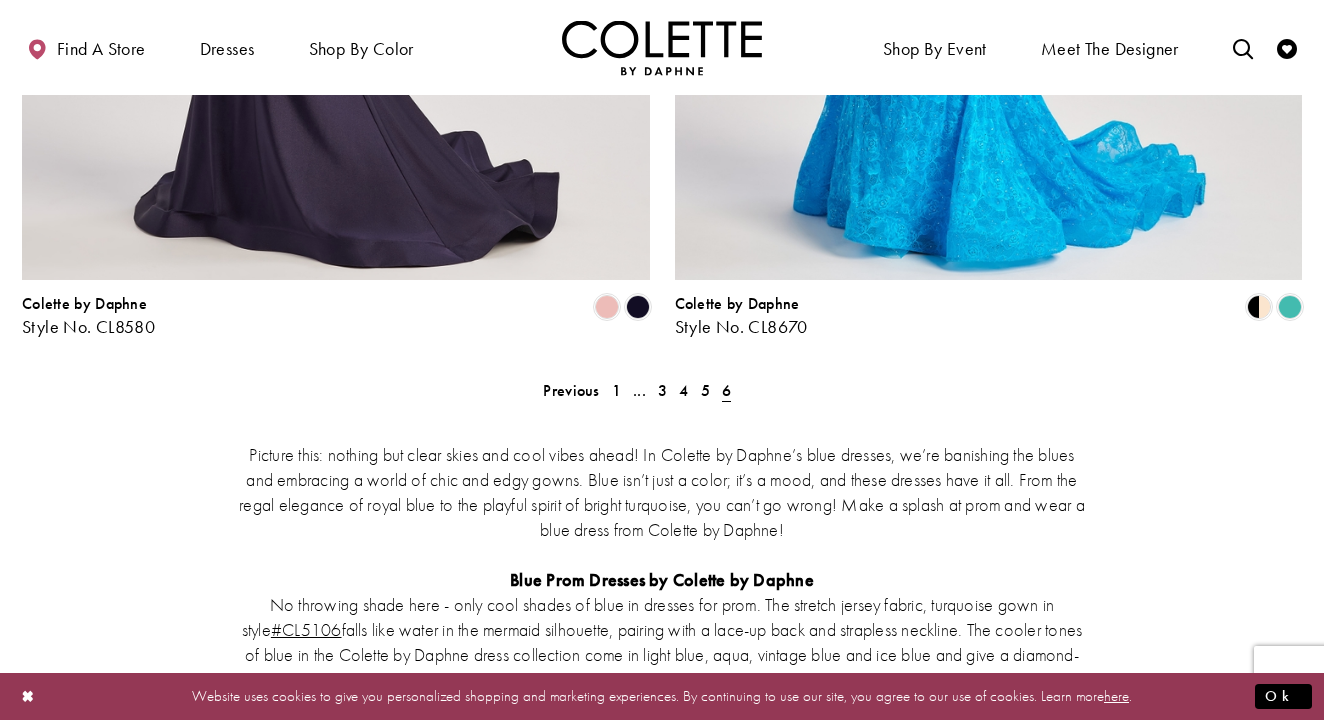 scroll, scrollTop: 2981, scrollLeft: 0, axis: vertical 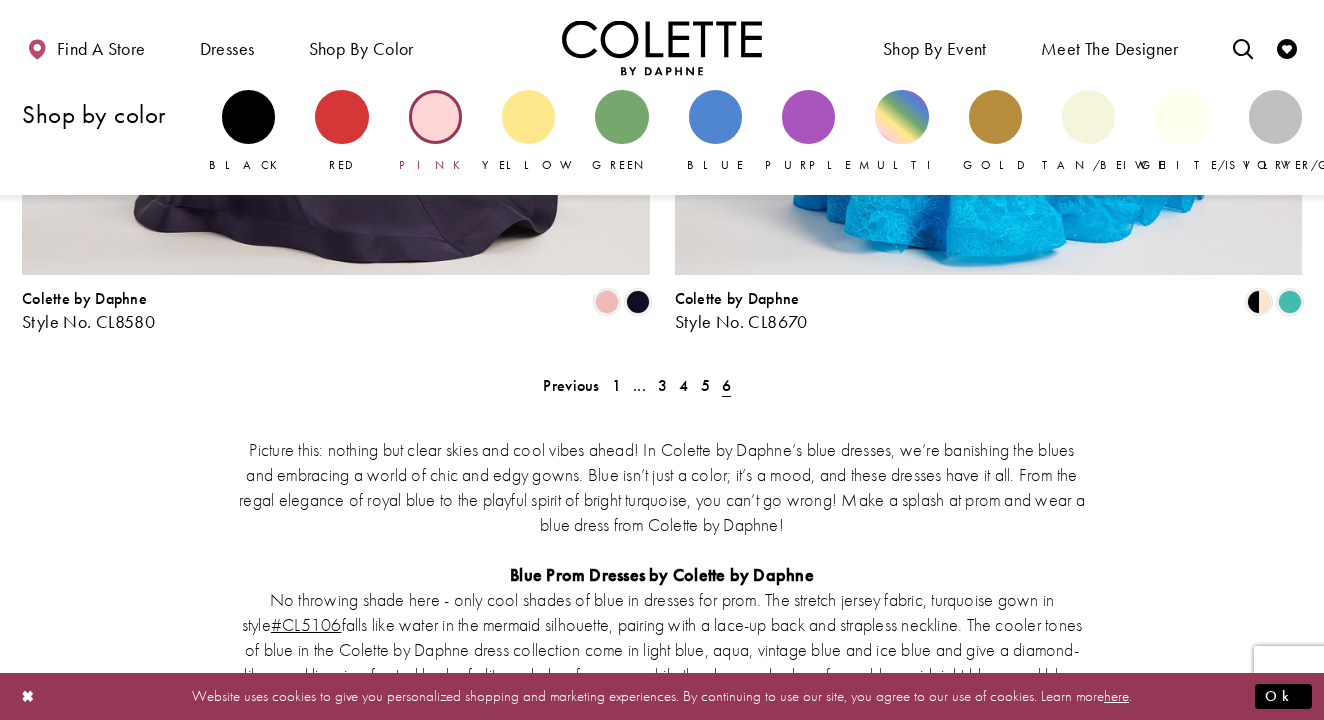 click at bounding box center [435, 116] 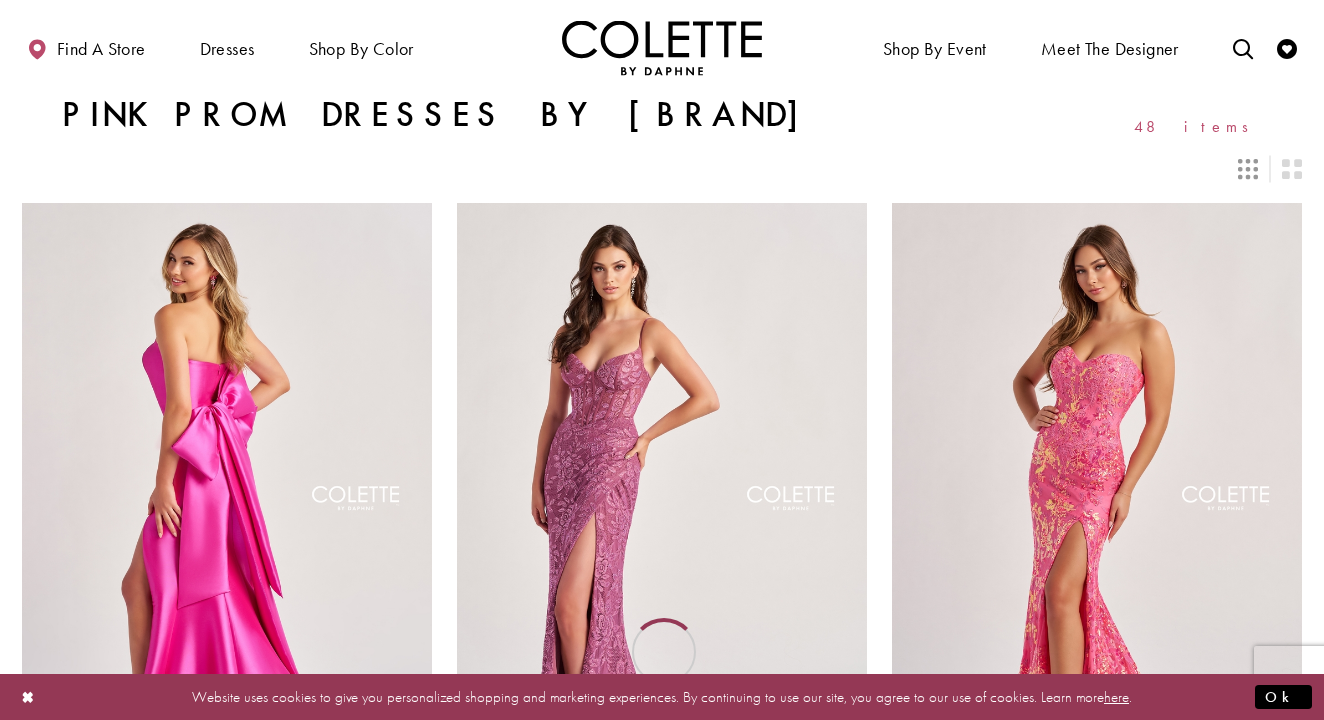 scroll, scrollTop: 0, scrollLeft: 0, axis: both 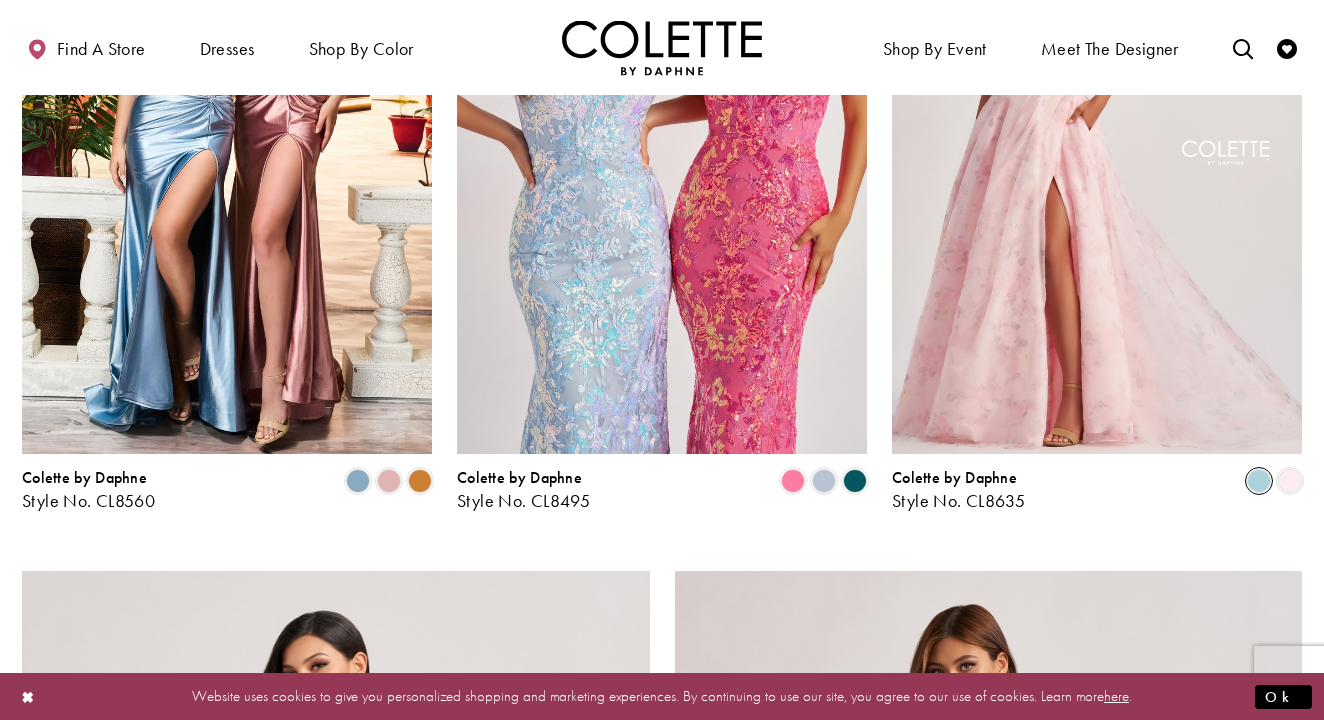 click at bounding box center [1259, 481] 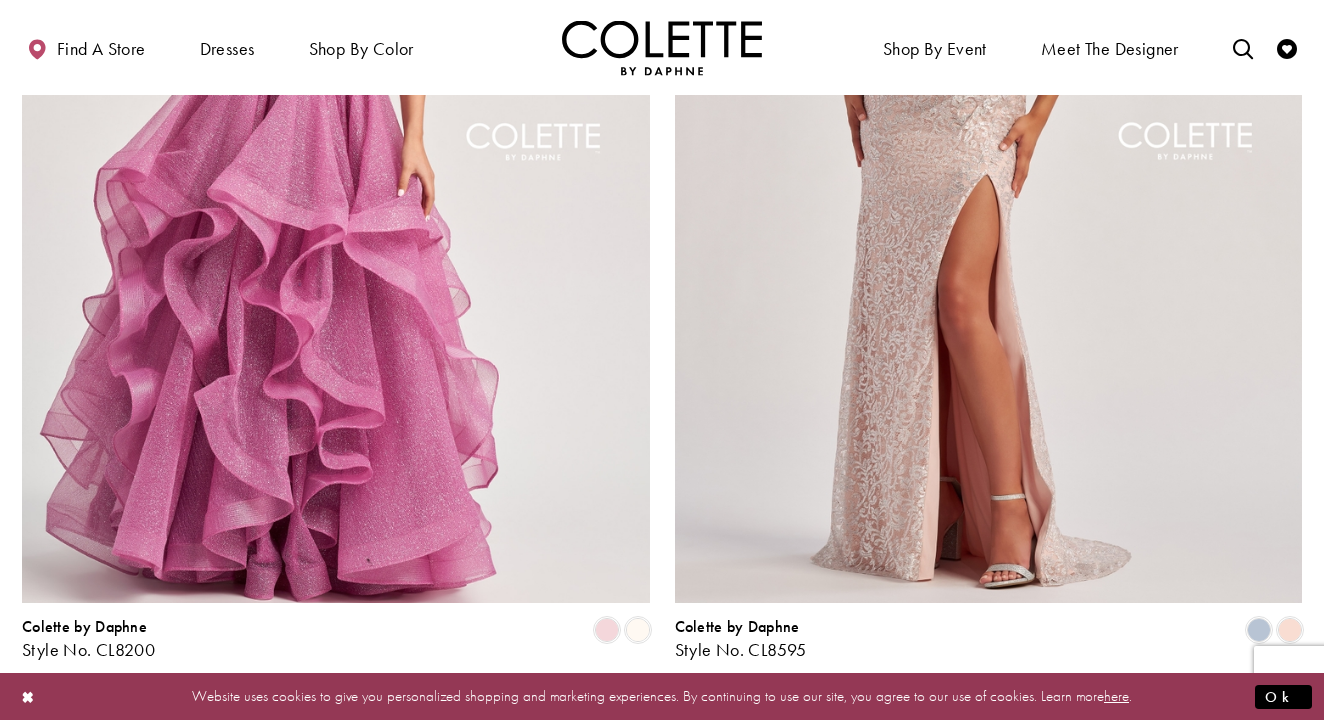 scroll, scrollTop: 3372, scrollLeft: 0, axis: vertical 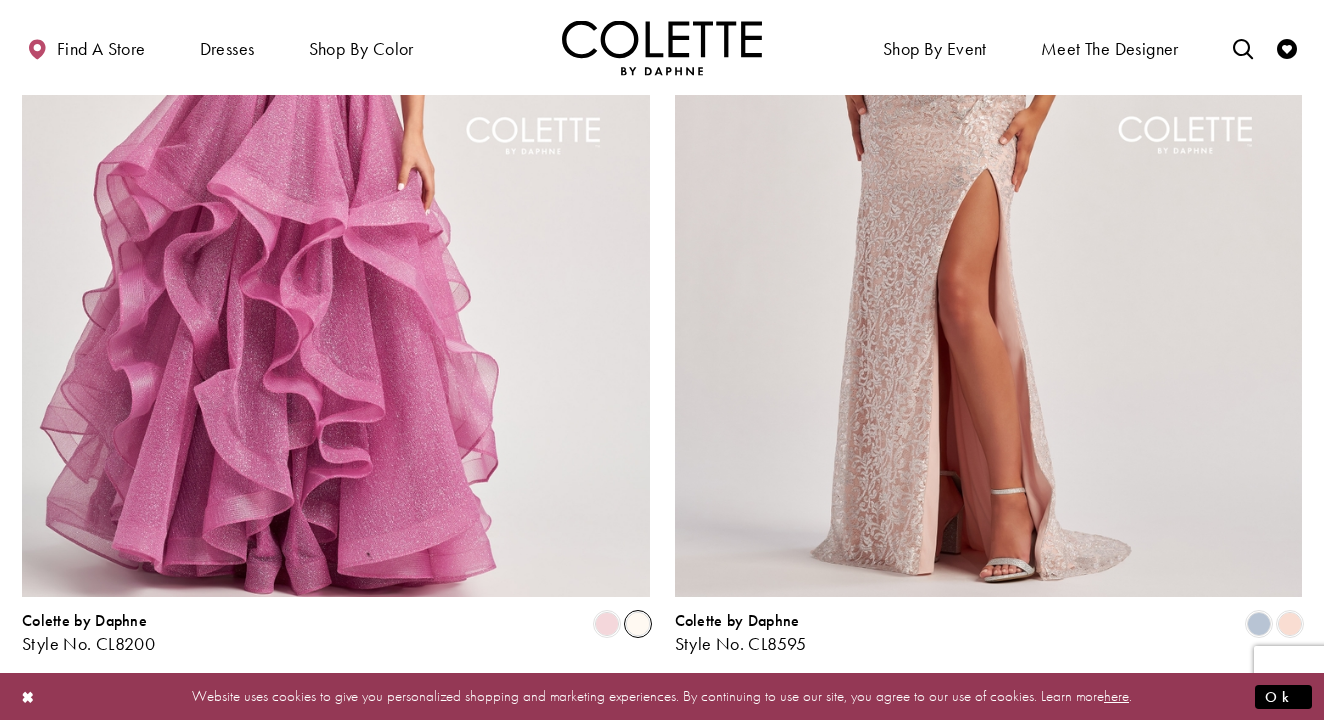click at bounding box center [638, 624] 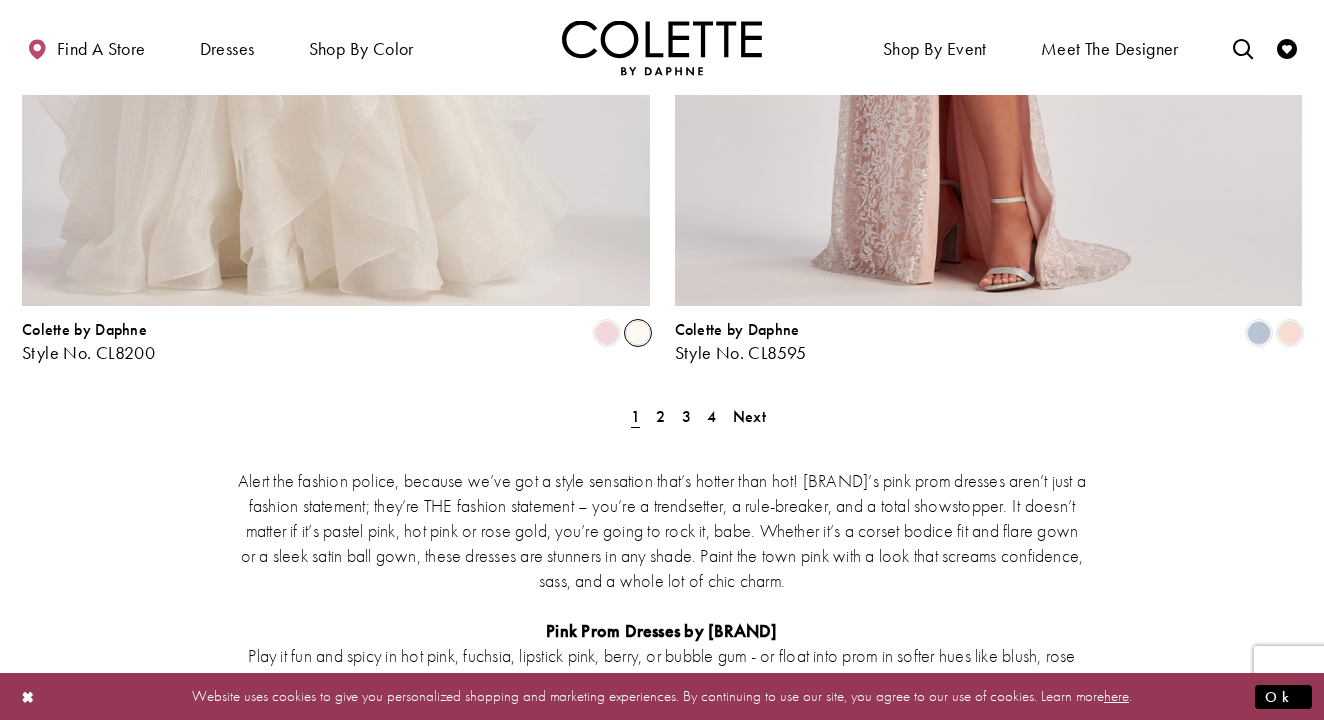 scroll, scrollTop: 3672, scrollLeft: 0, axis: vertical 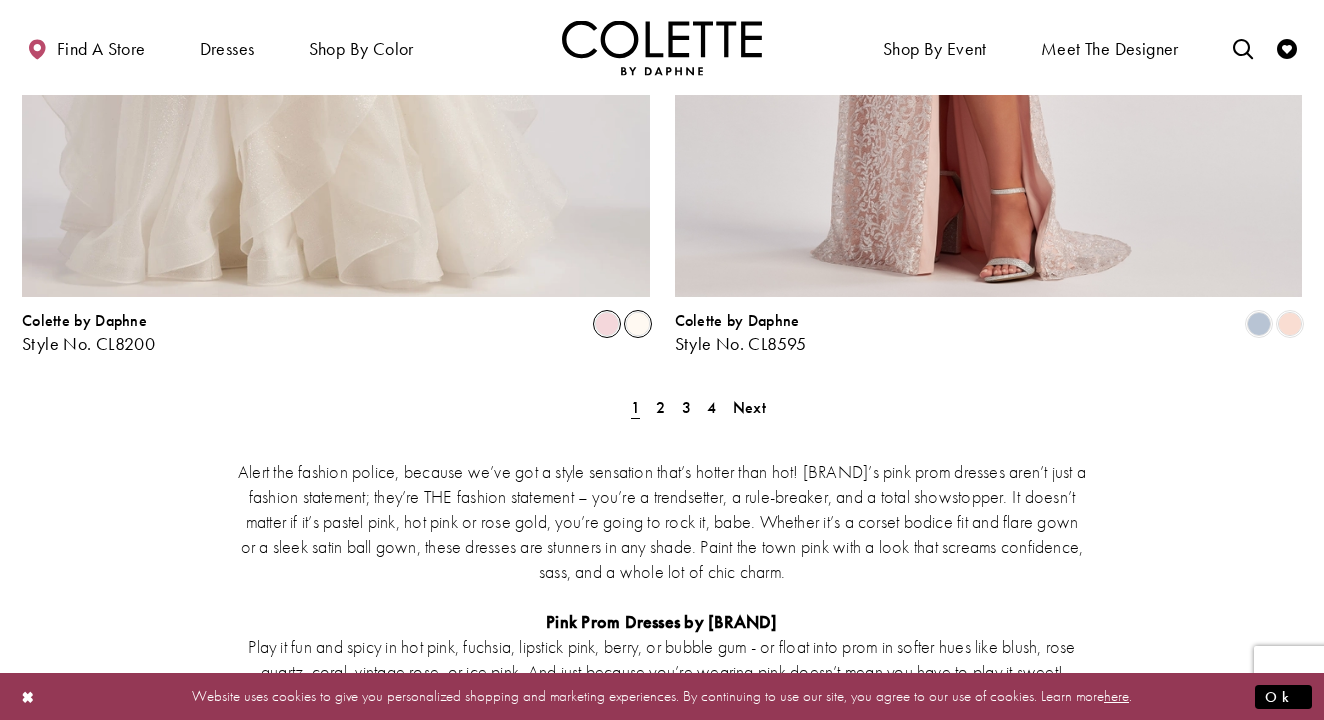 click at bounding box center [607, 324] 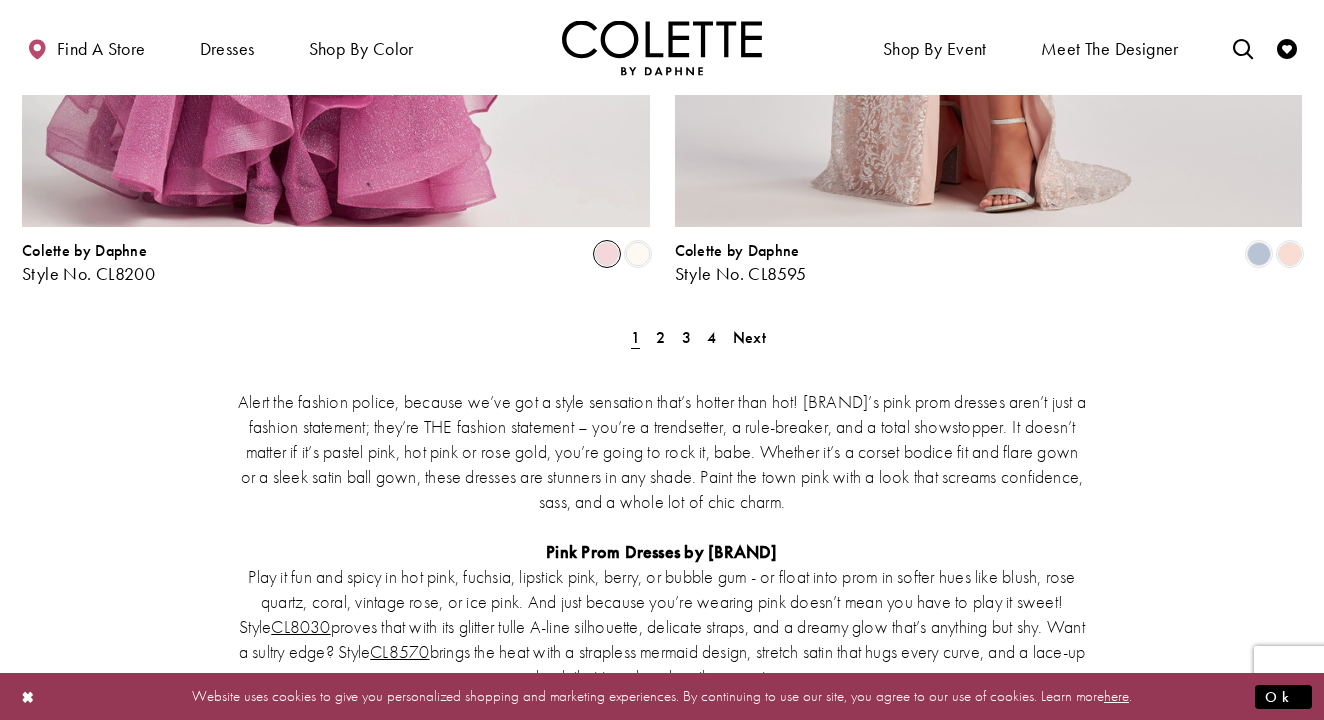 scroll, scrollTop: 3748, scrollLeft: 0, axis: vertical 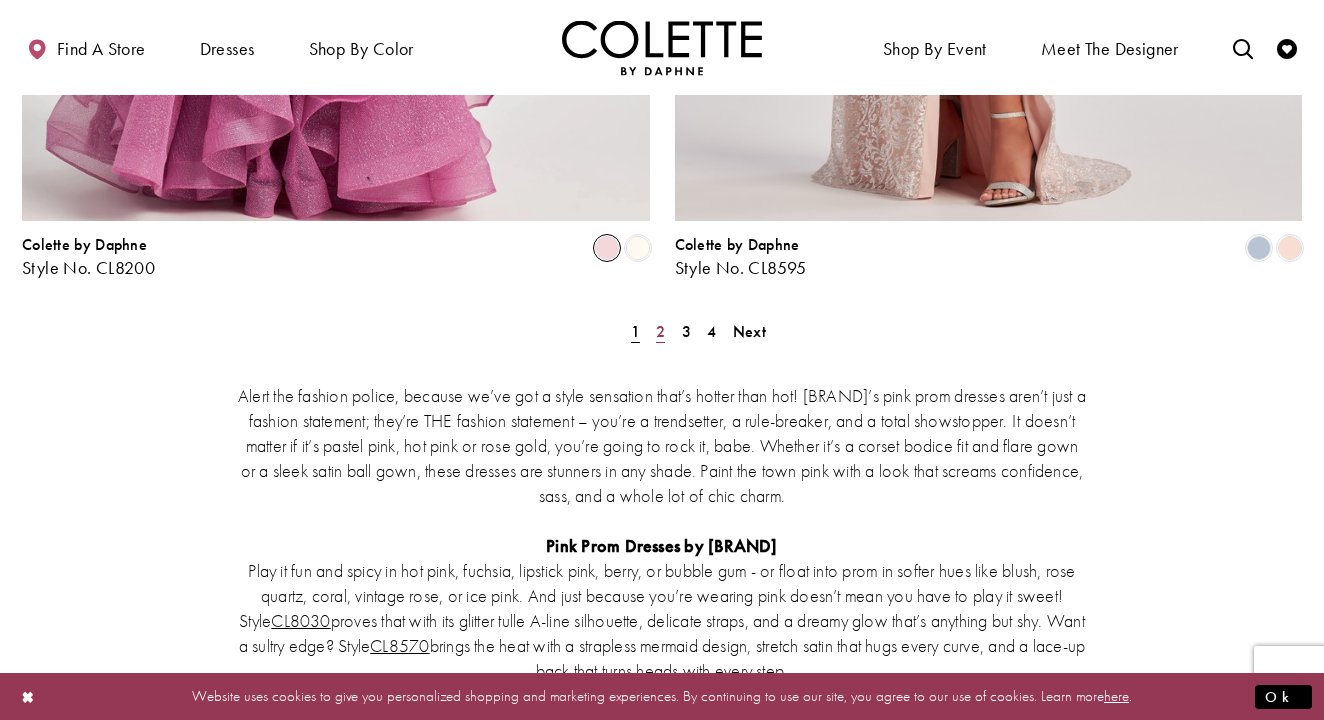 click on "2" at bounding box center [660, 331] 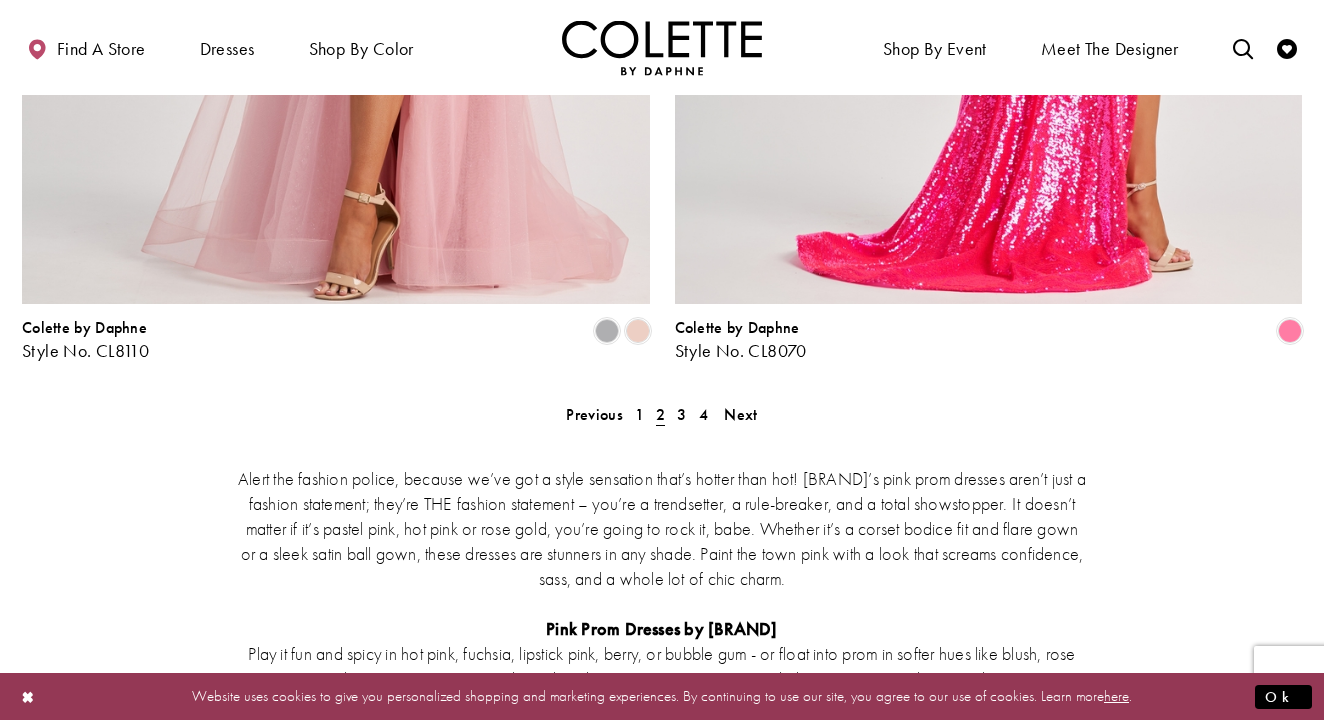 scroll, scrollTop: 3877, scrollLeft: 0, axis: vertical 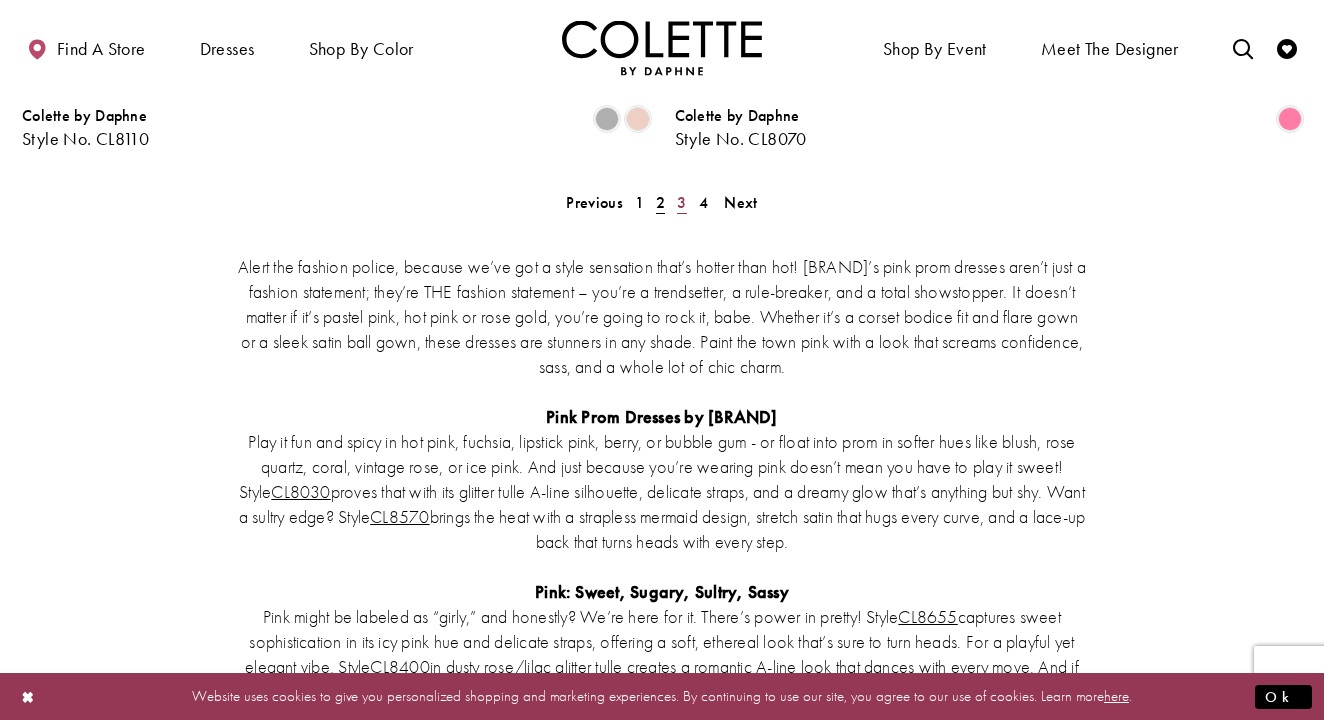 click on "3" at bounding box center [681, 202] 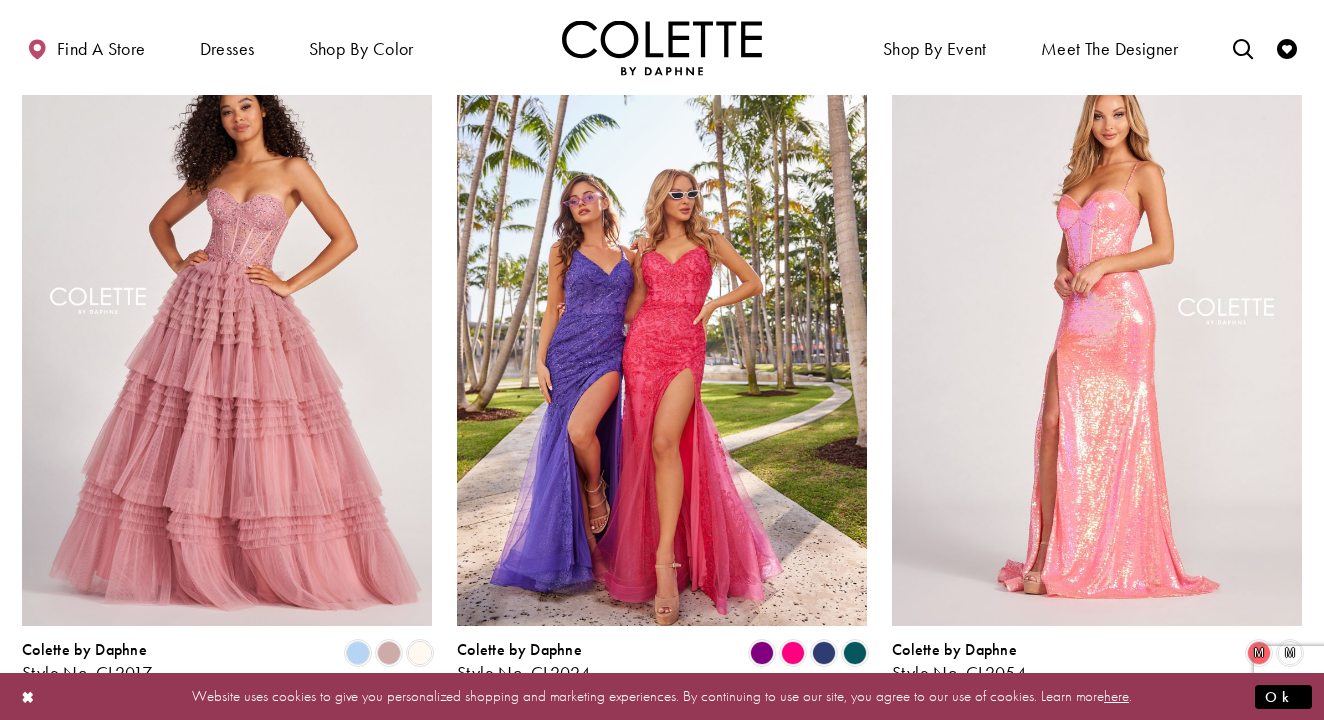 scroll, scrollTop: 2315, scrollLeft: 0, axis: vertical 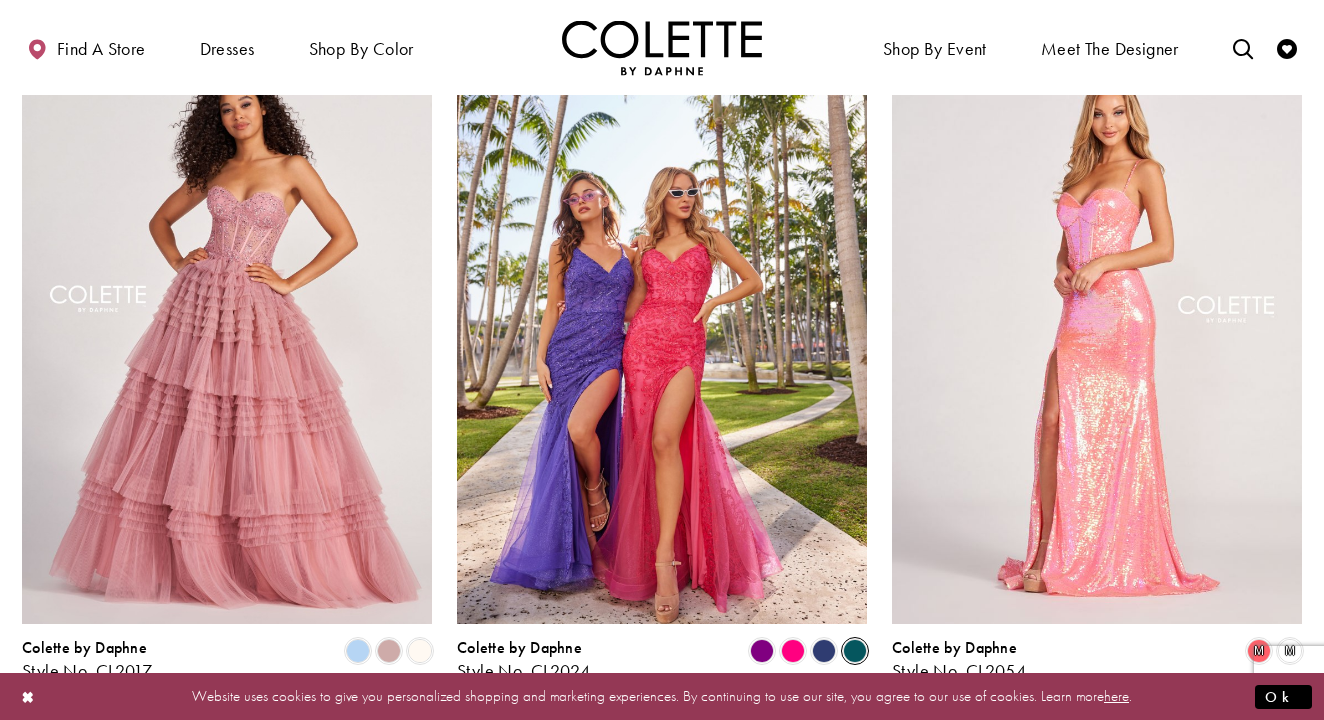 click at bounding box center [855, 651] 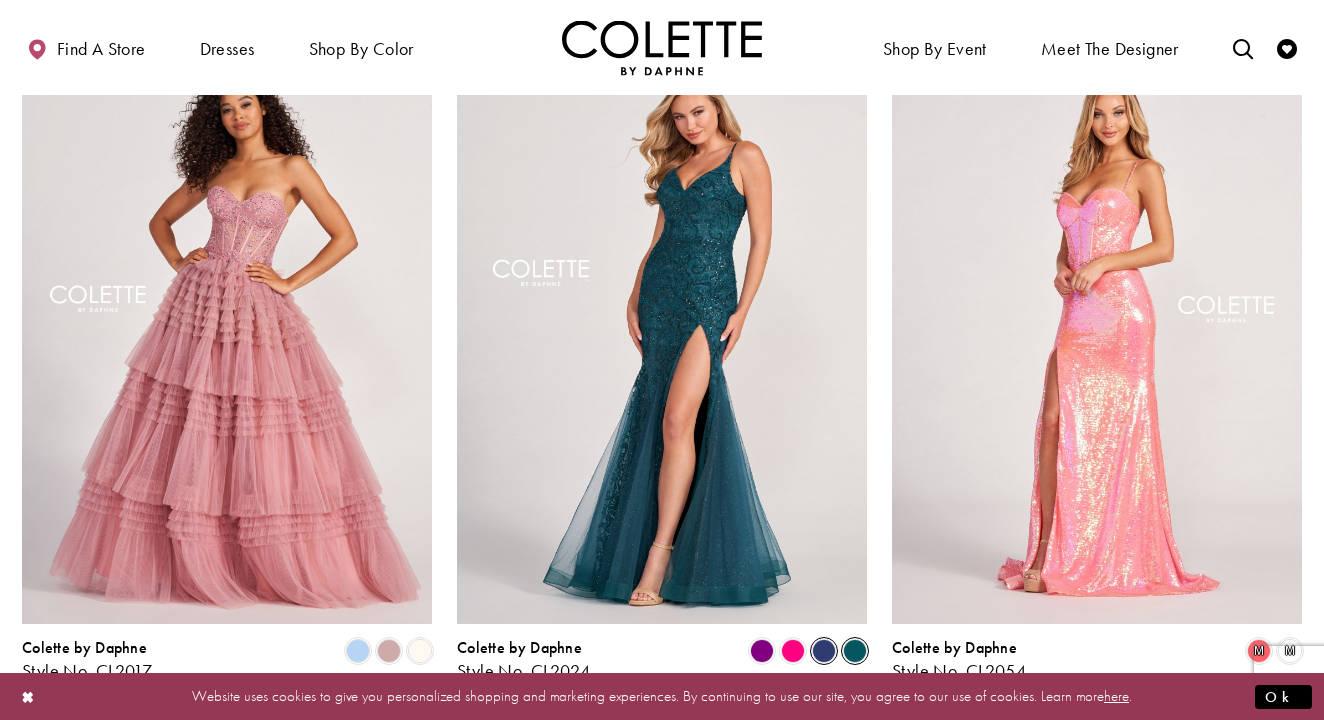 click at bounding box center [824, 651] 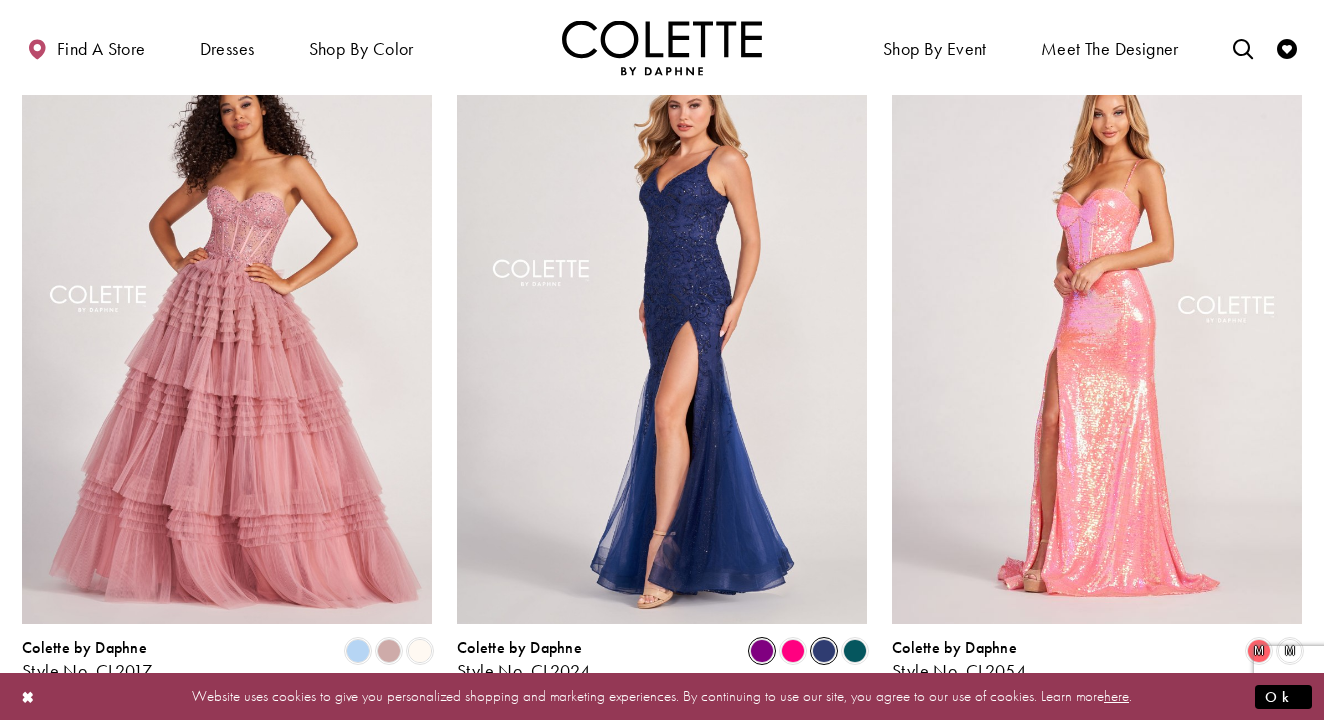 click at bounding box center [762, 651] 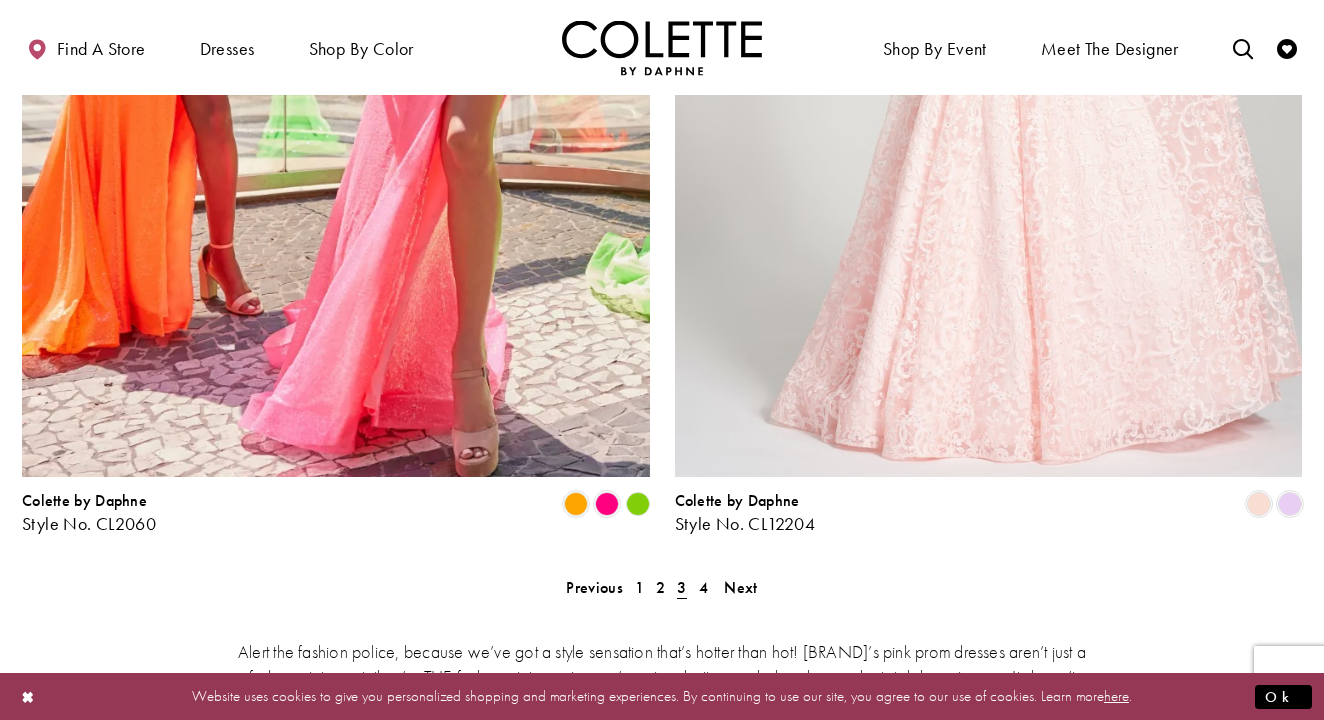 scroll, scrollTop: 3478, scrollLeft: 0, axis: vertical 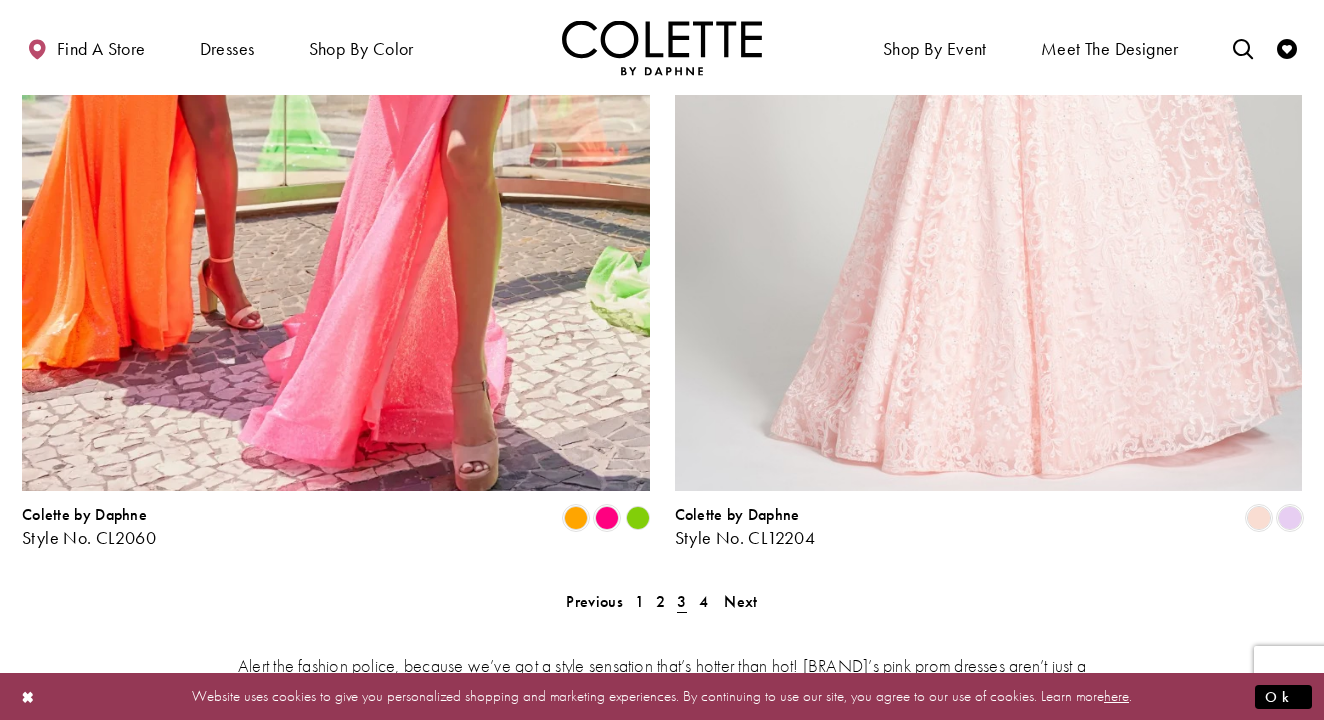 click at bounding box center [637, 518] 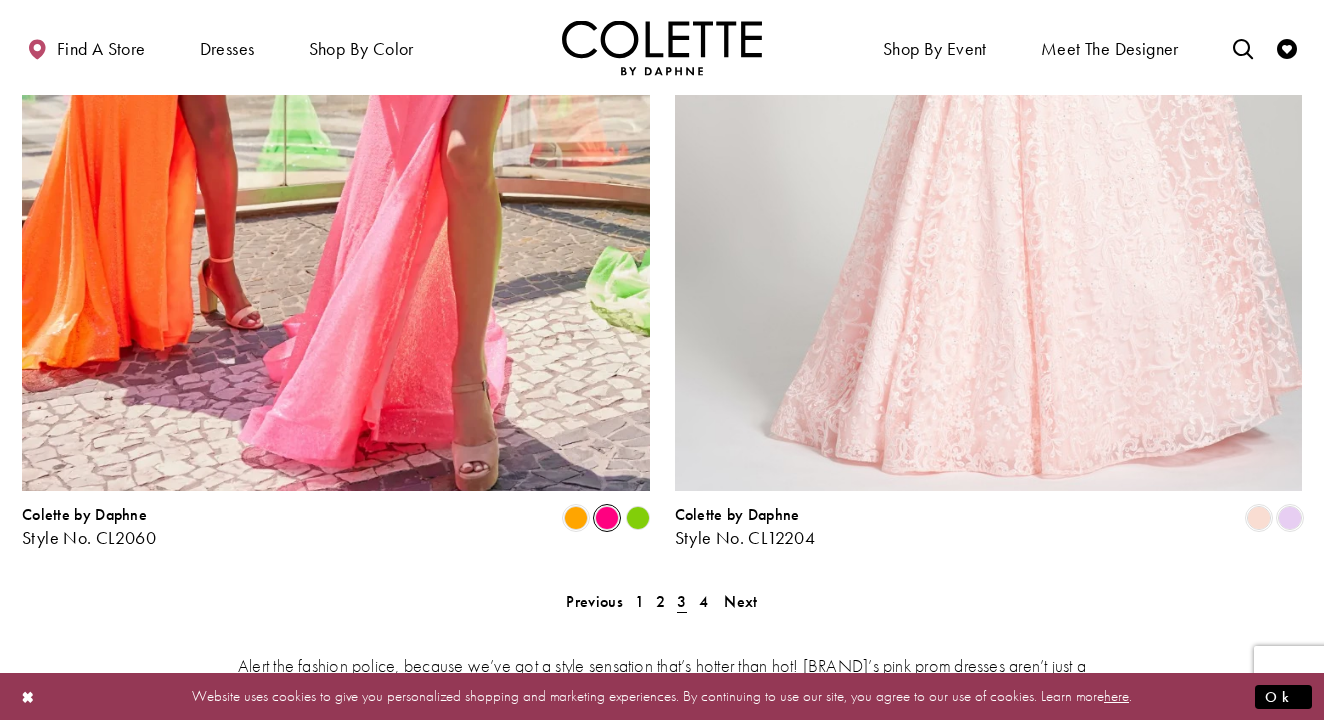 click at bounding box center (607, 518) 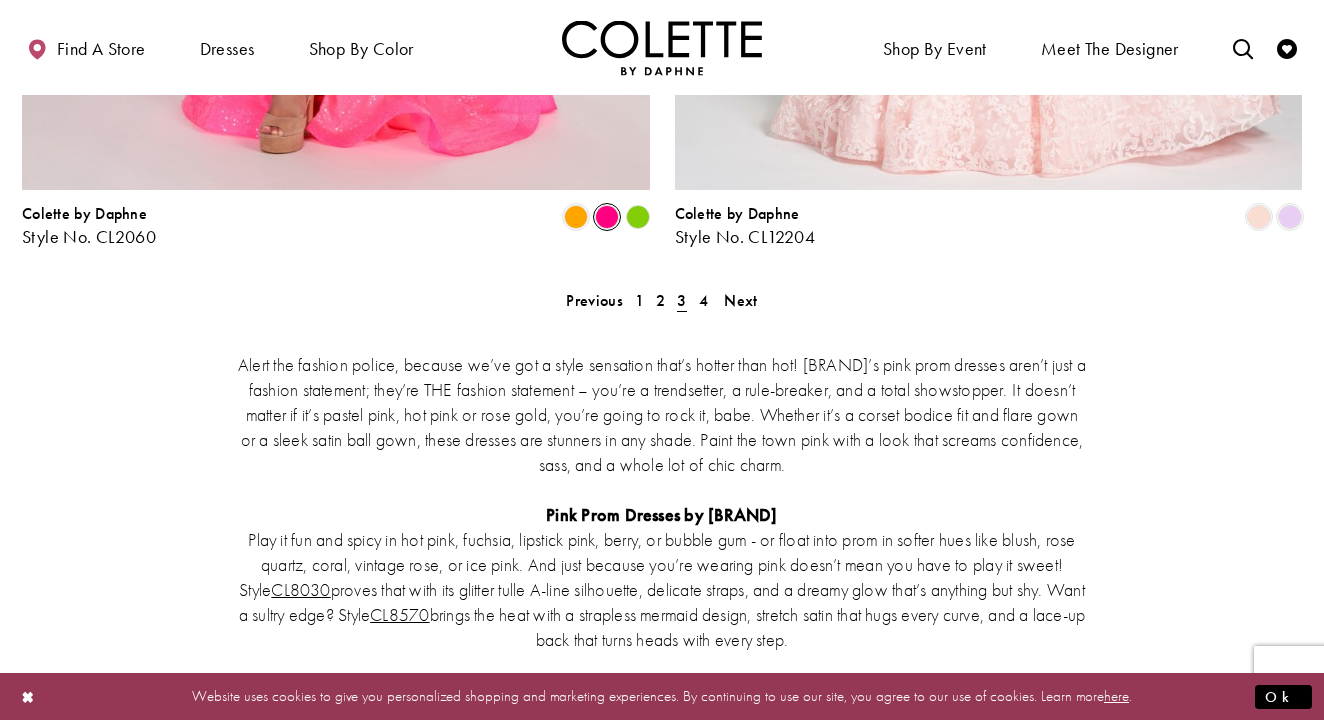 scroll, scrollTop: 3733, scrollLeft: 0, axis: vertical 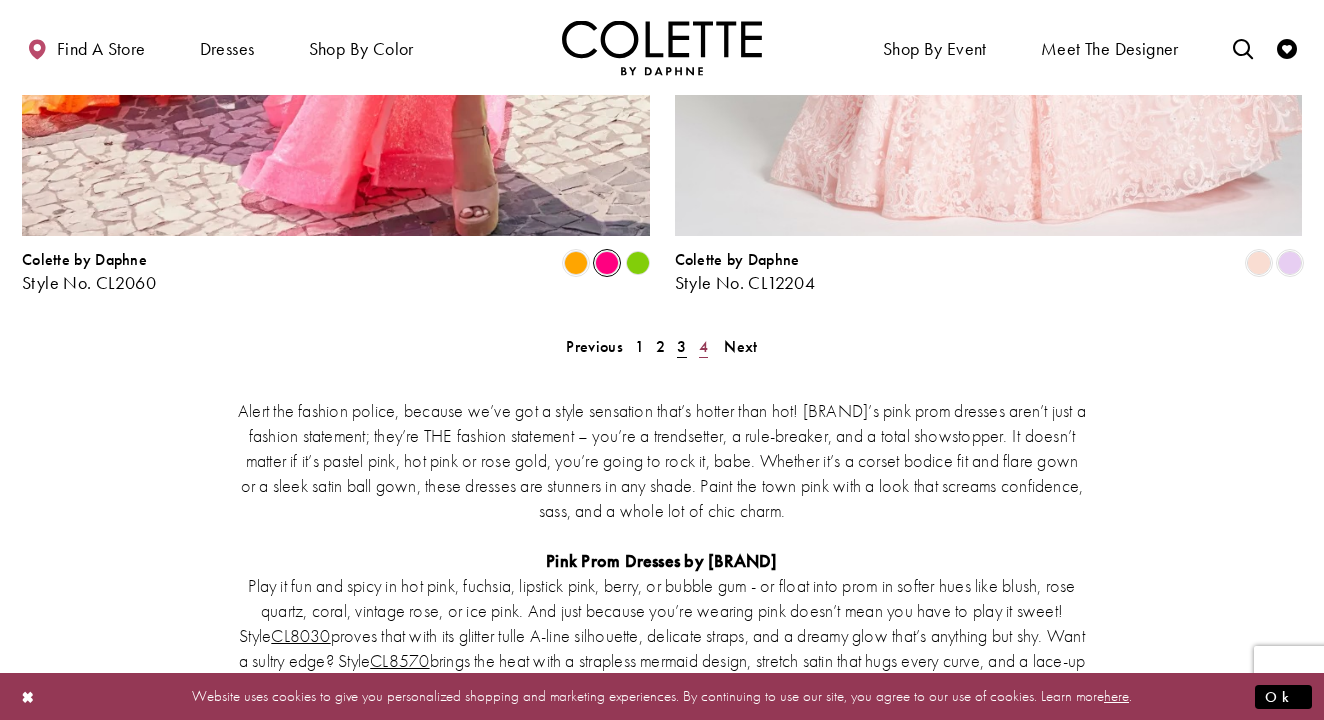click on "4" at bounding box center [703, 346] 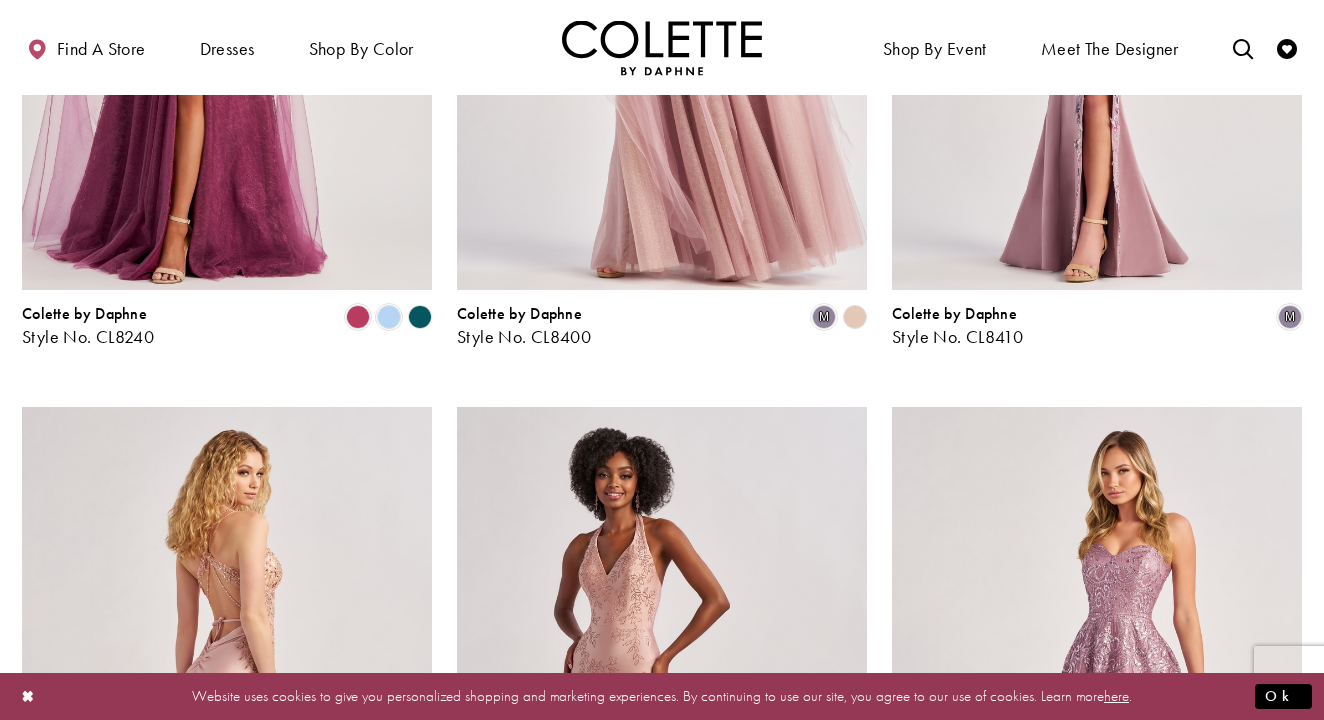 scroll, scrollTop: 503, scrollLeft: 0, axis: vertical 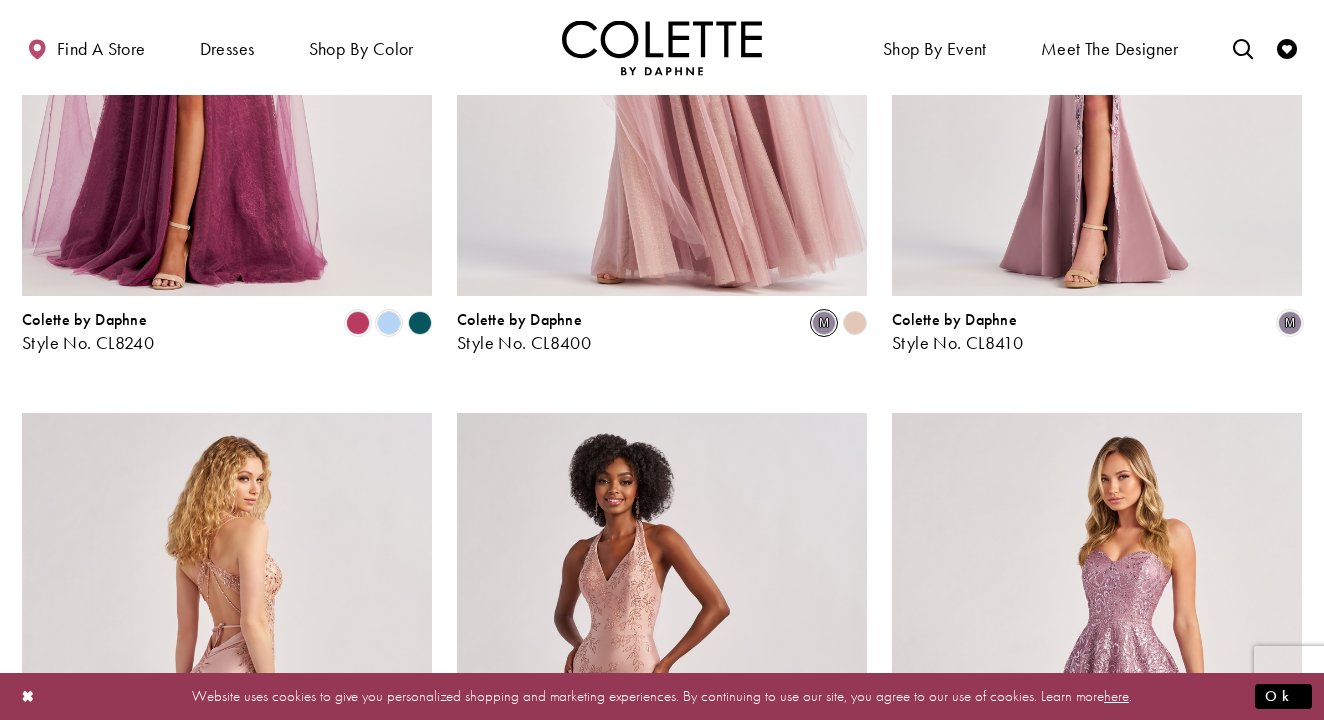 click on "m" at bounding box center (824, 323) 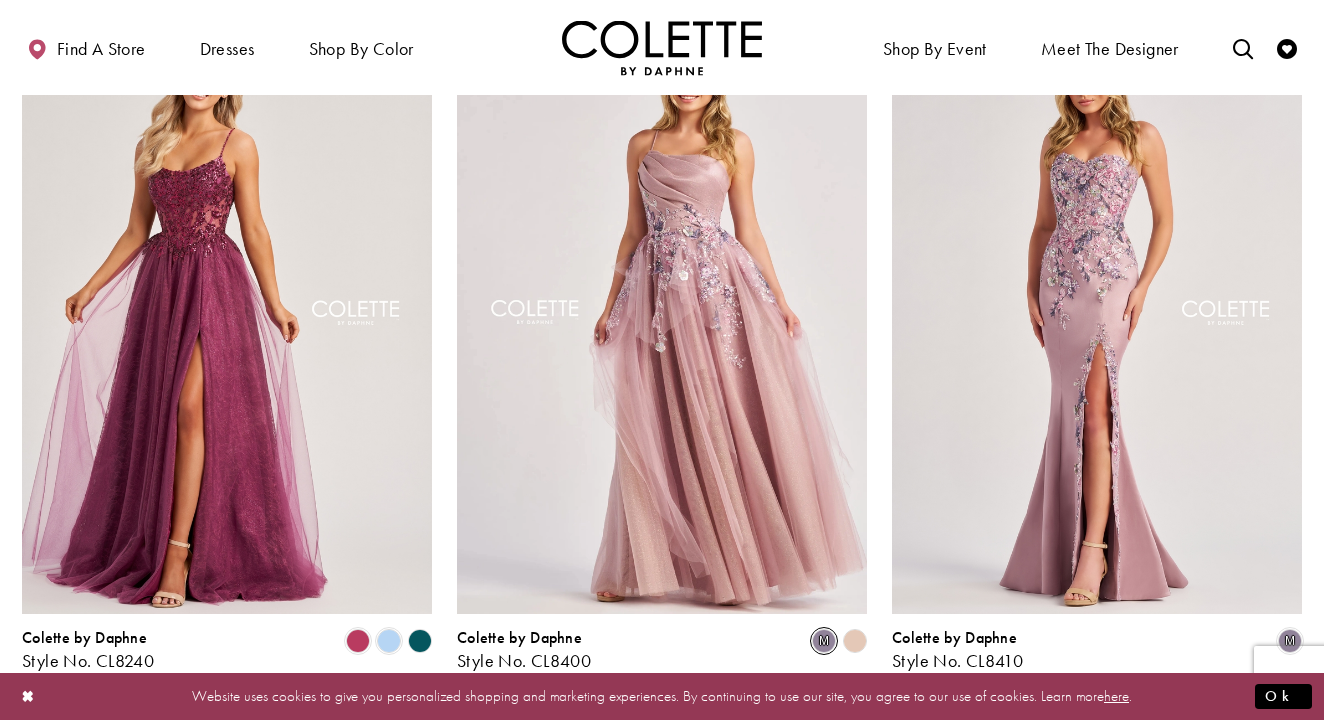 scroll, scrollTop: 194, scrollLeft: 0, axis: vertical 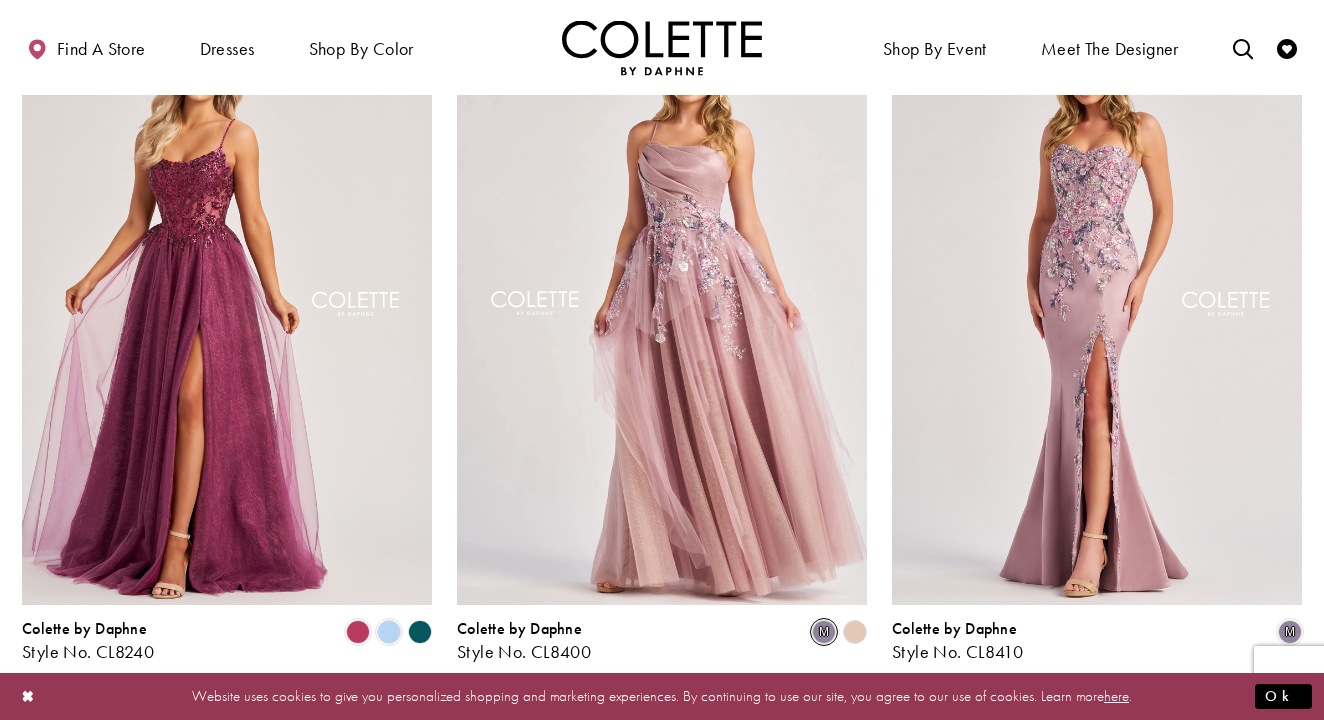 click 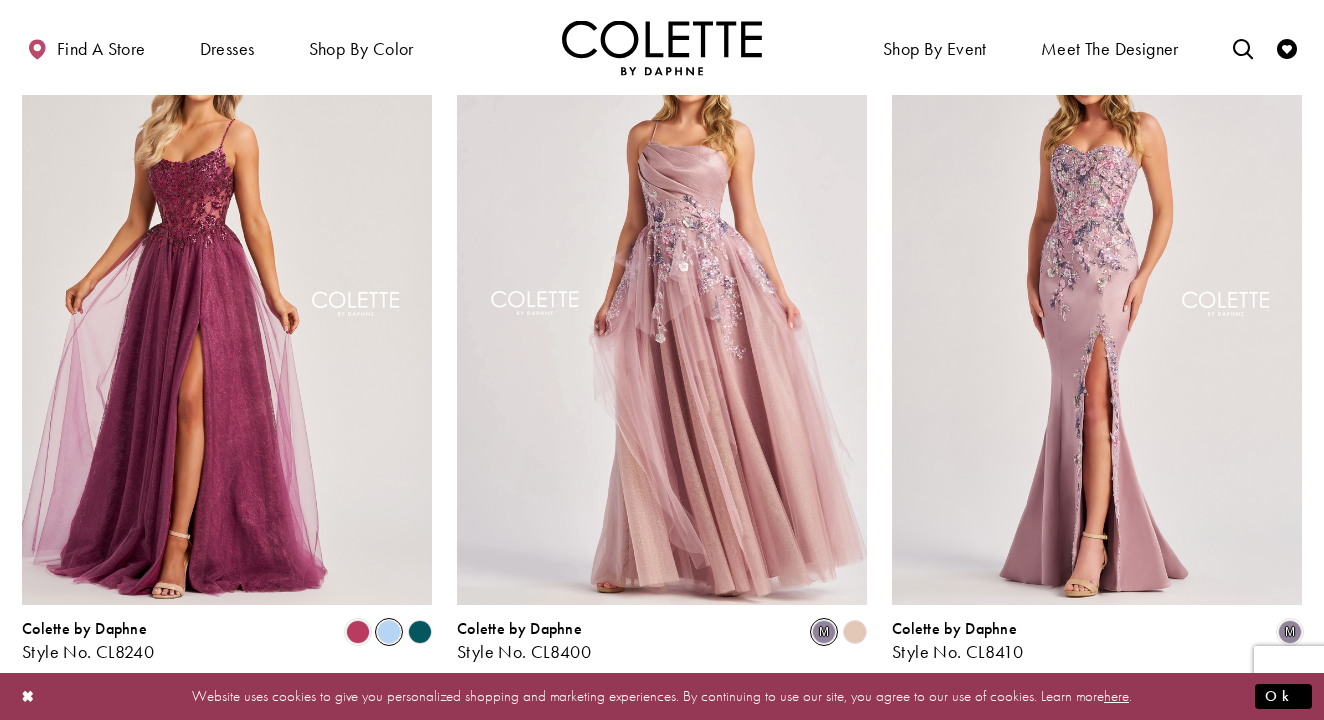 click at bounding box center (389, 632) 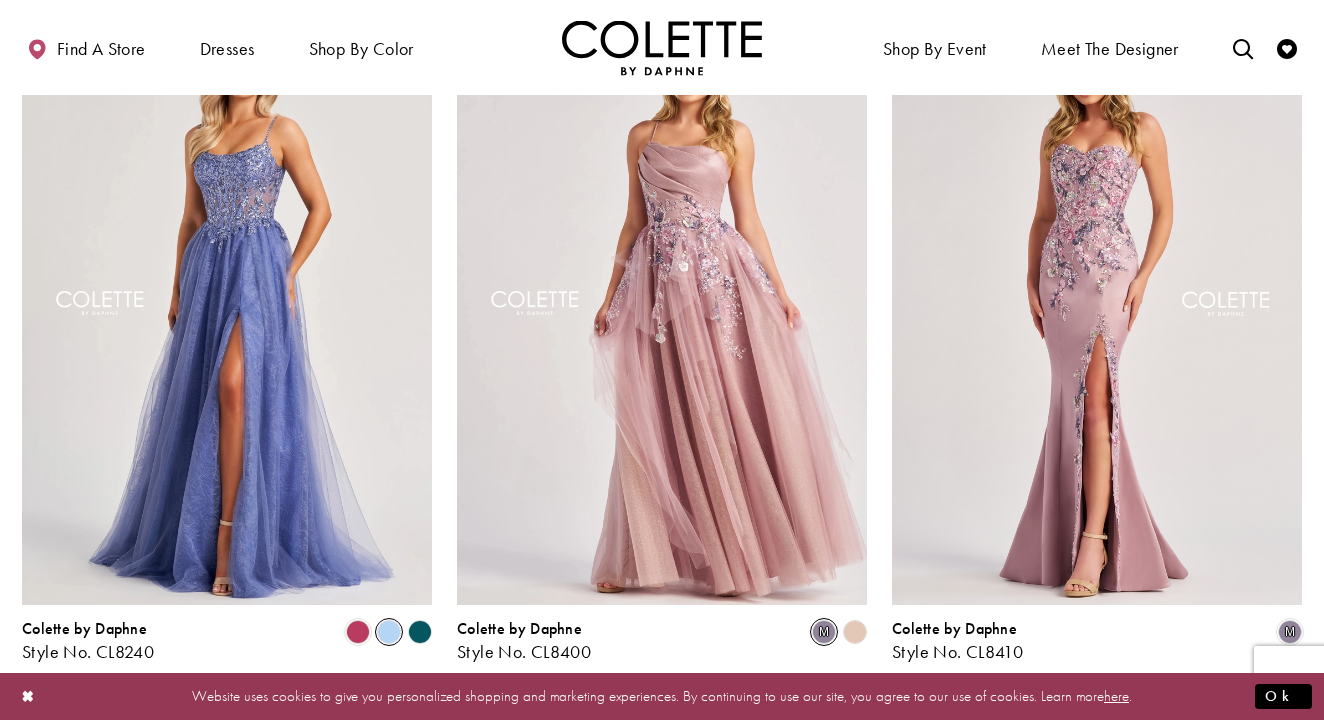 click 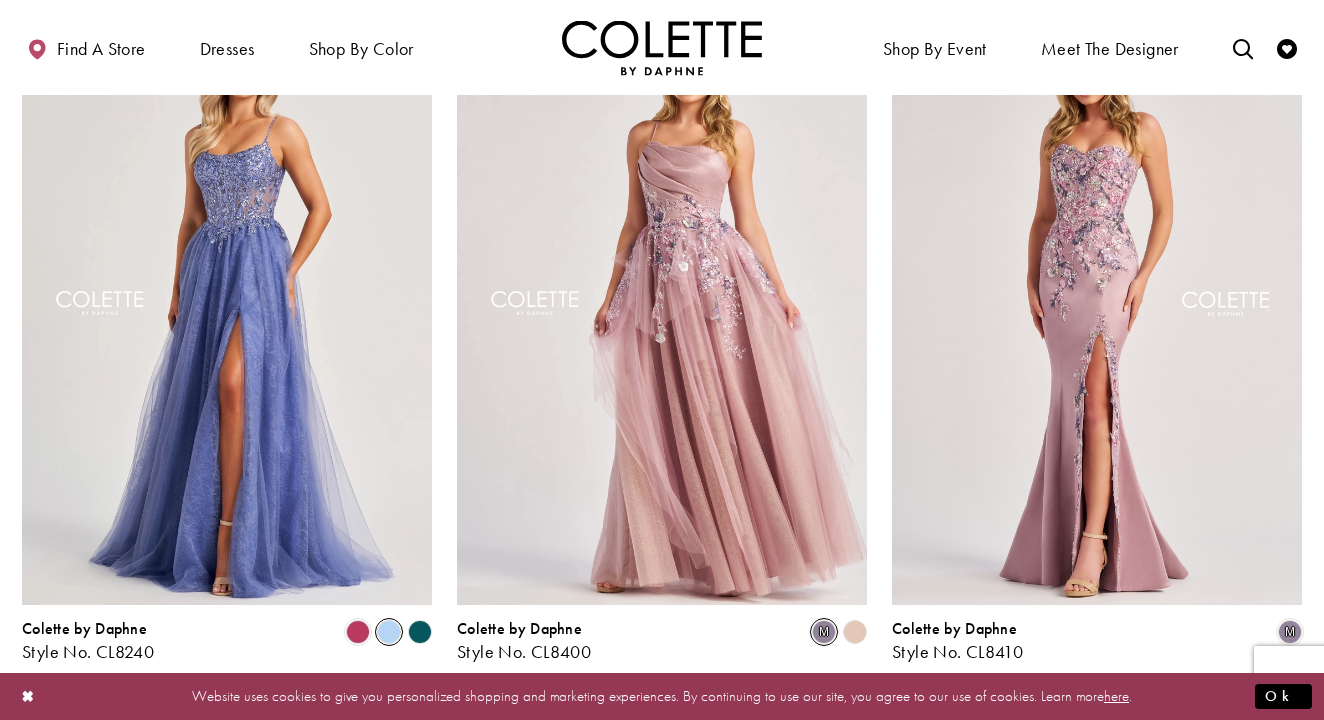 click 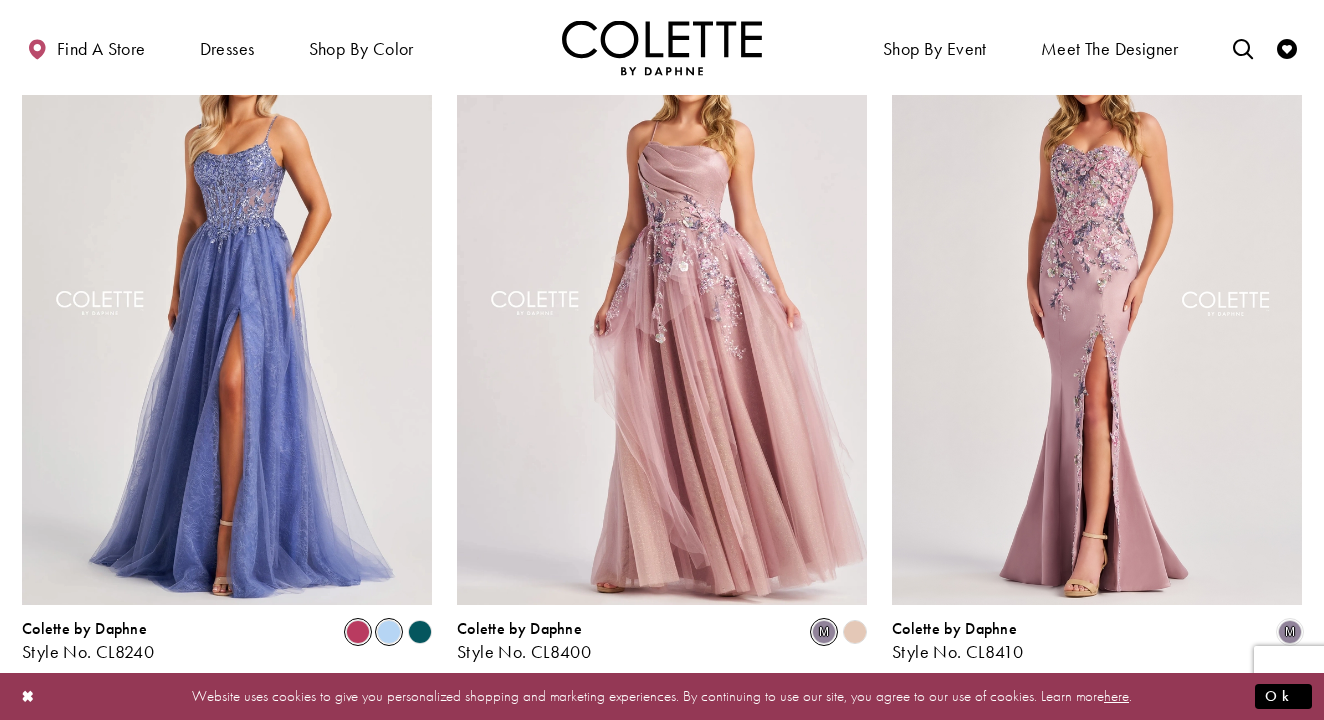 click at bounding box center (358, 632) 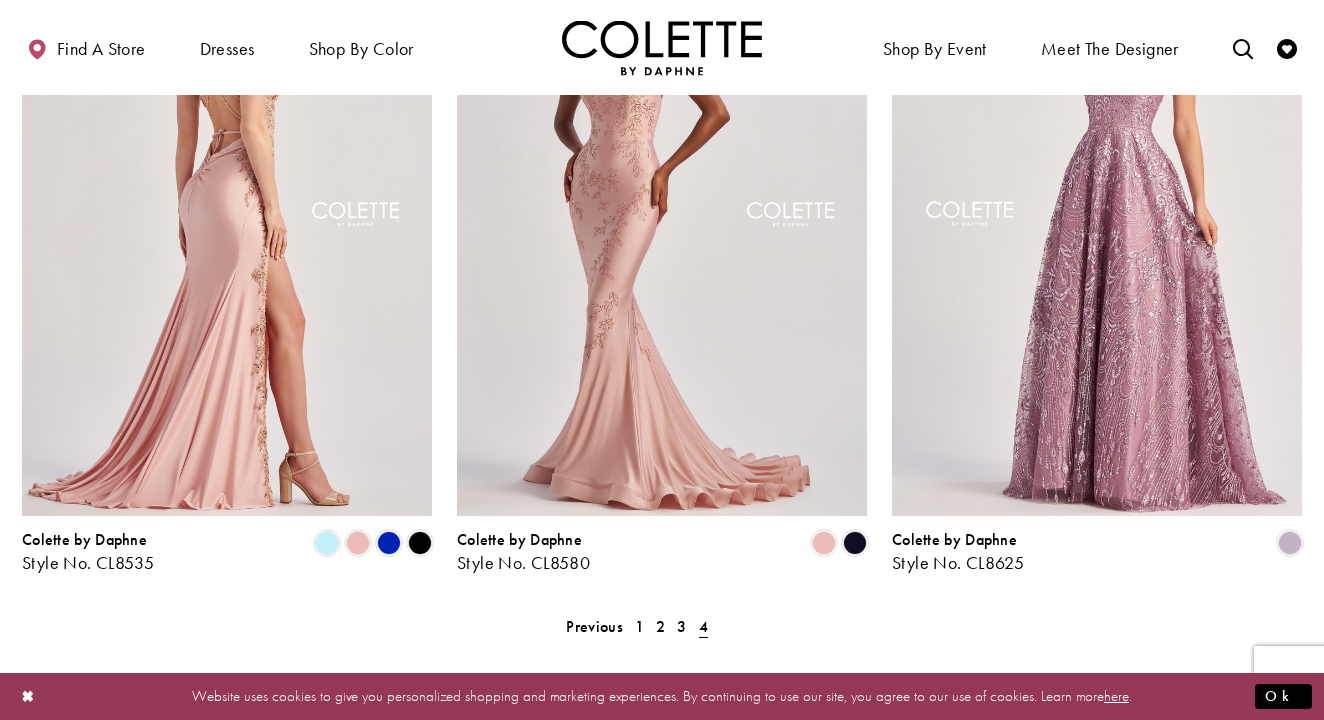 scroll, scrollTop: 944, scrollLeft: 0, axis: vertical 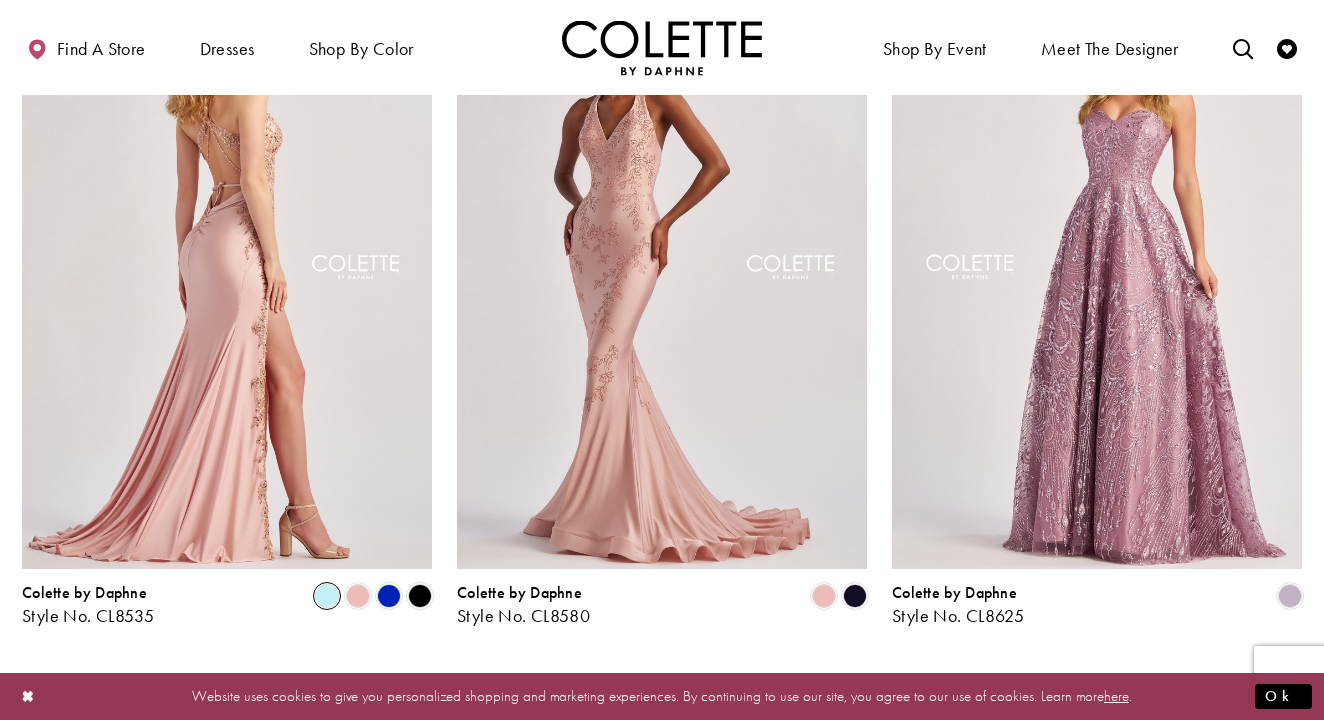 click at bounding box center (327, 596) 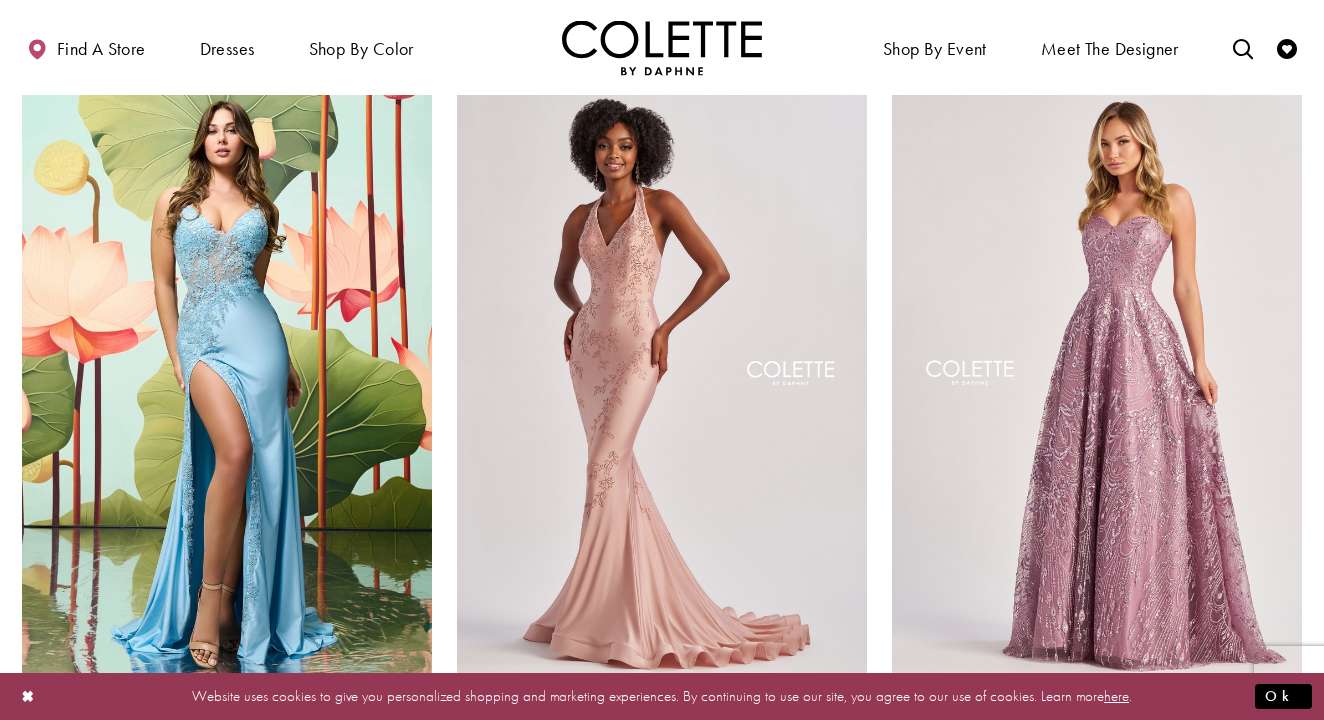 scroll, scrollTop: 830, scrollLeft: 0, axis: vertical 